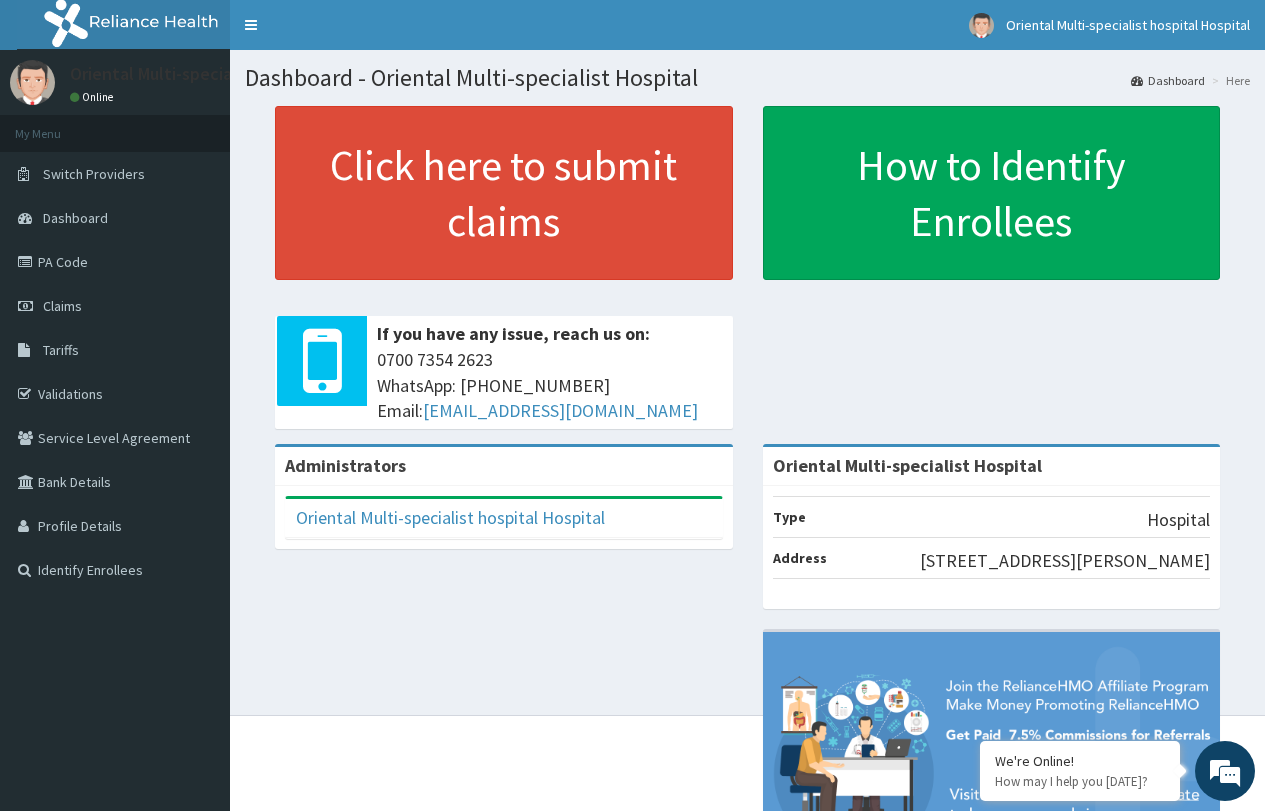 scroll, scrollTop: 0, scrollLeft: 0, axis: both 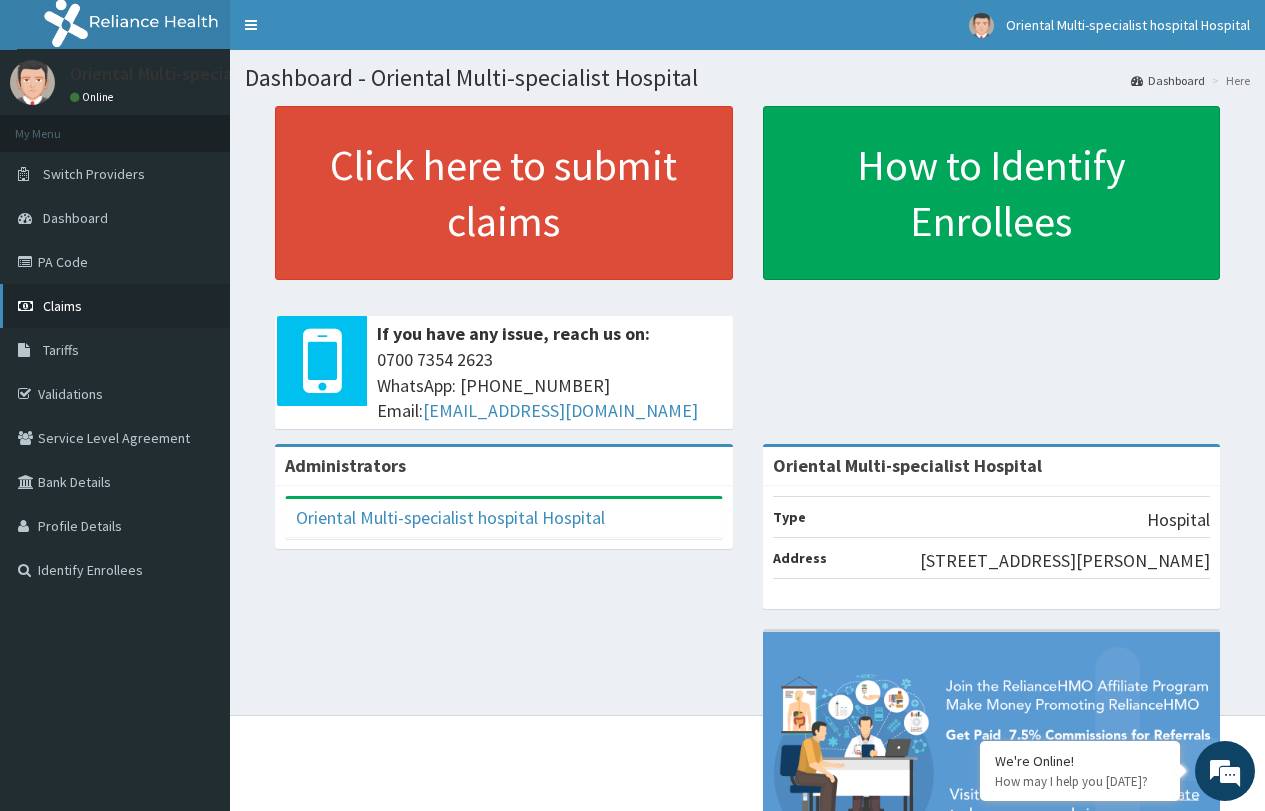 click on "Claims" at bounding box center (115, 306) 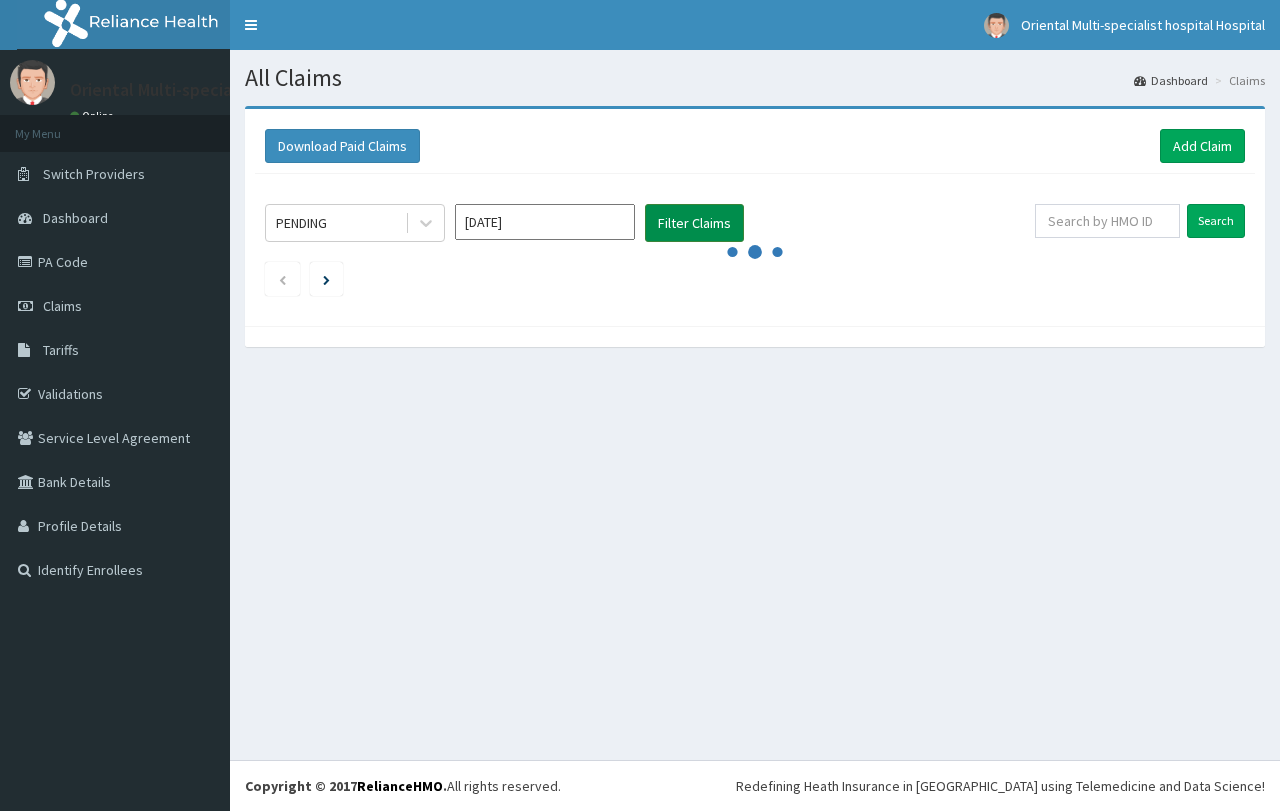 scroll, scrollTop: 0, scrollLeft: 0, axis: both 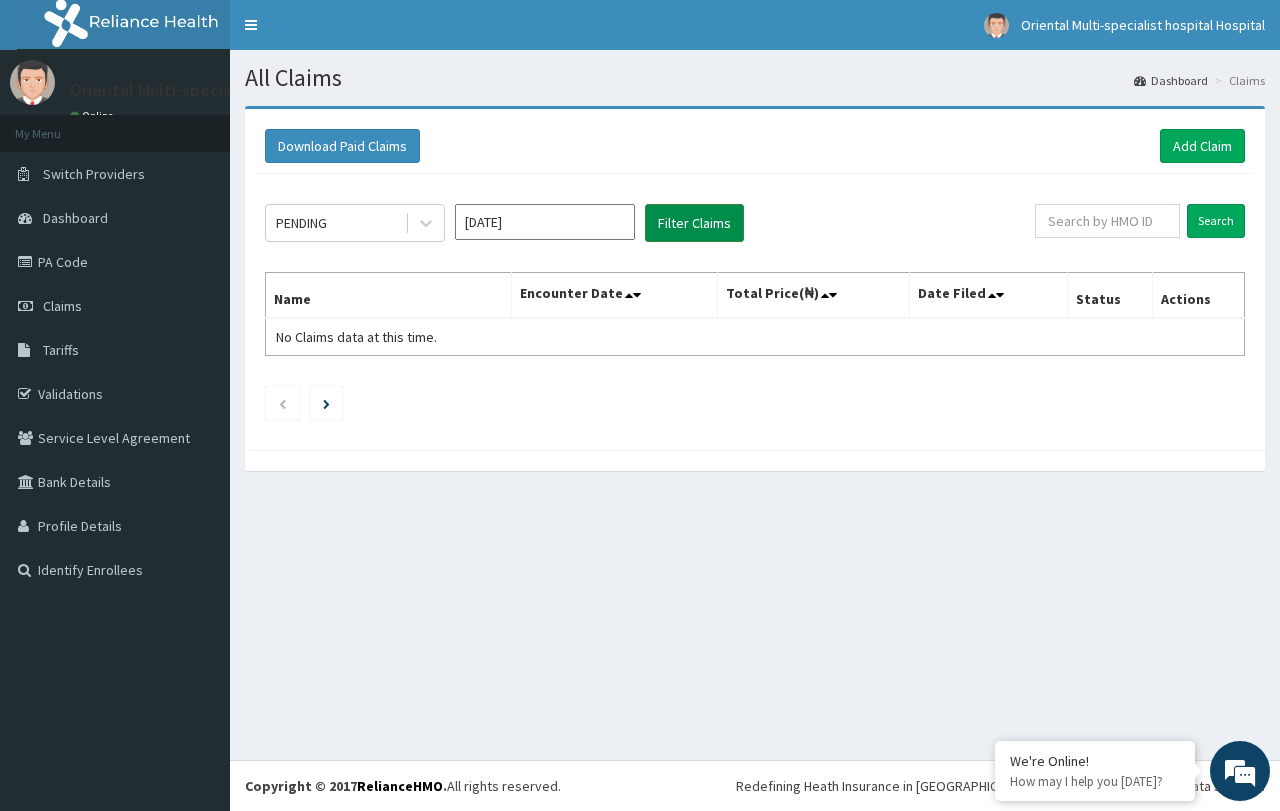 click on "Filter Claims" at bounding box center (694, 223) 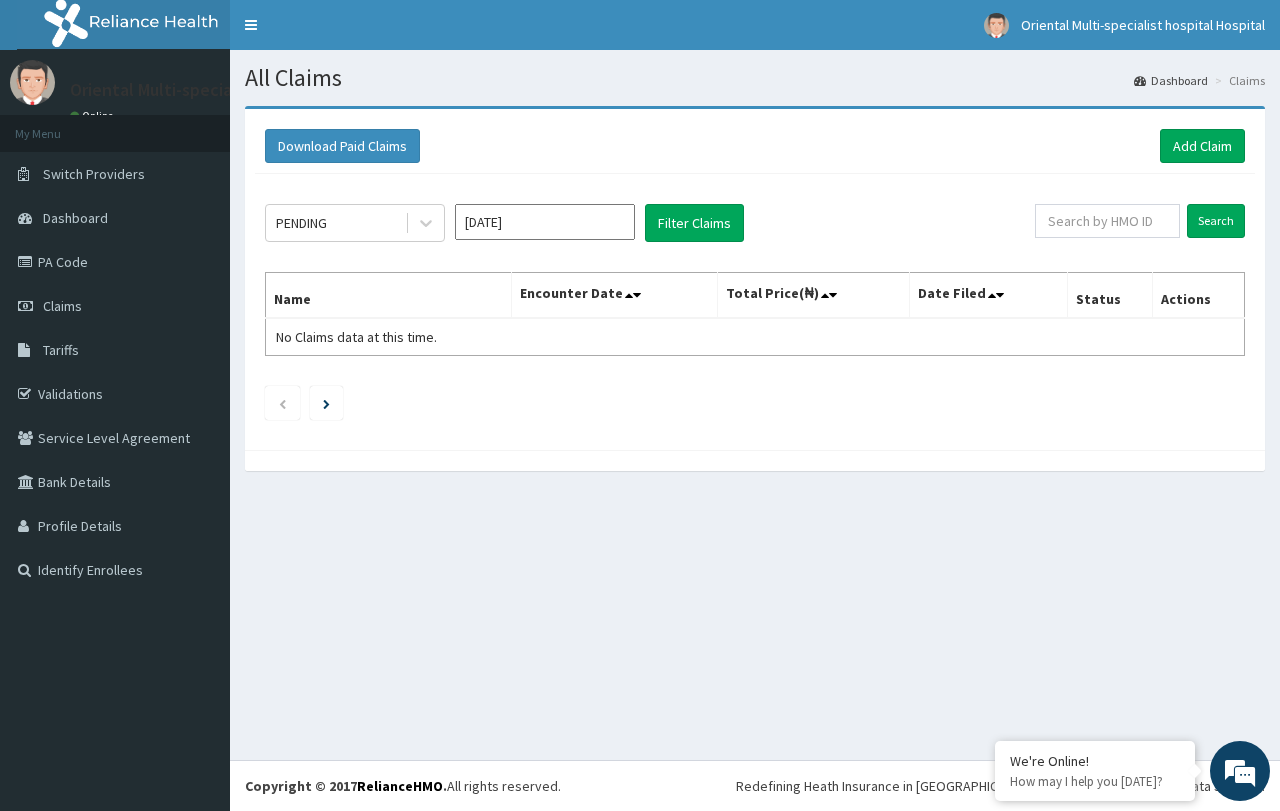click on "PENDING Jun 2025 Filter Claims Search Name Encounter Date Total Price(₦) Date Filed Status Actions No Claims data at this time." 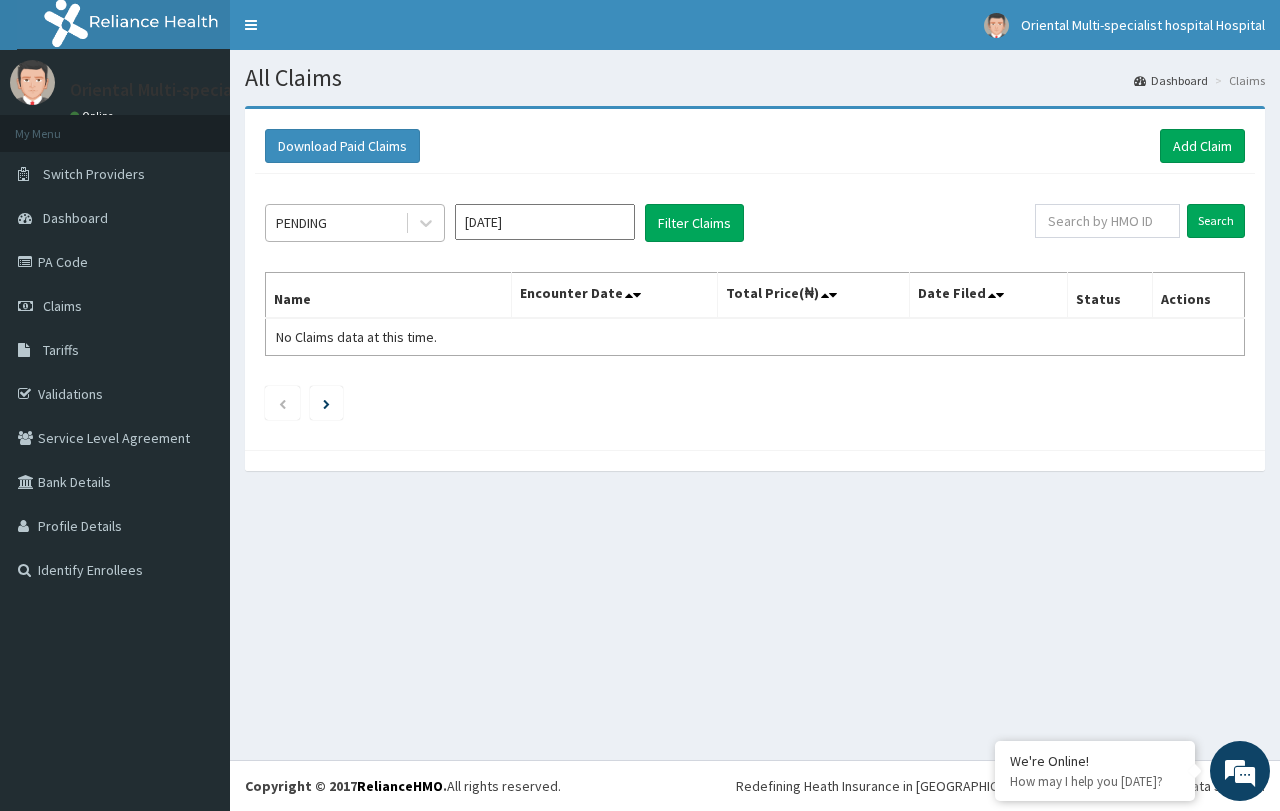 click on "PENDING" at bounding box center (335, 223) 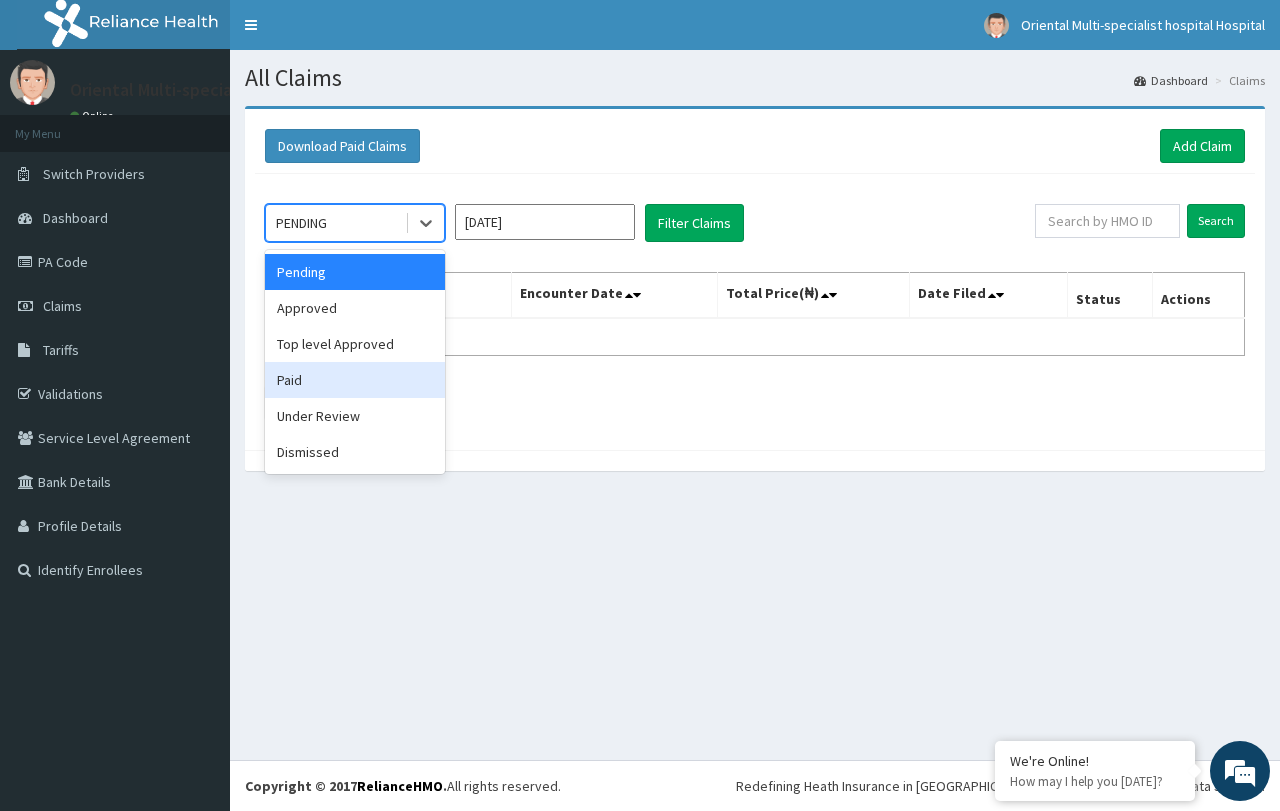 click on "Paid" at bounding box center (355, 380) 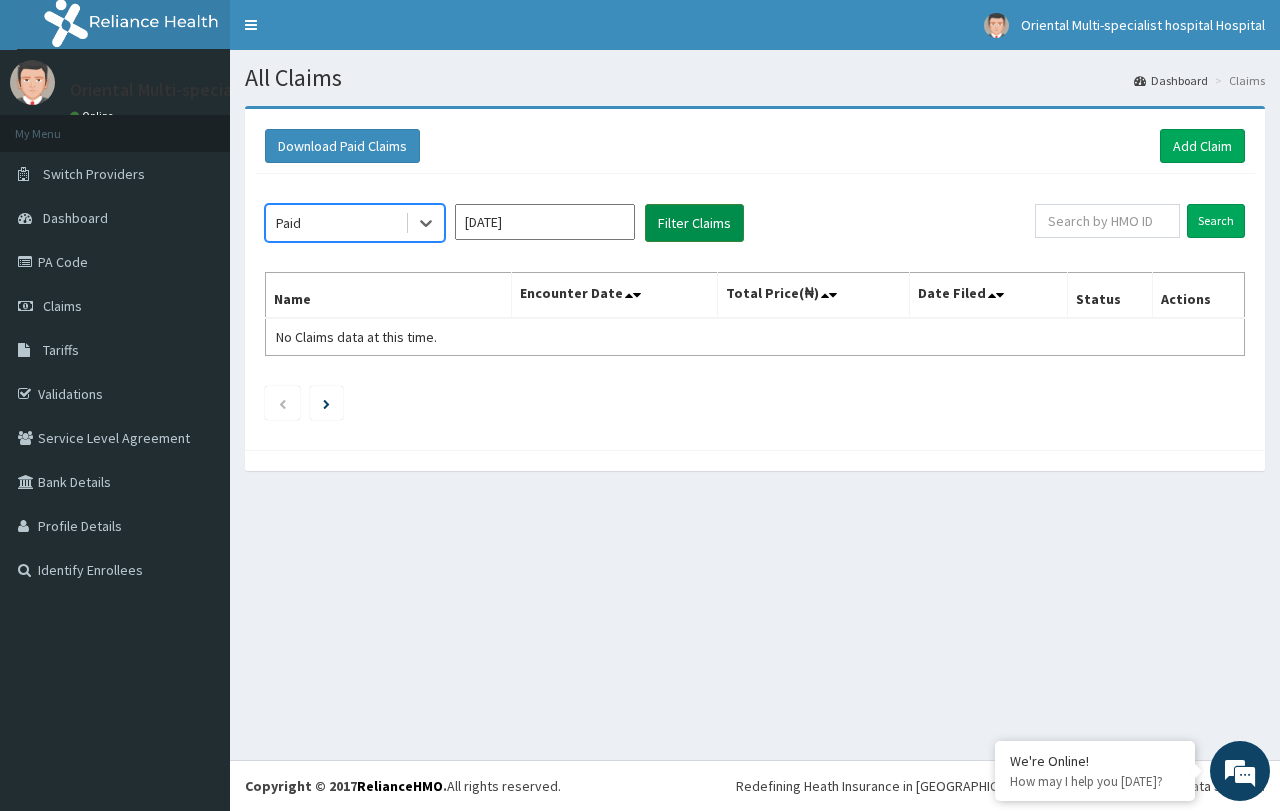 click on "Filter Claims" at bounding box center [694, 223] 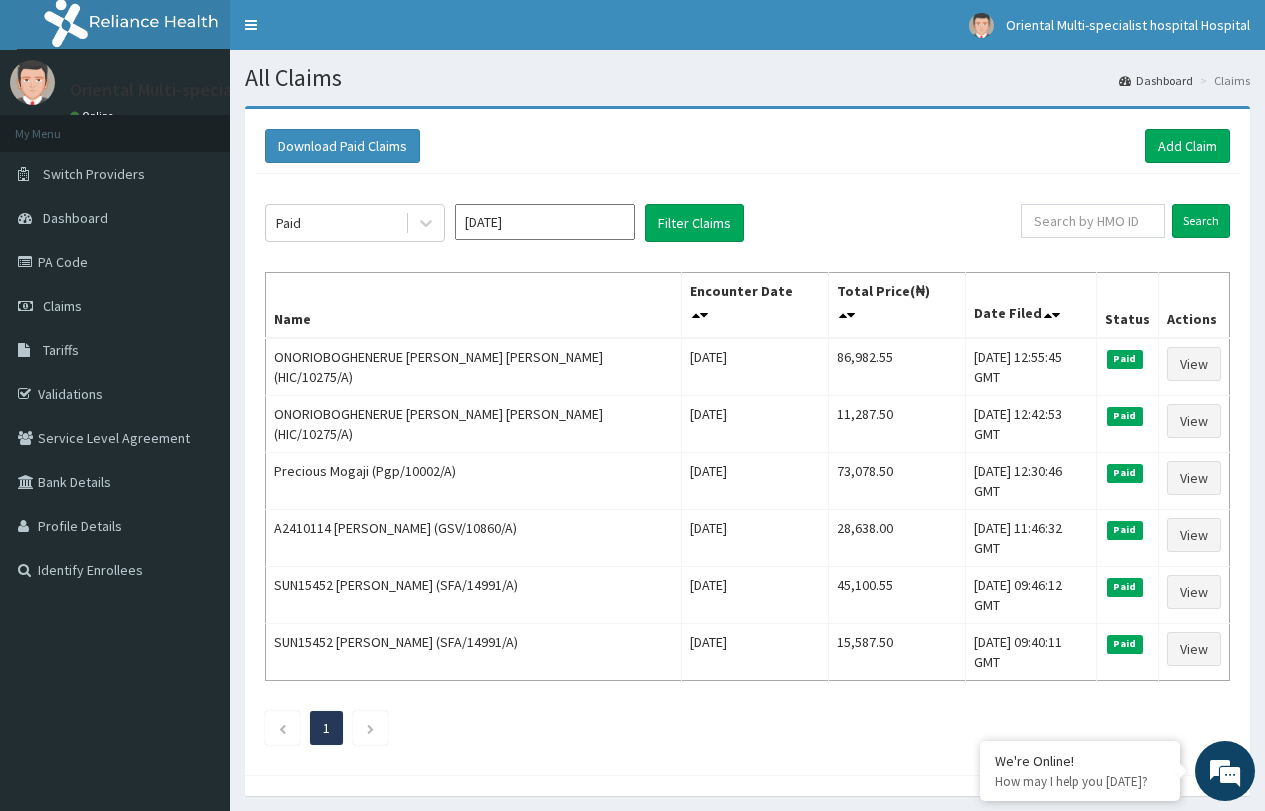click on "Jun 2025" at bounding box center (545, 222) 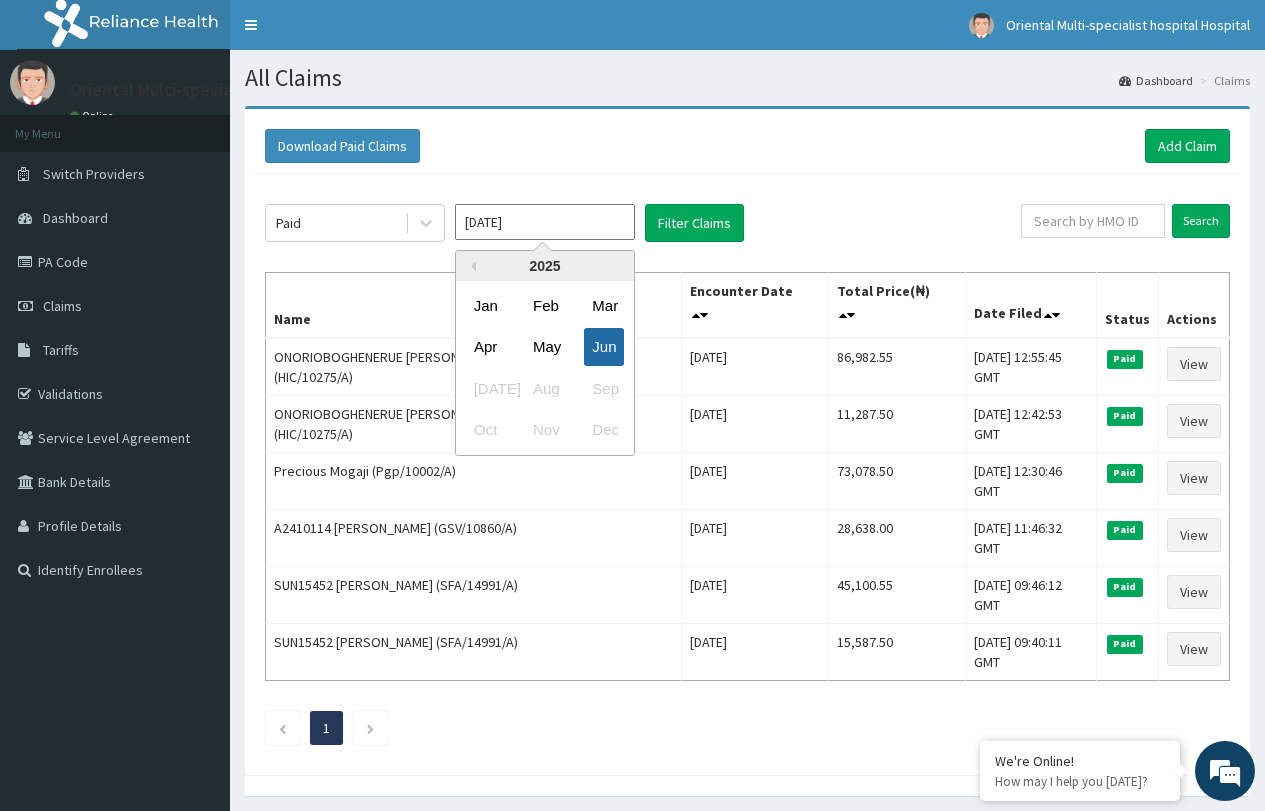 click on "Jun" at bounding box center [604, 347] 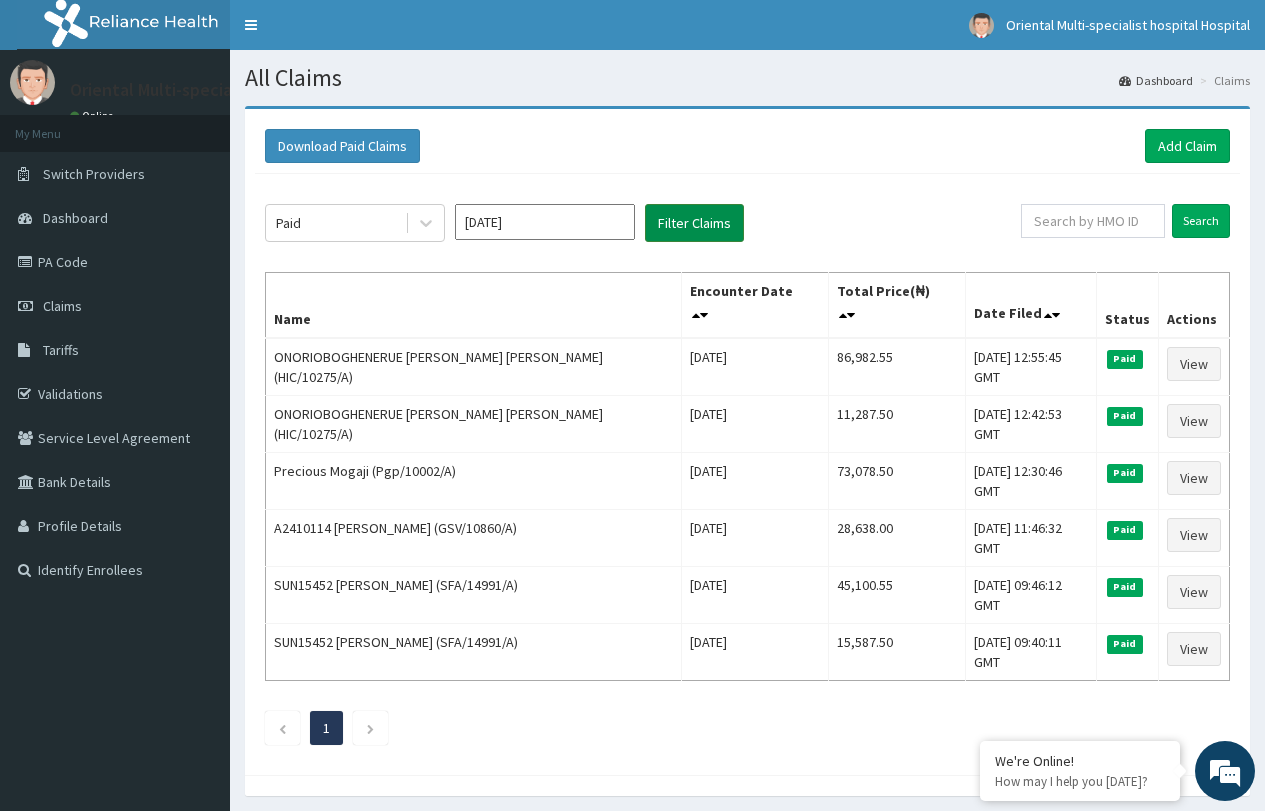 scroll, scrollTop: 0, scrollLeft: 0, axis: both 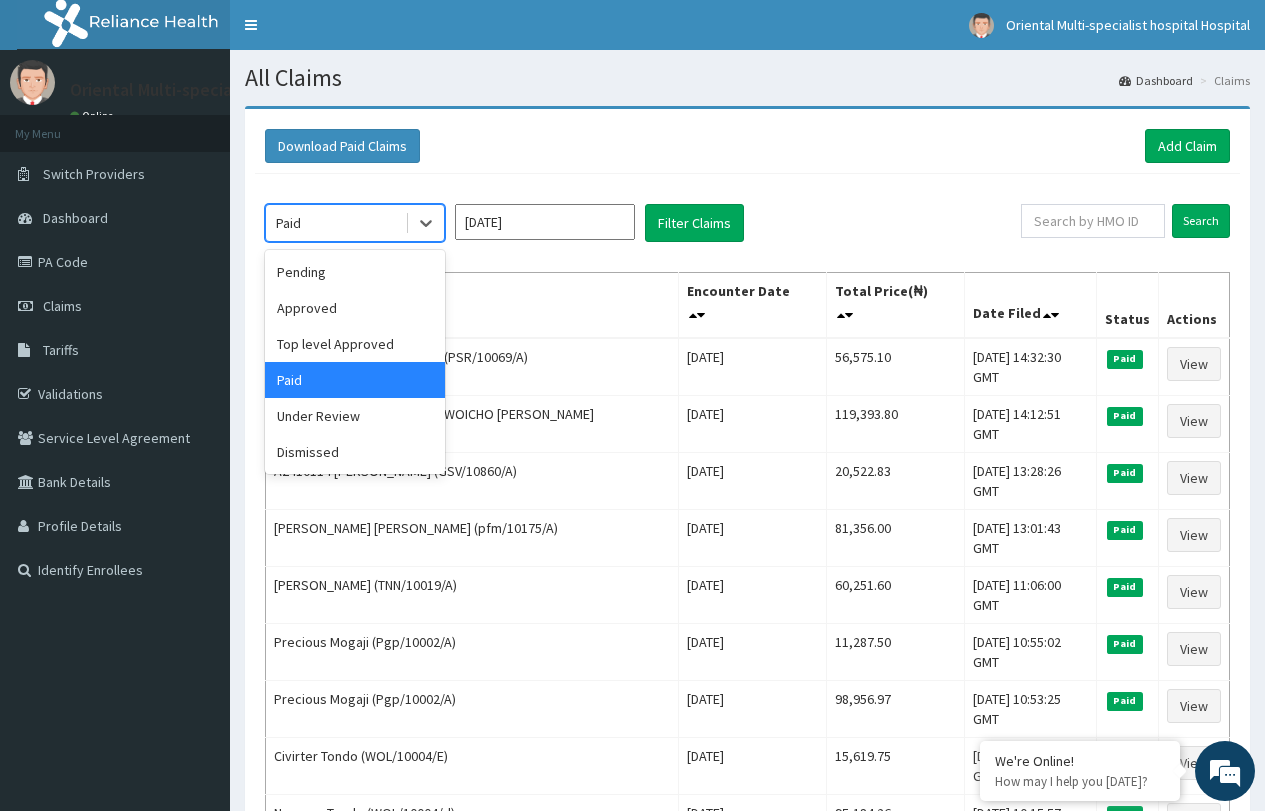 click on "Paid" at bounding box center [335, 223] 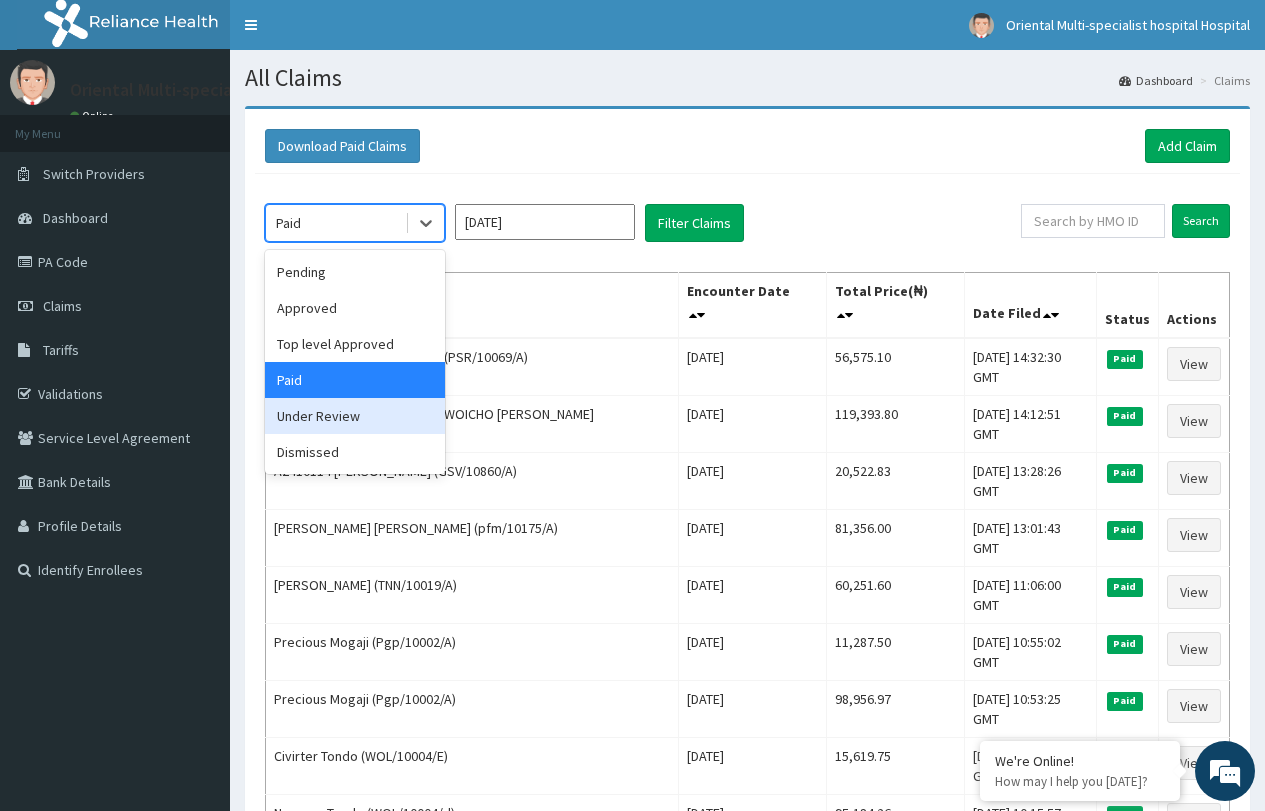 click on "Under Review" at bounding box center [355, 416] 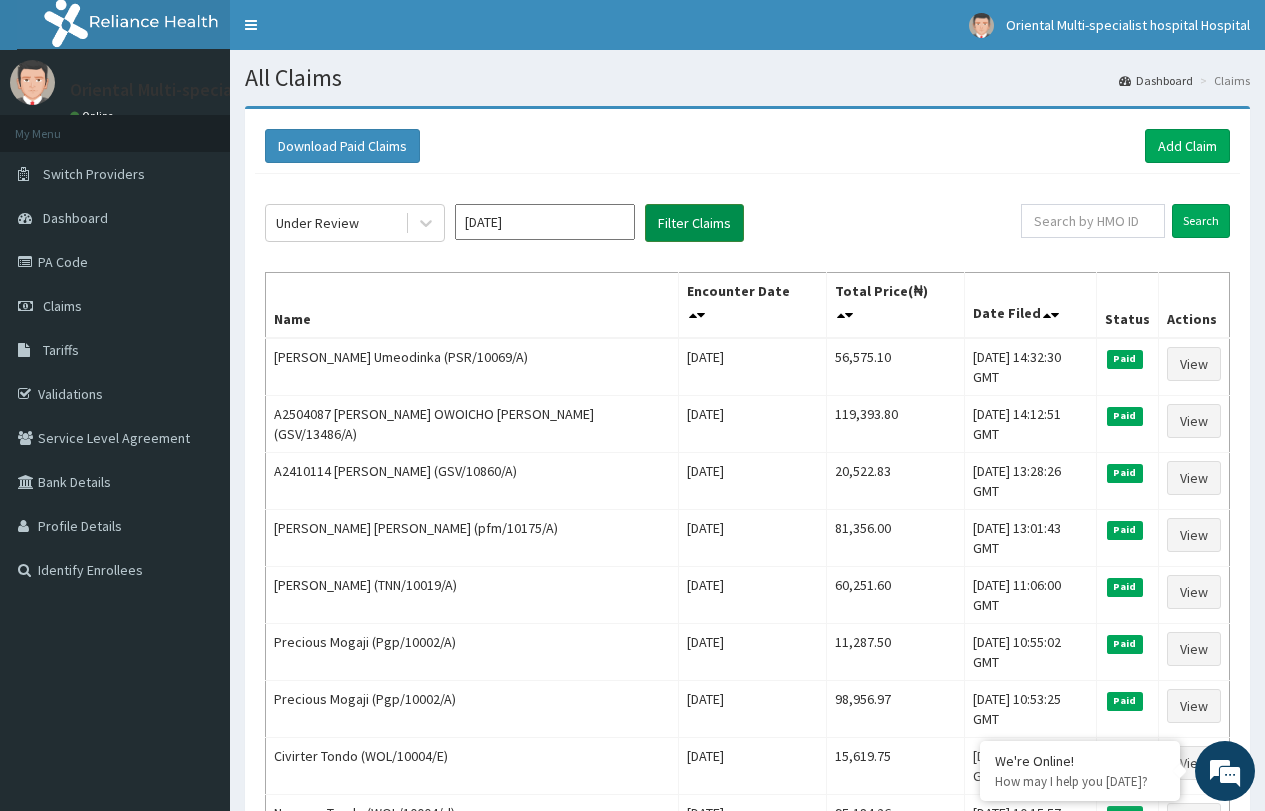 click on "Filter Claims" at bounding box center (694, 223) 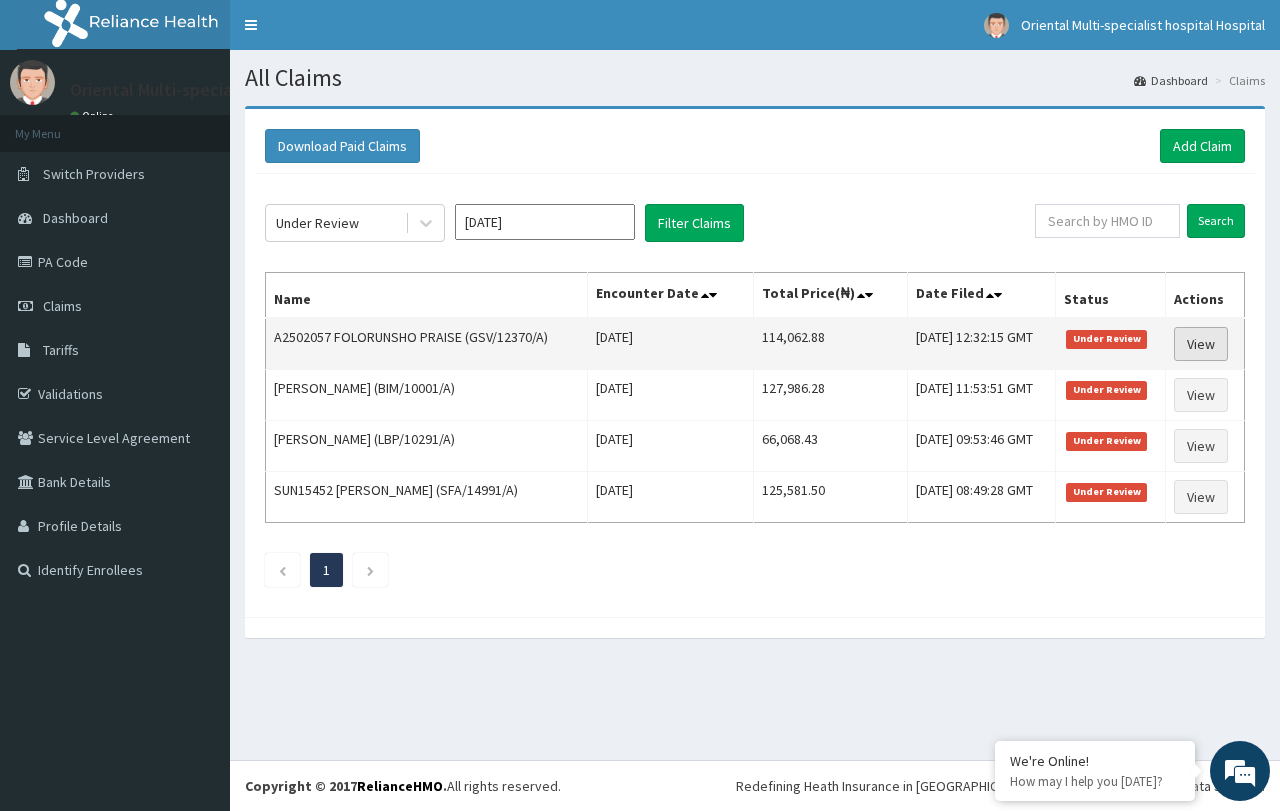 click on "View" at bounding box center [1201, 344] 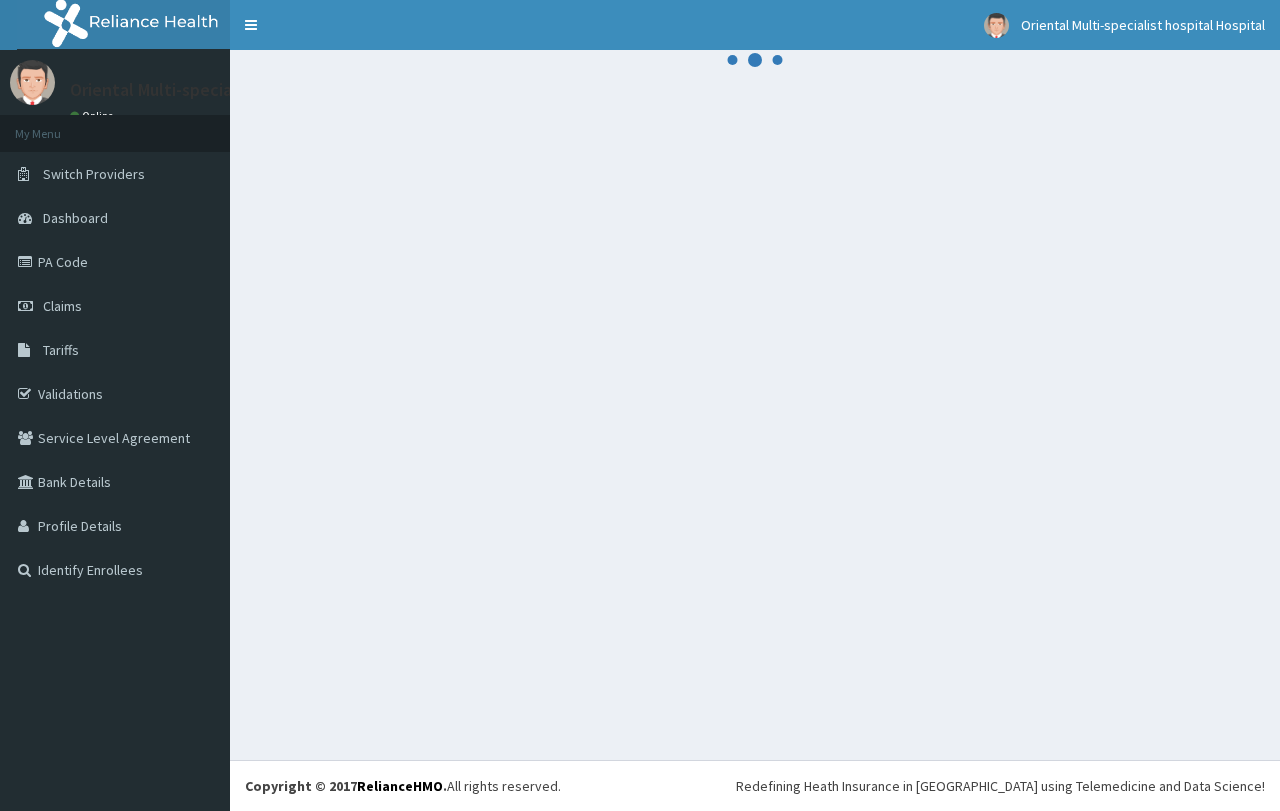 scroll, scrollTop: 0, scrollLeft: 0, axis: both 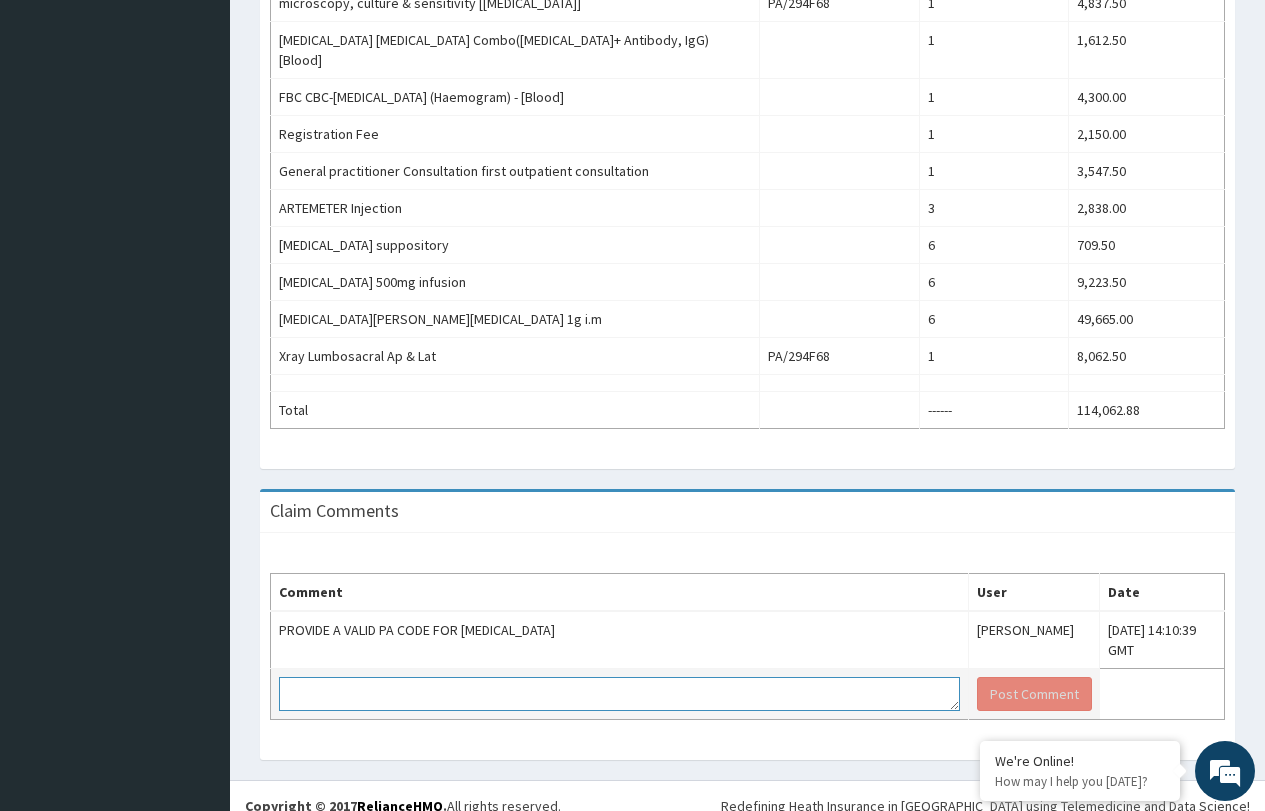 click at bounding box center [619, 694] 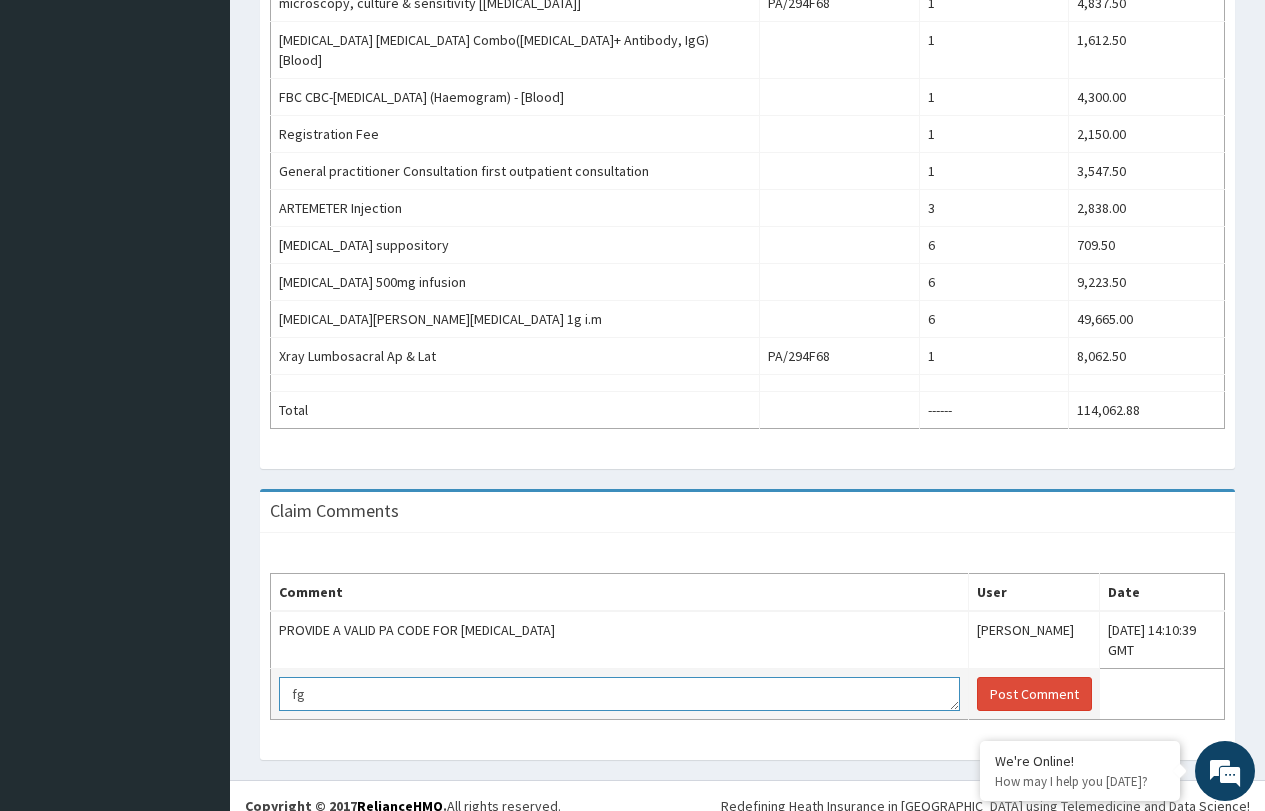 type on "f" 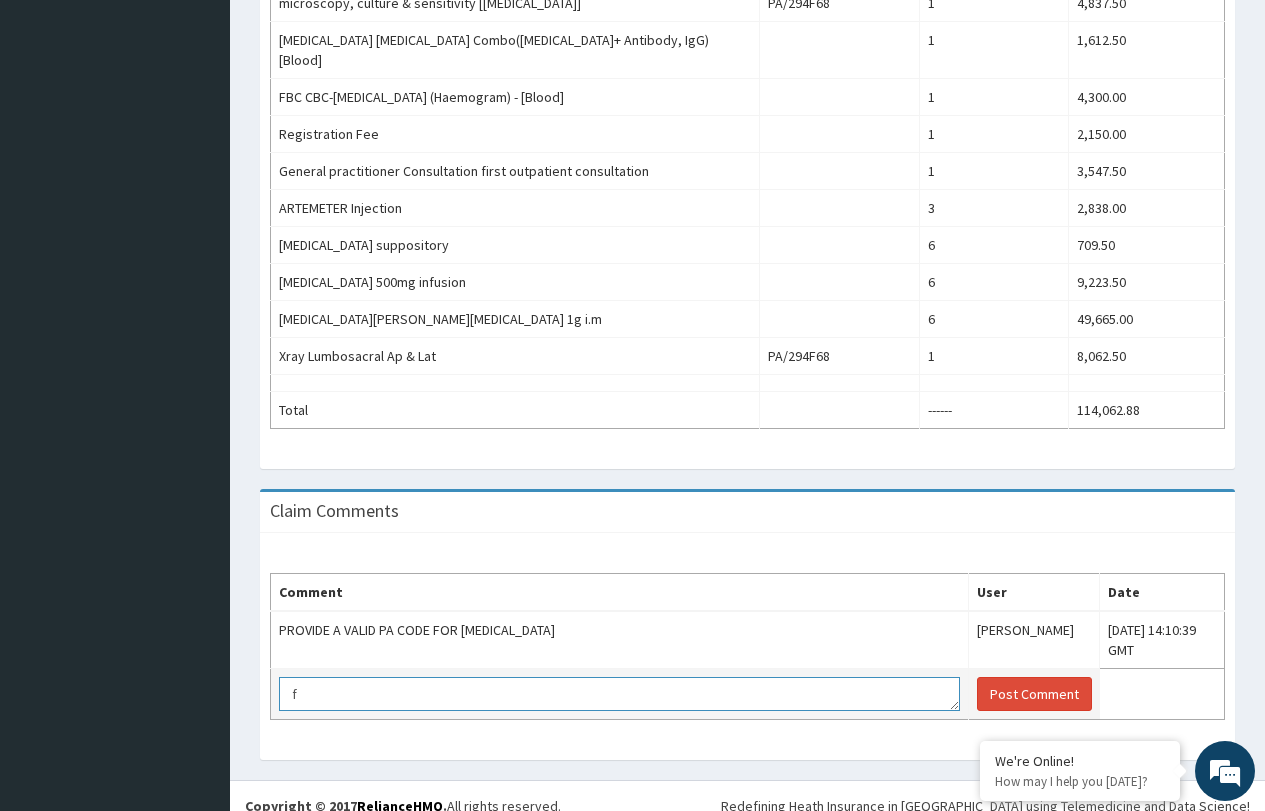 type 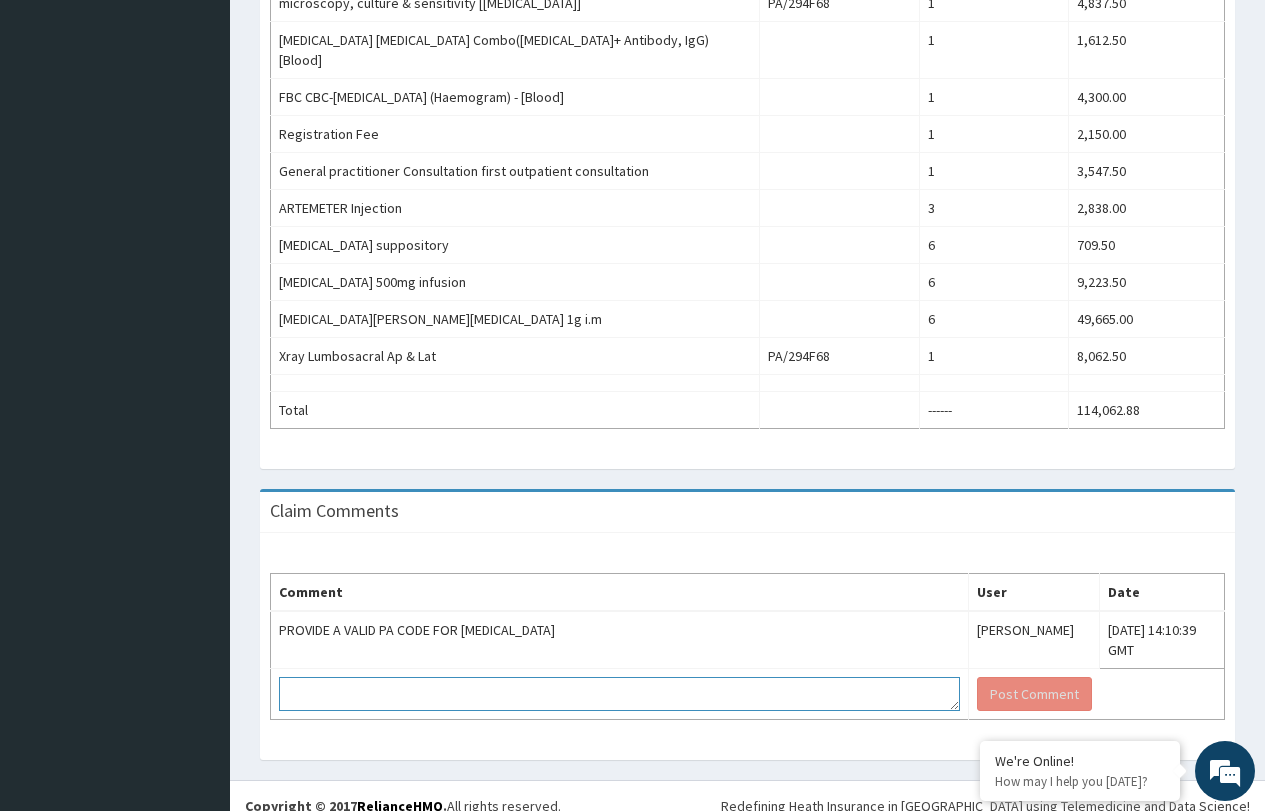 scroll, scrollTop: 1057, scrollLeft: 0, axis: vertical 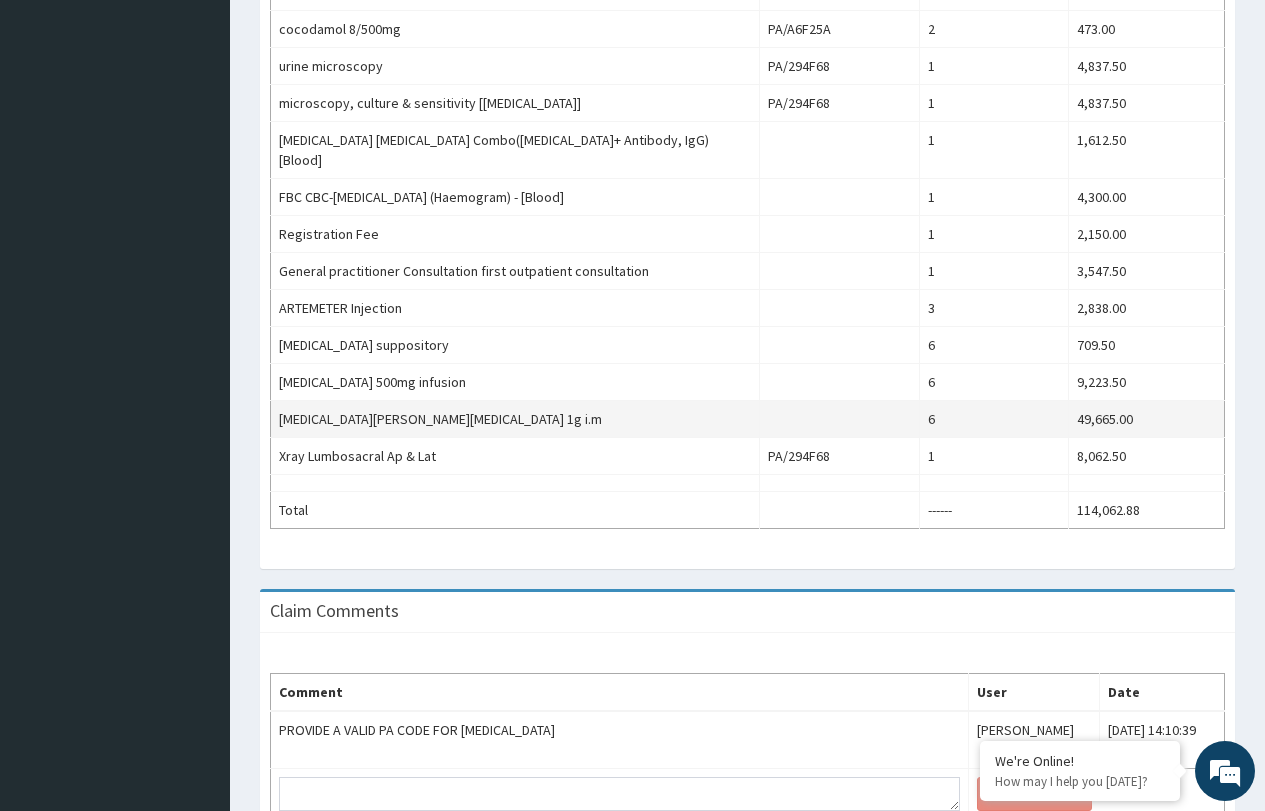 click on "ROCEPHIN CEFTRIAXONE 1g i.m" at bounding box center [515, 419] 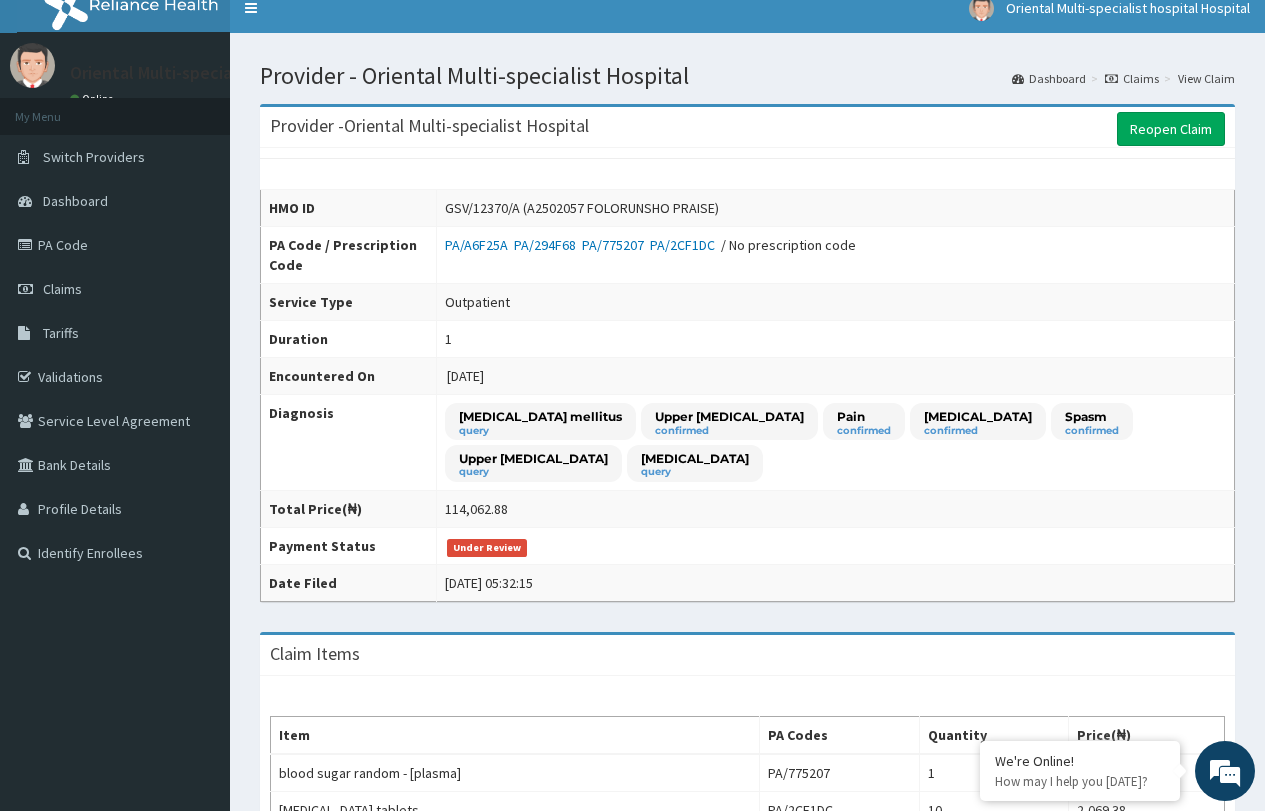 scroll, scrollTop: 0, scrollLeft: 0, axis: both 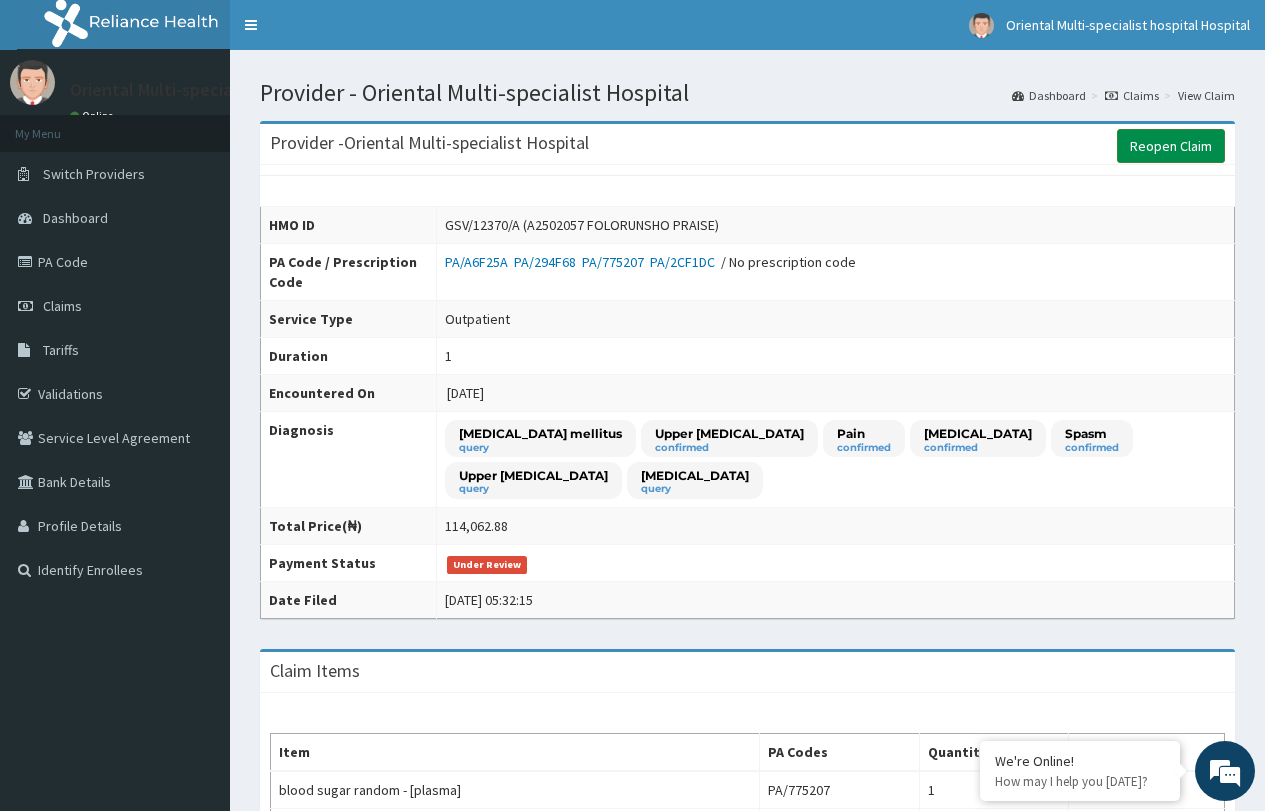 click on "Reopen Claim" at bounding box center (1171, 146) 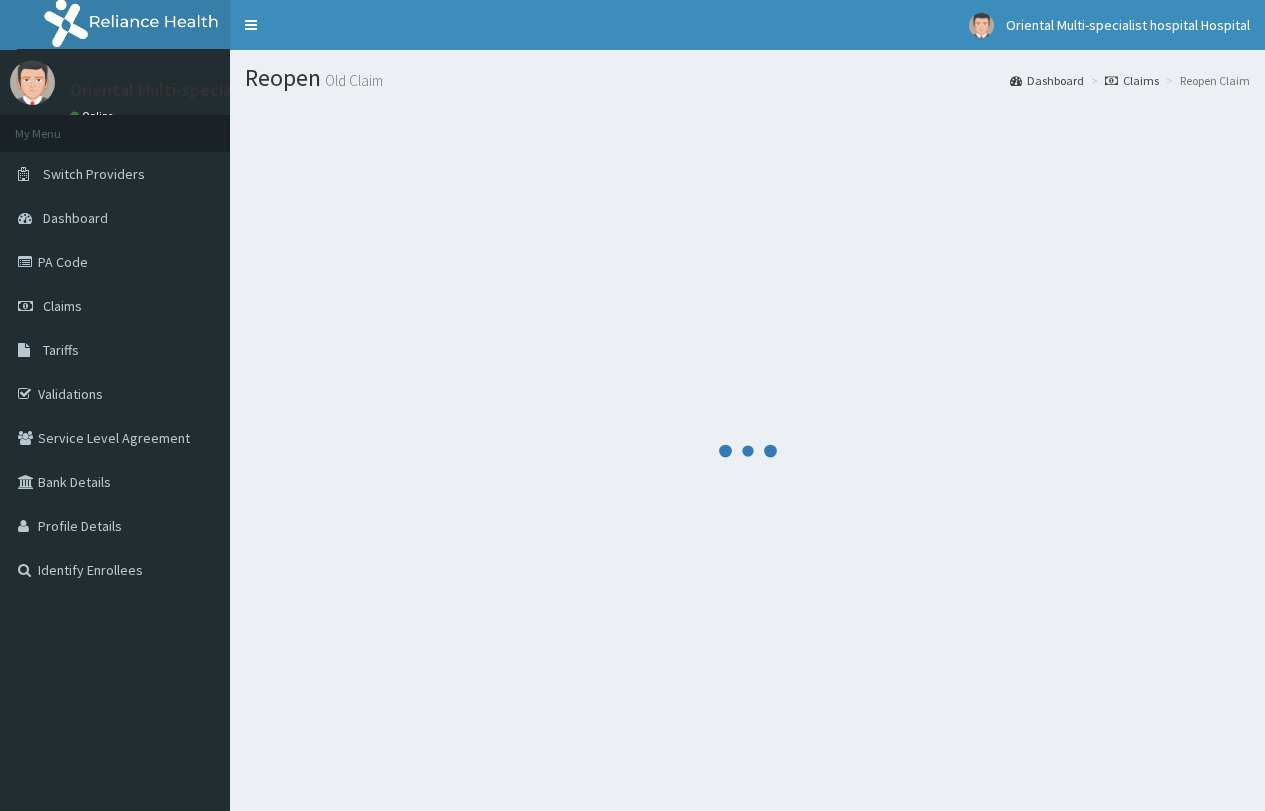 scroll, scrollTop: 0, scrollLeft: 0, axis: both 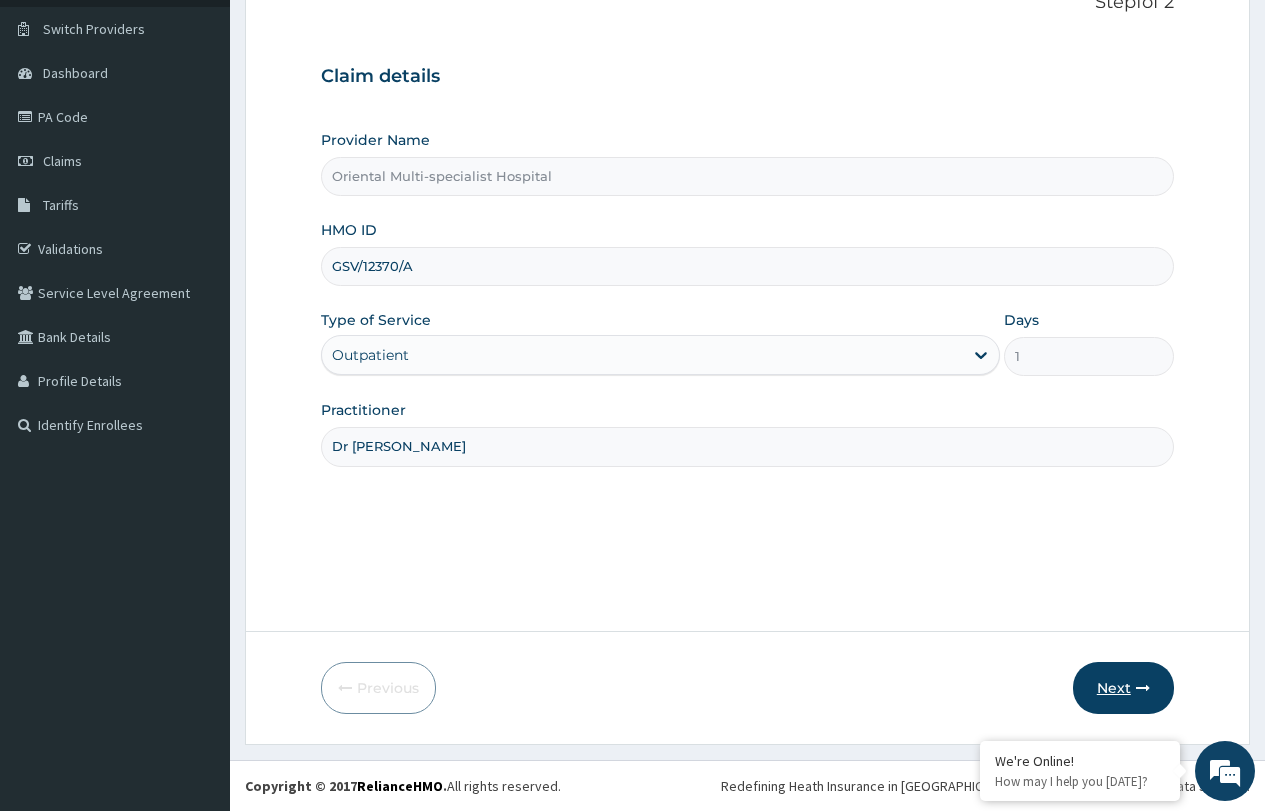 click on "Next" at bounding box center (1123, 688) 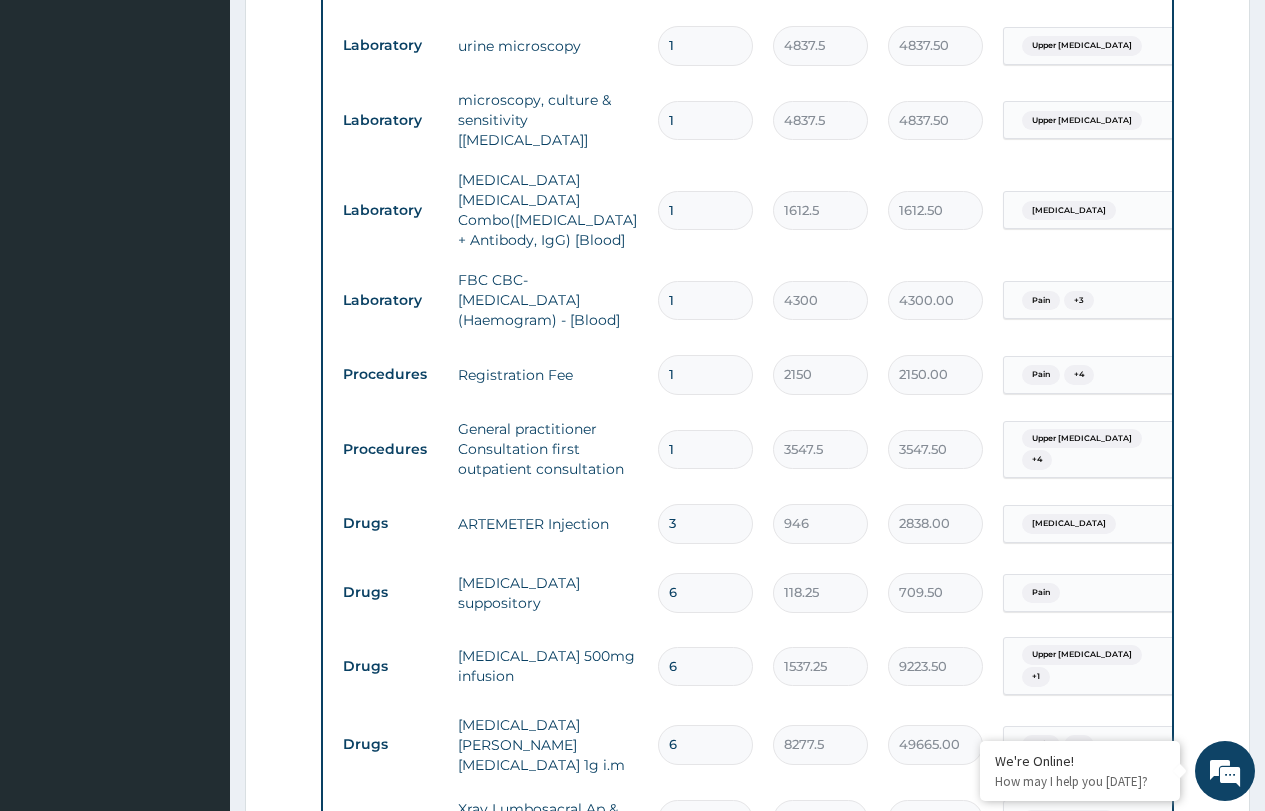 scroll, scrollTop: 0, scrollLeft: 0, axis: both 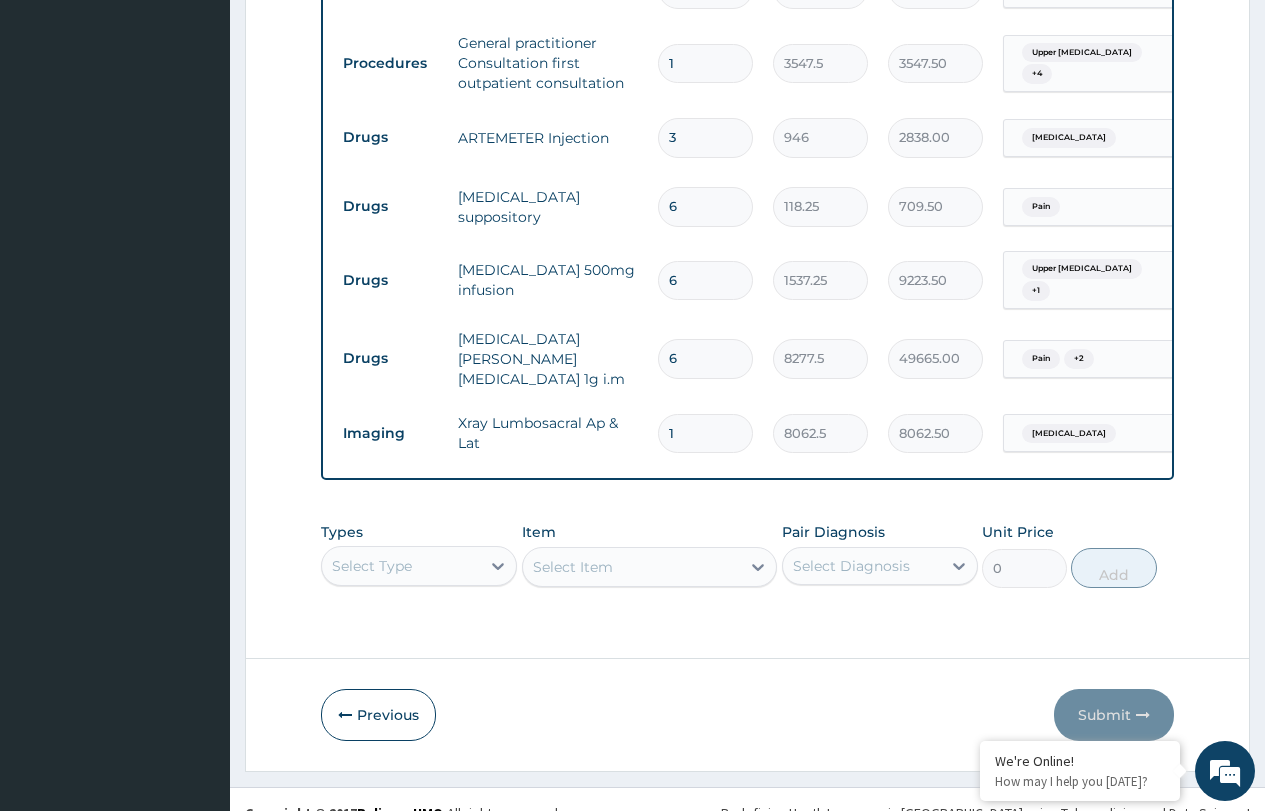 click on "ROCEPHIN CEFTRIAXONE 1g i.m" at bounding box center (548, 359) 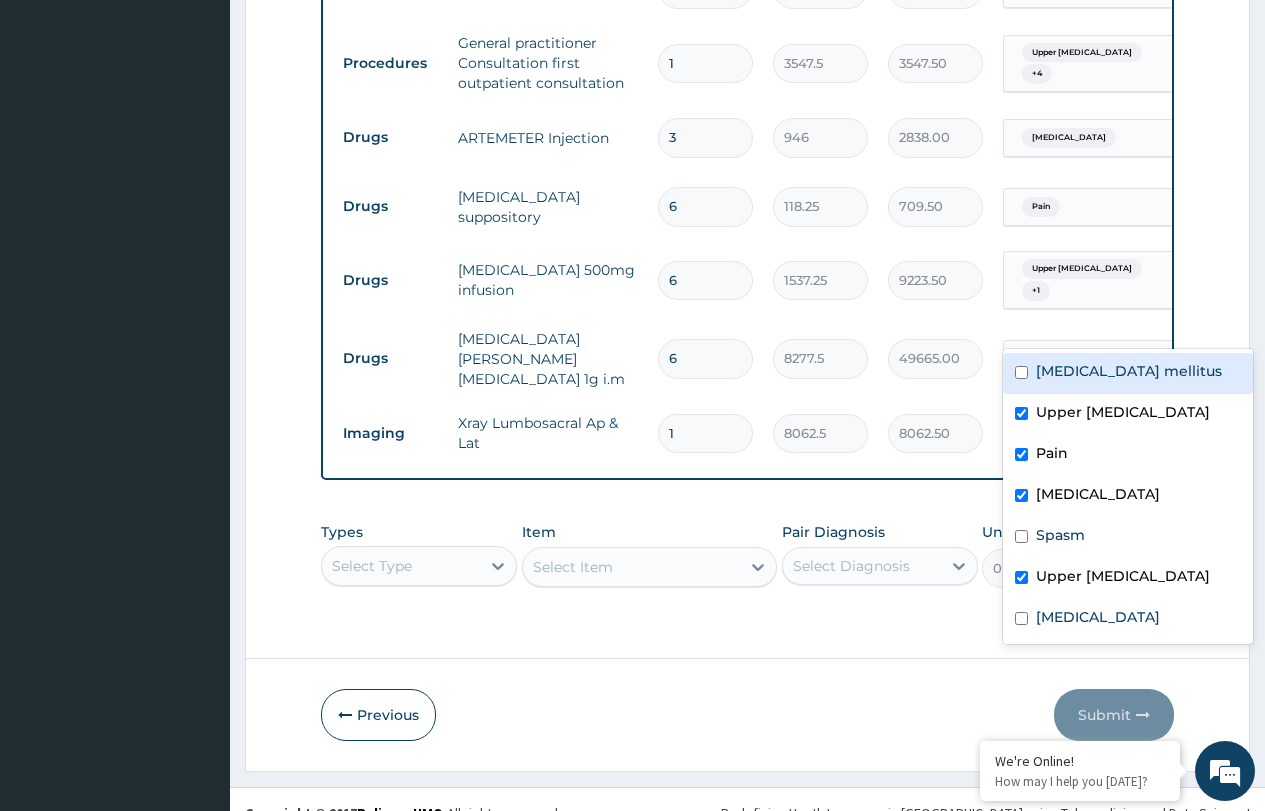 click on "+ 2" at bounding box center [1079, 359] 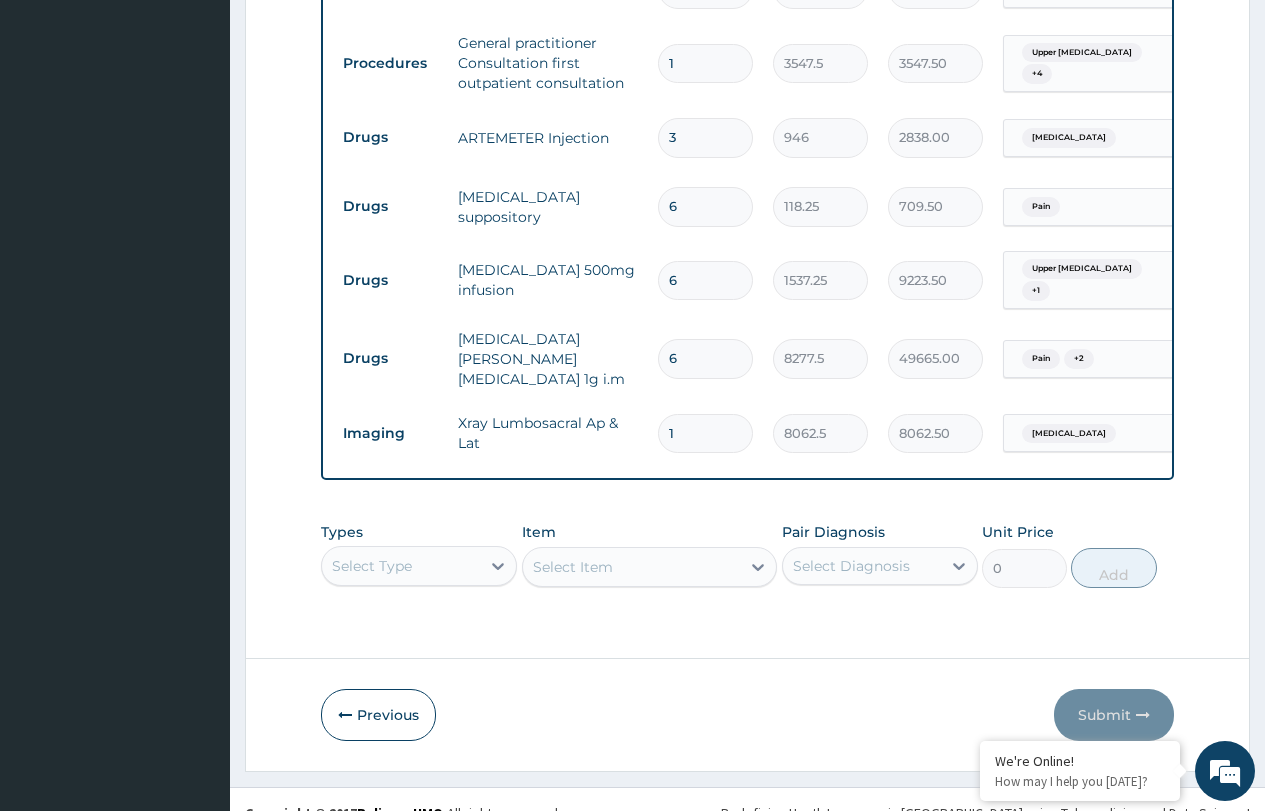 click on "Pain  + 2" at bounding box center (1085, 359) 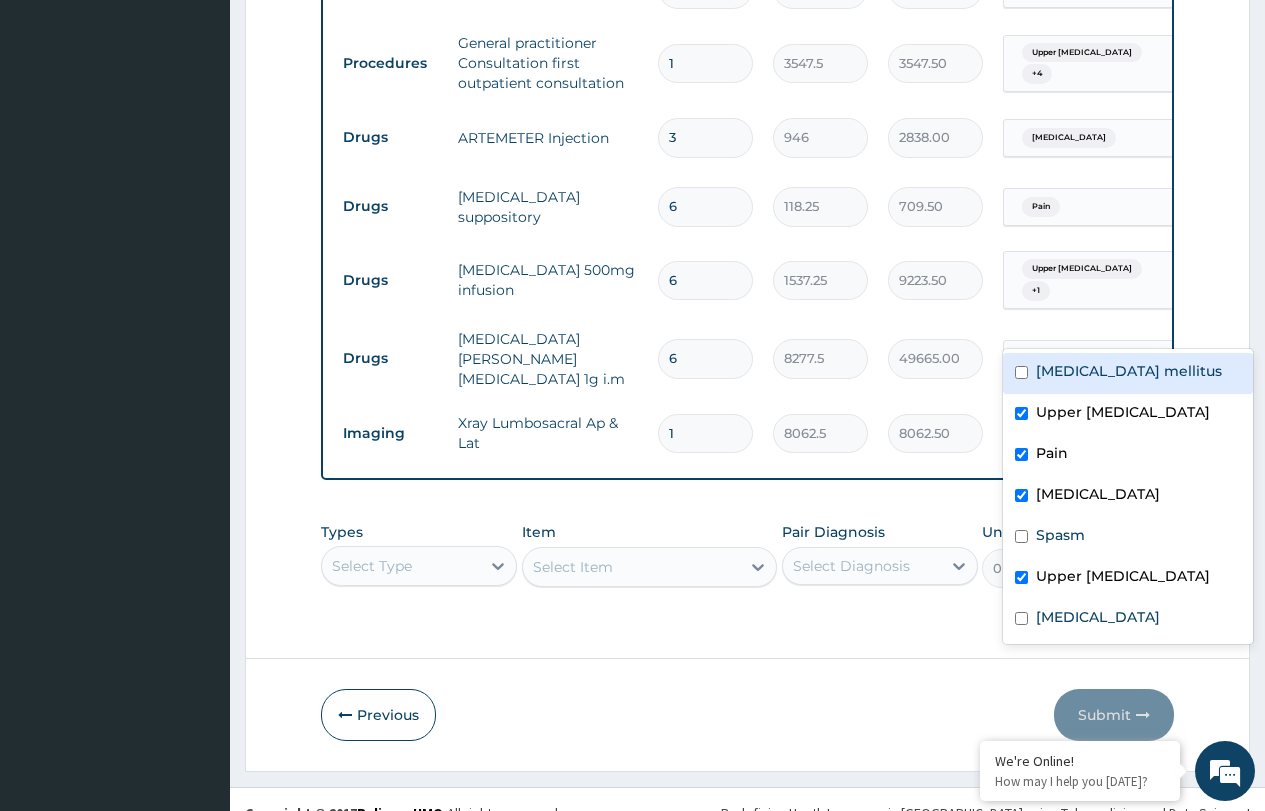 click on "Pain  + 2" at bounding box center [1085, 359] 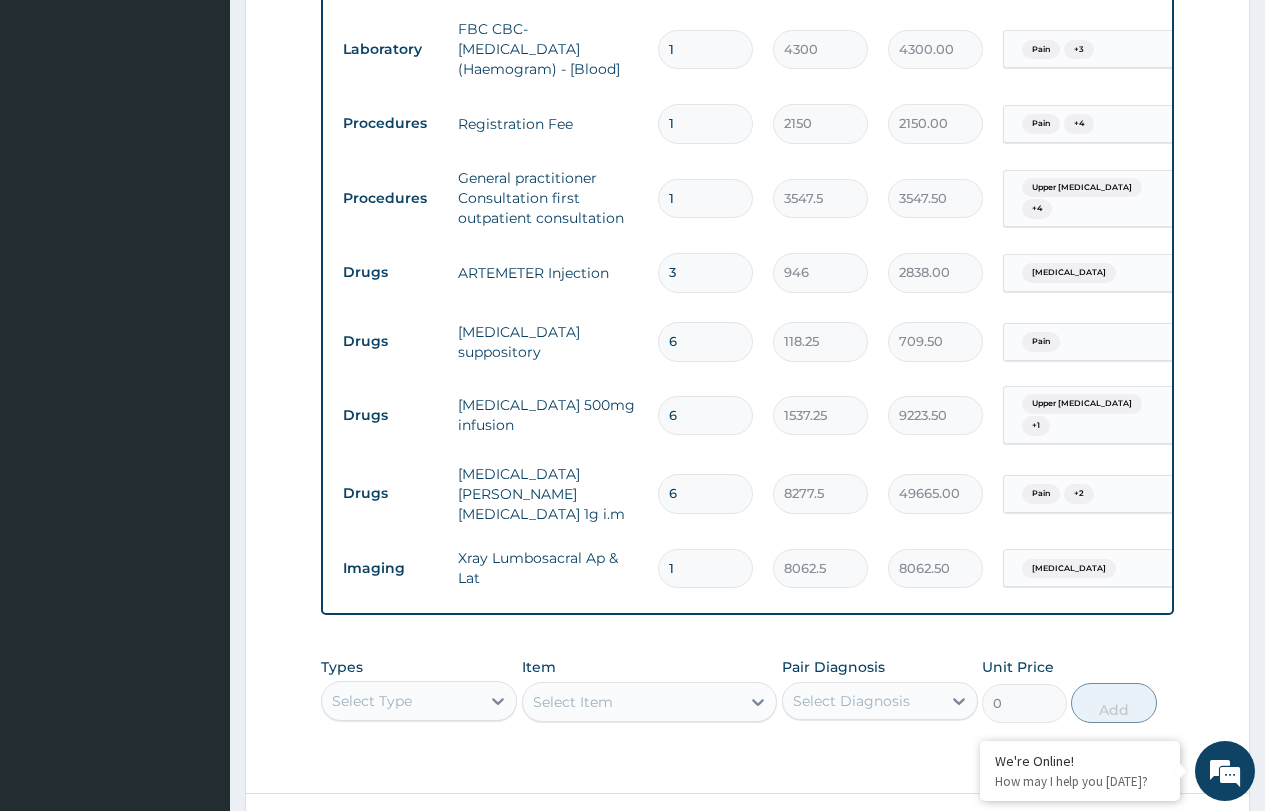 scroll, scrollTop: 1700, scrollLeft: 0, axis: vertical 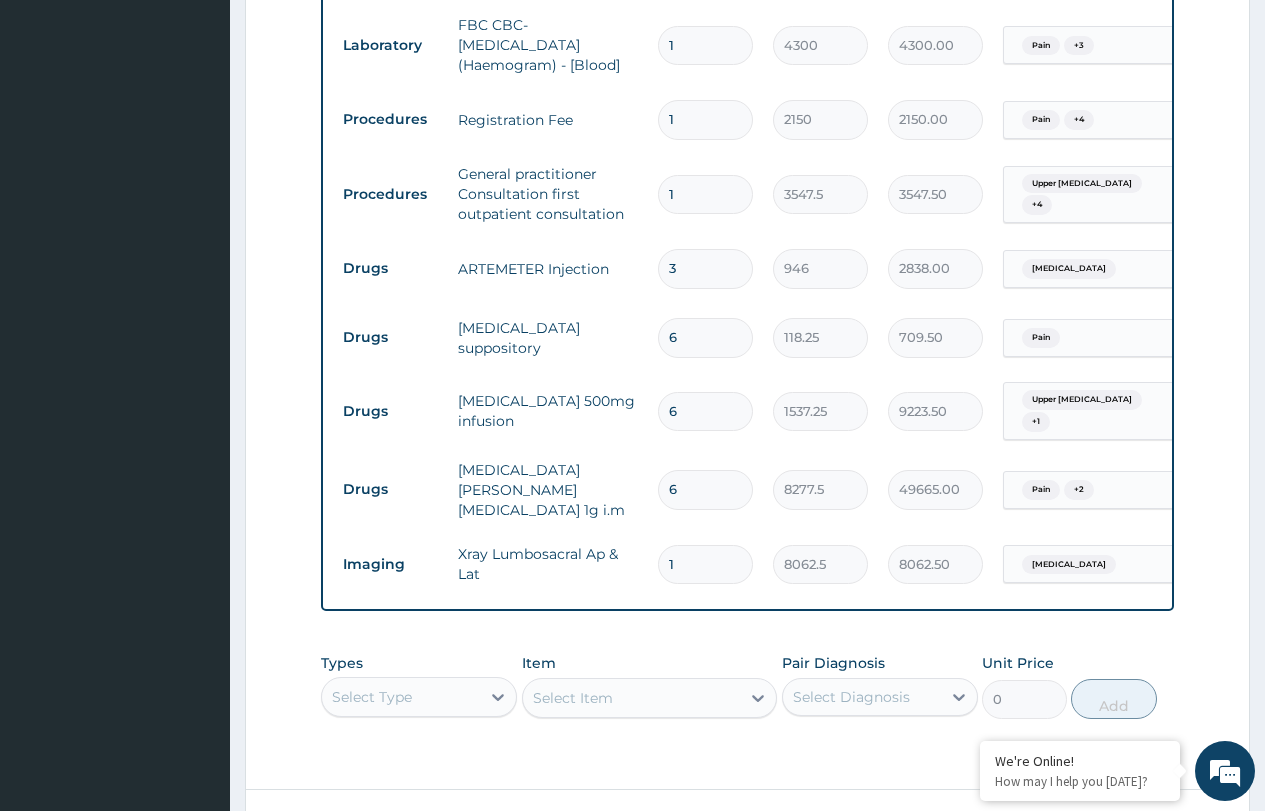 click on "Drugs" at bounding box center [390, 489] 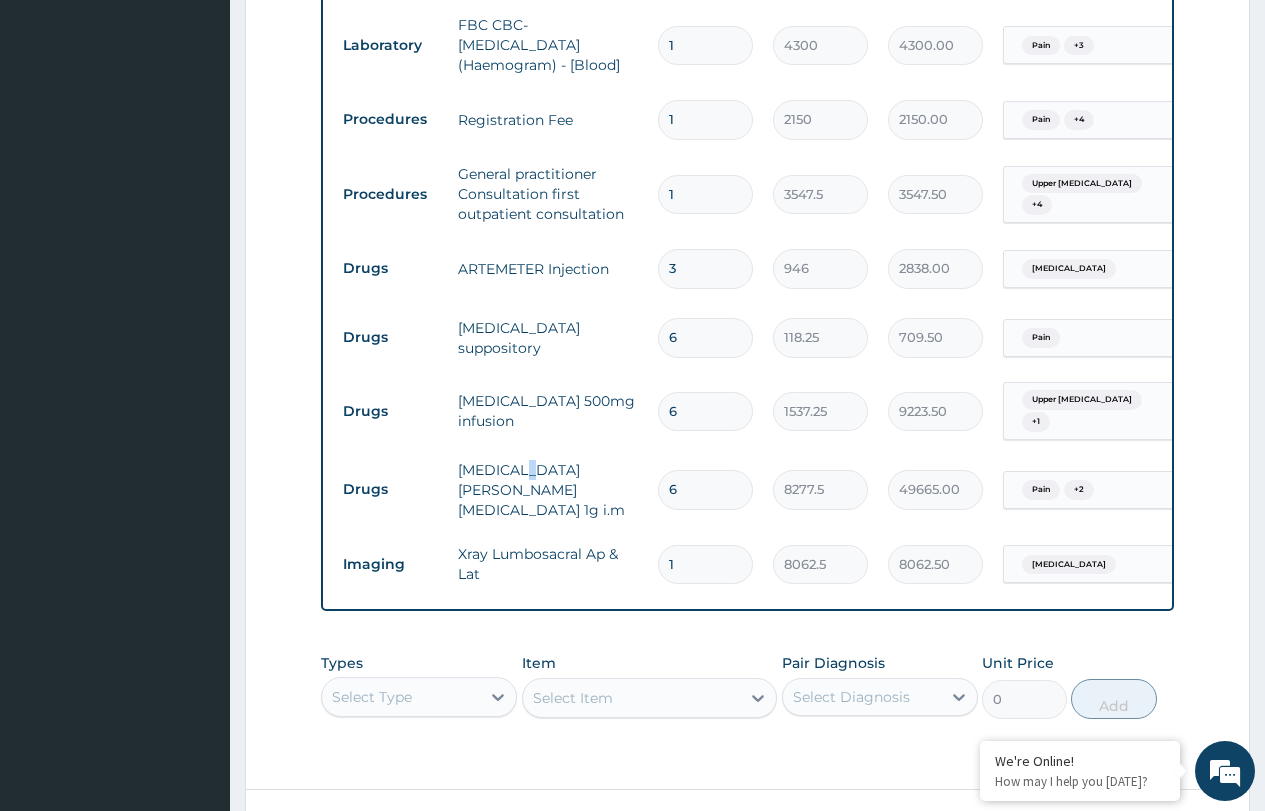 drag, startPoint x: 460, startPoint y: 468, endPoint x: 610, endPoint y: 444, distance: 151.90787 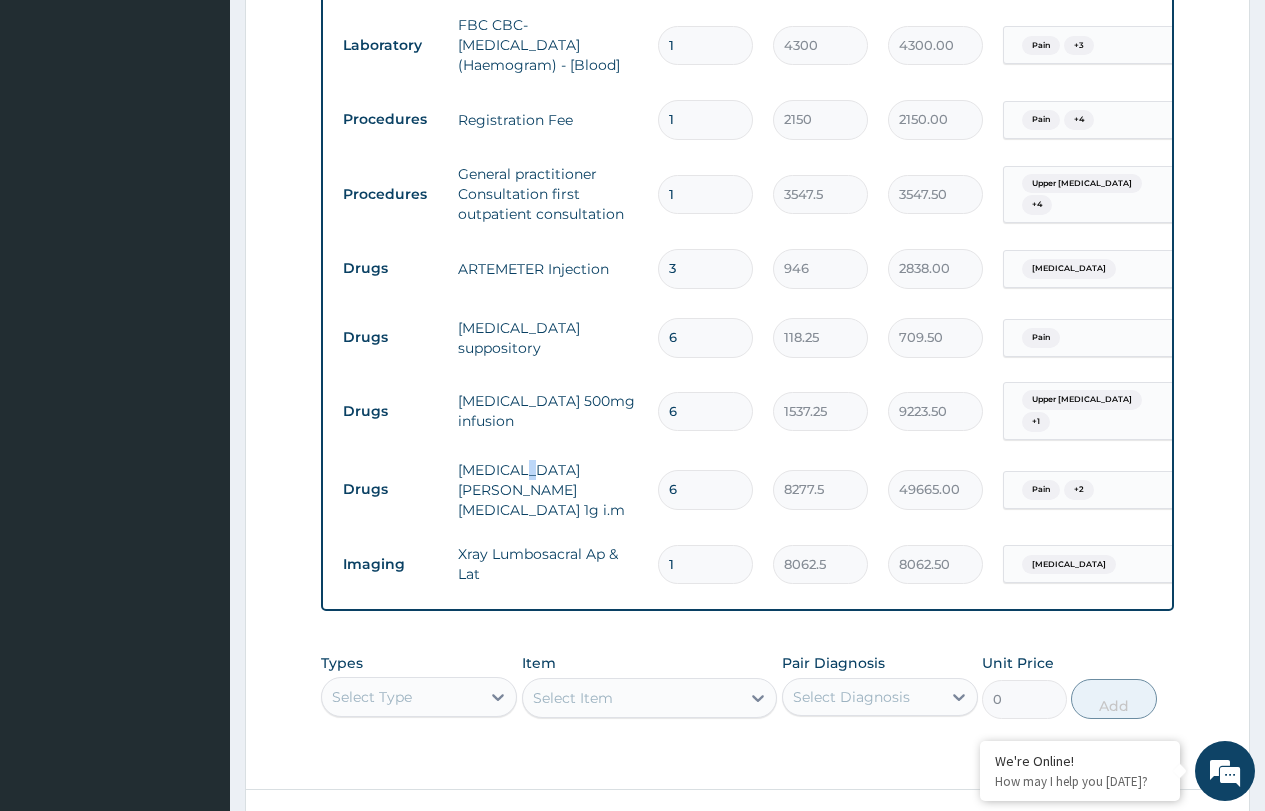 click on "ROCEPHIN CEFTRIAXONE 1g i.m" at bounding box center [548, 490] 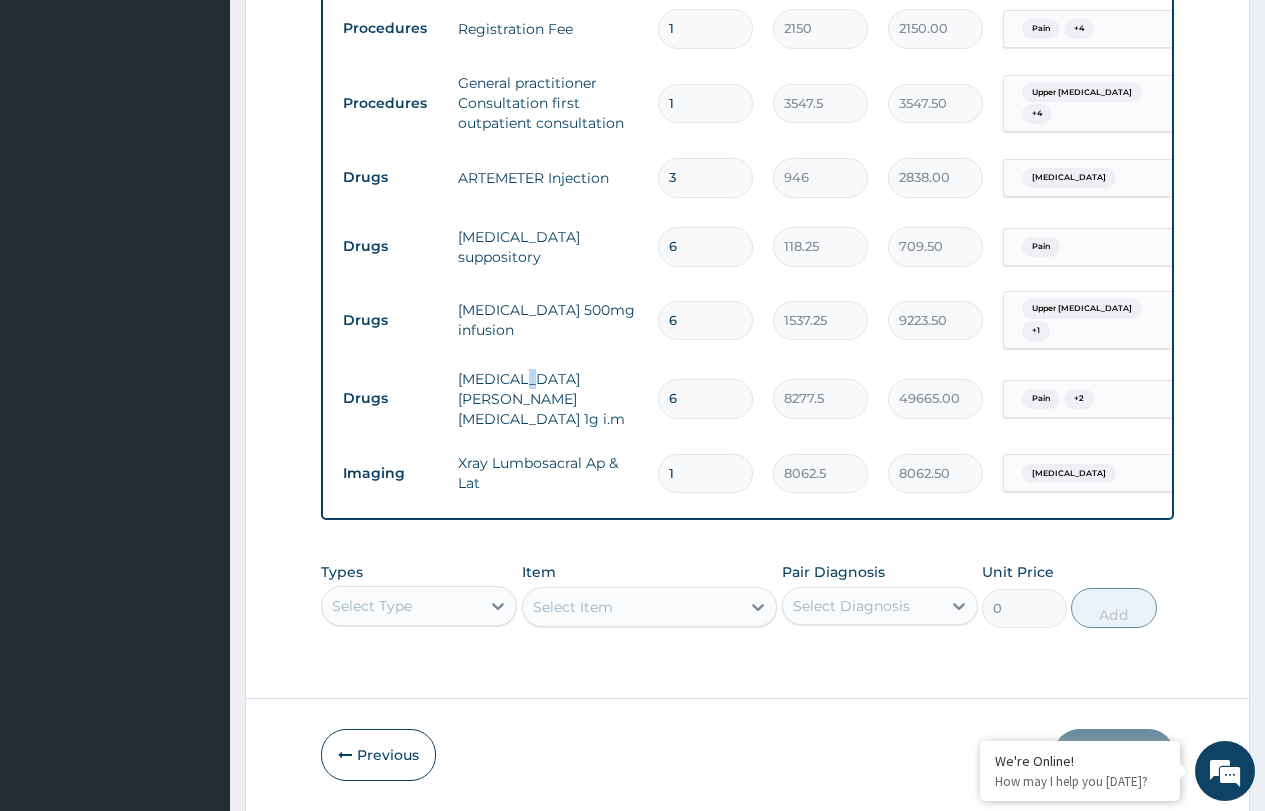 scroll, scrollTop: 1831, scrollLeft: 0, axis: vertical 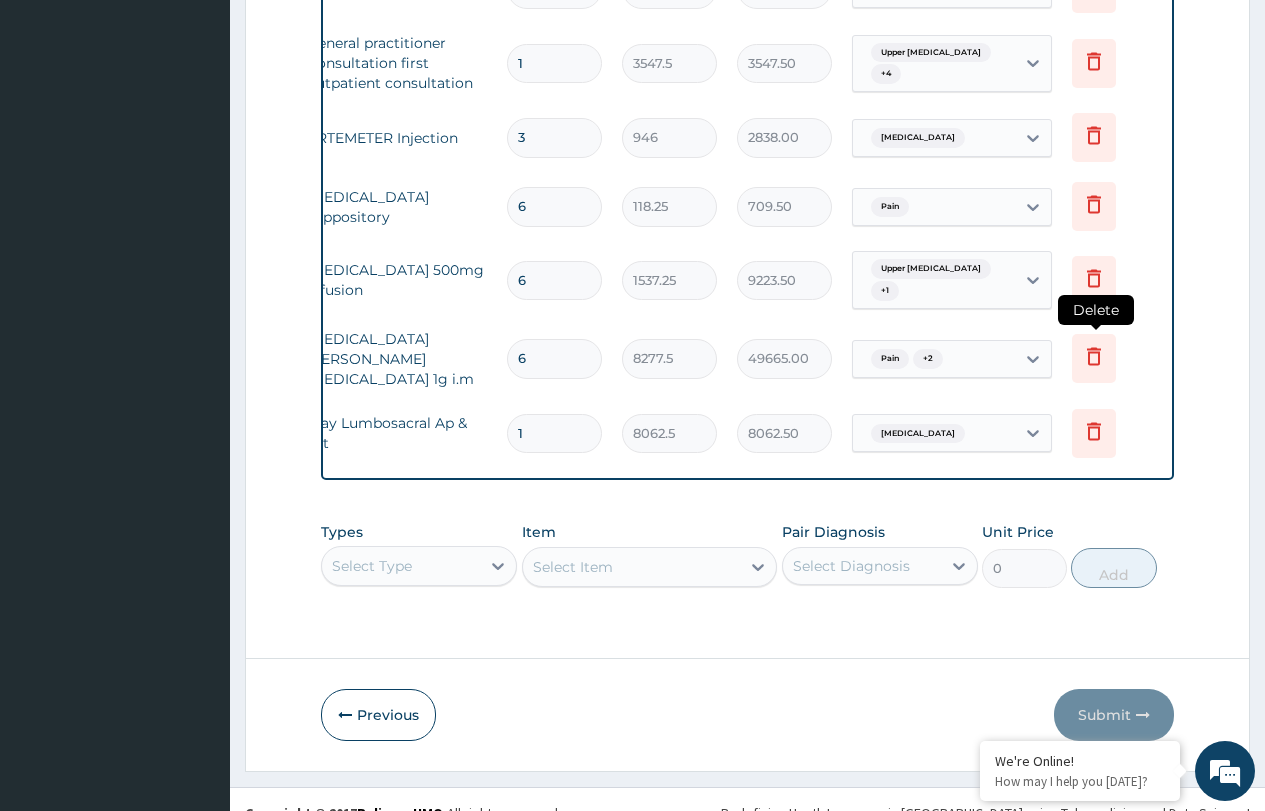 click 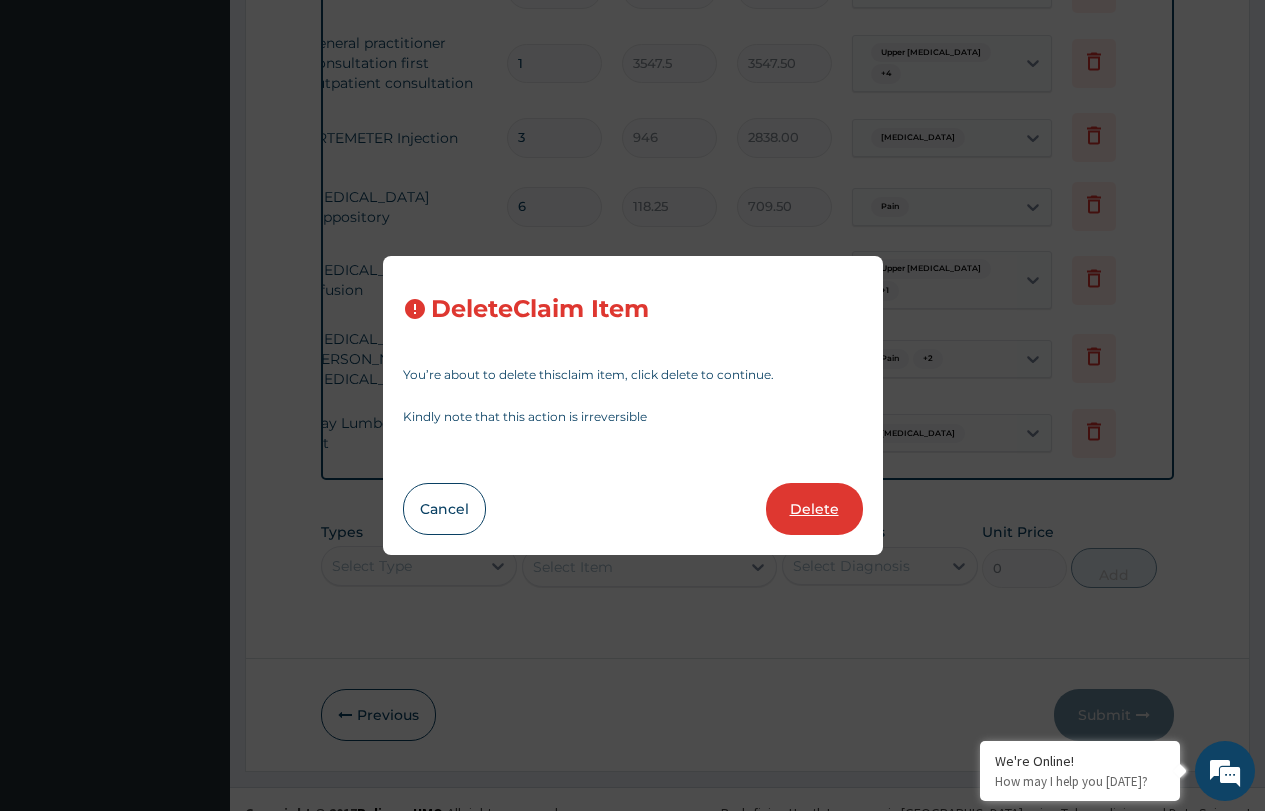 click on "Delete" at bounding box center [814, 509] 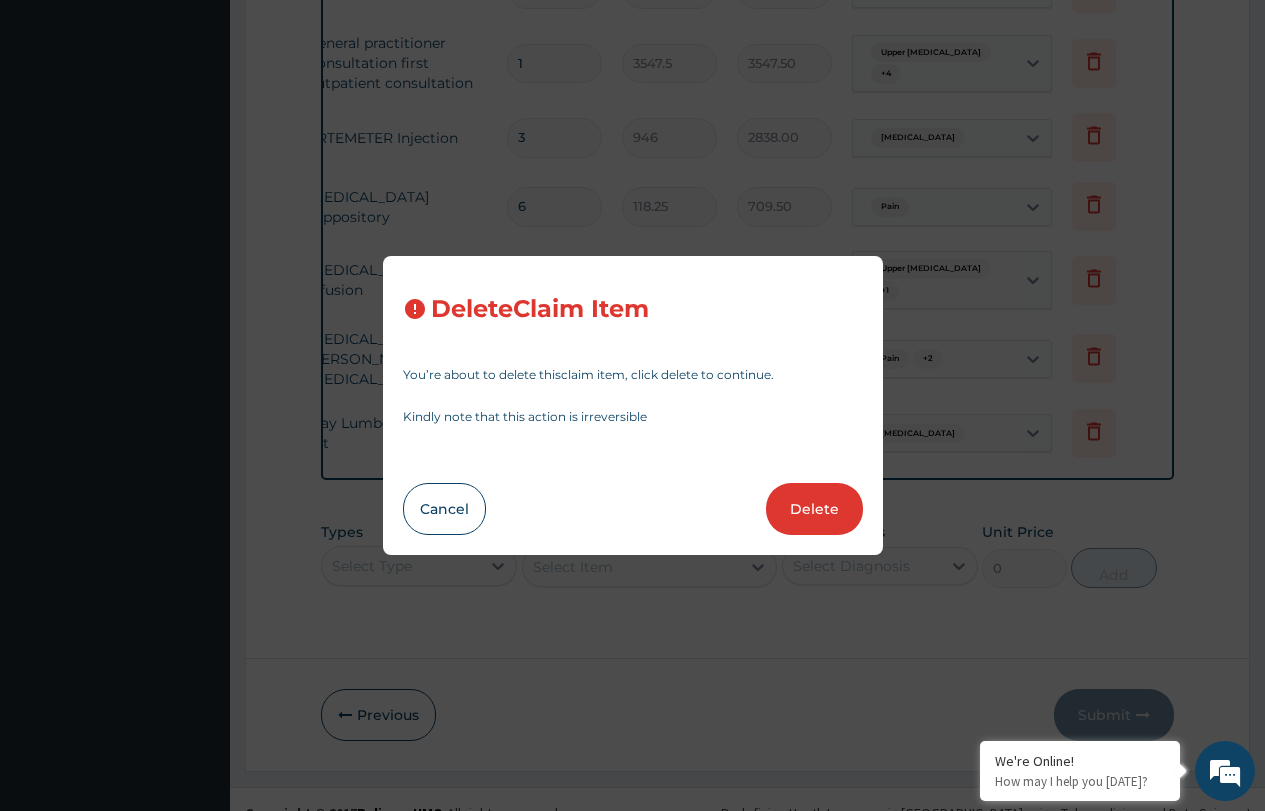 scroll, scrollTop: 1762, scrollLeft: 0, axis: vertical 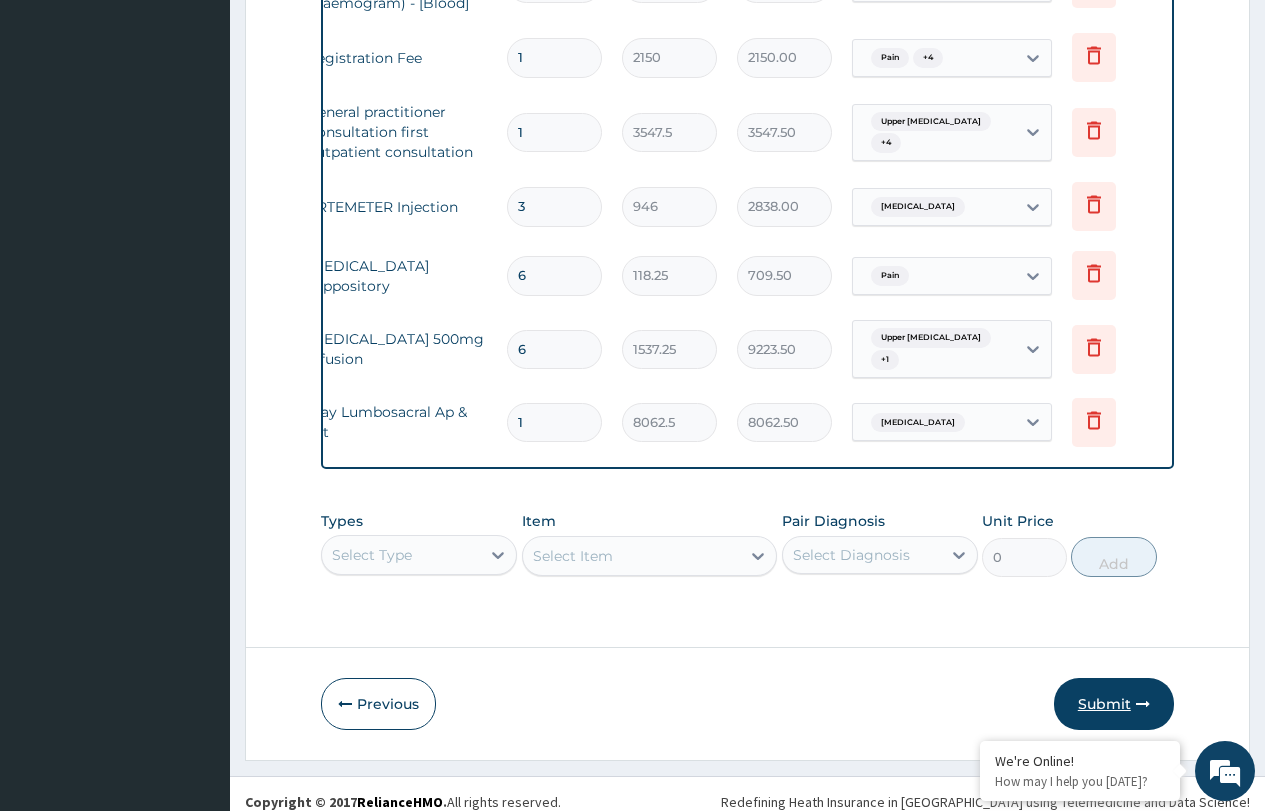 click on "Submit" at bounding box center (1114, 704) 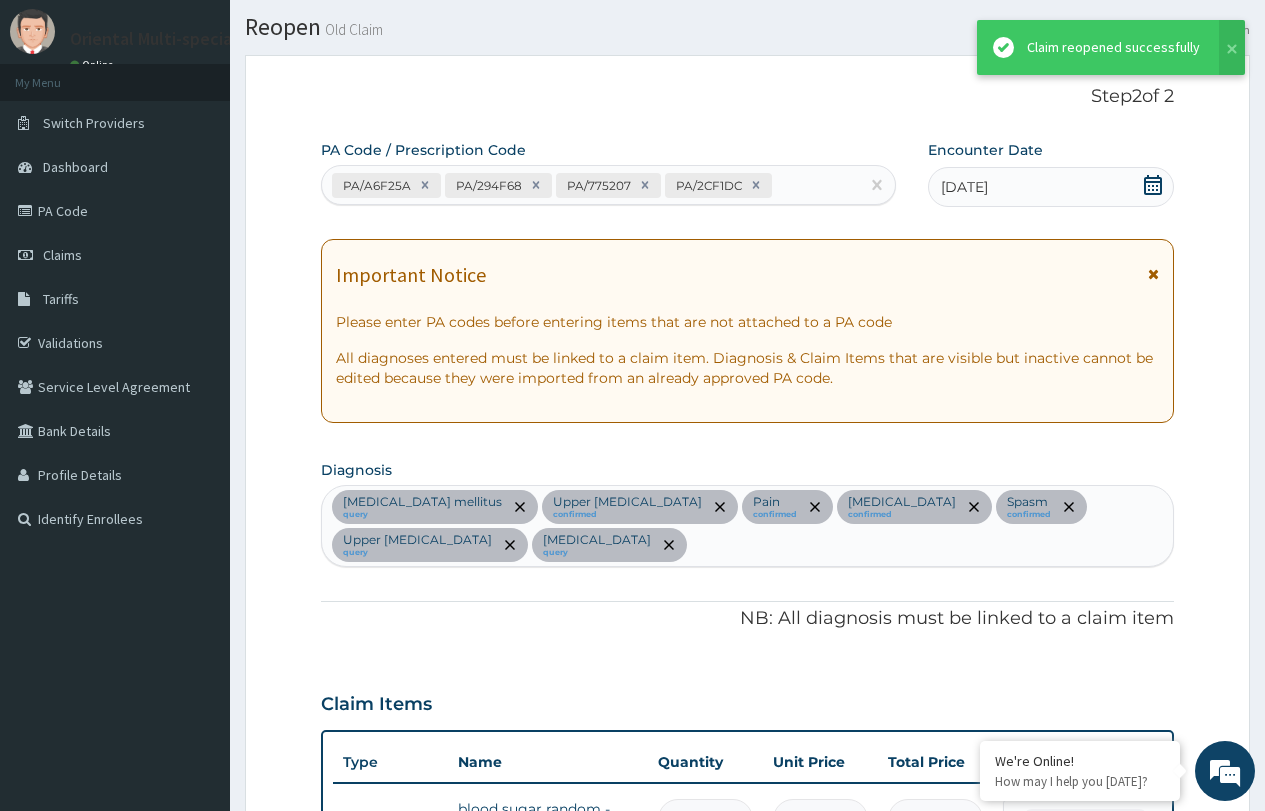 scroll, scrollTop: 1762, scrollLeft: 0, axis: vertical 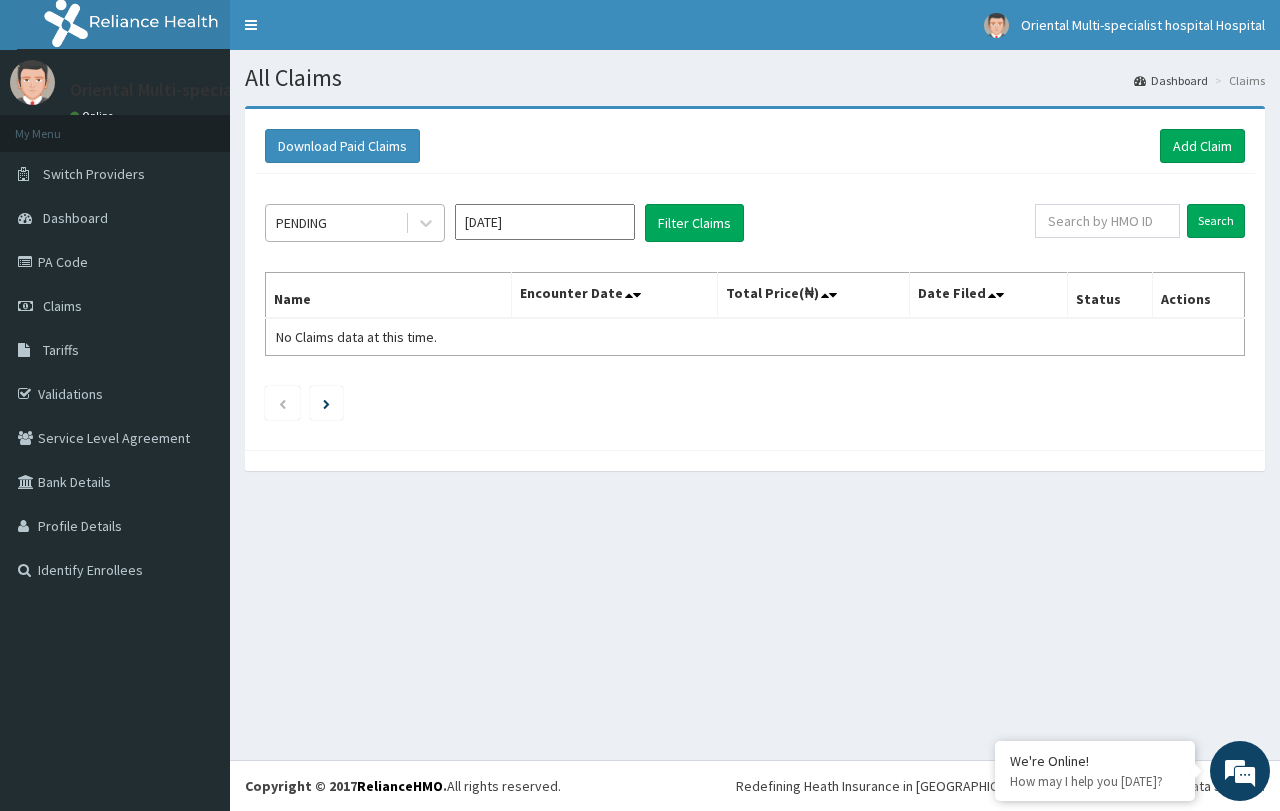 click on "PENDING" at bounding box center (335, 223) 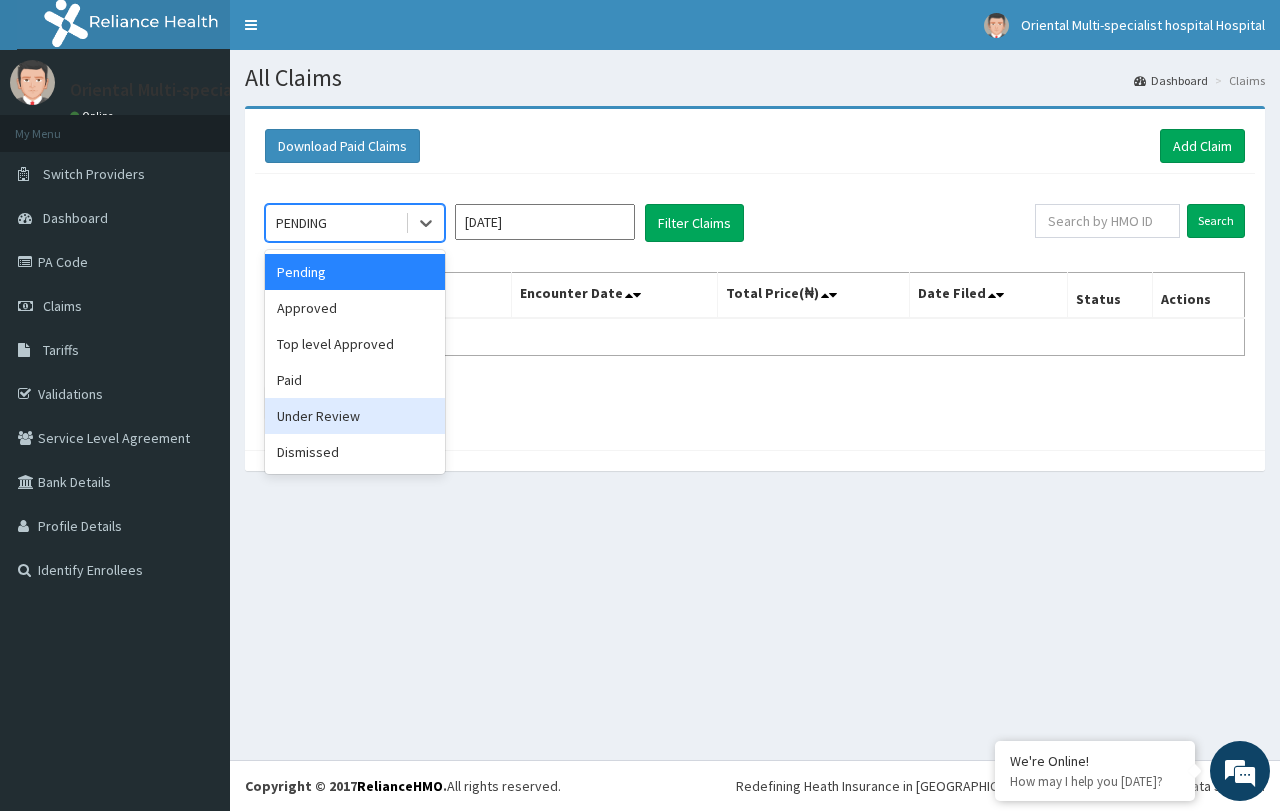 click on "Under Review" at bounding box center (355, 416) 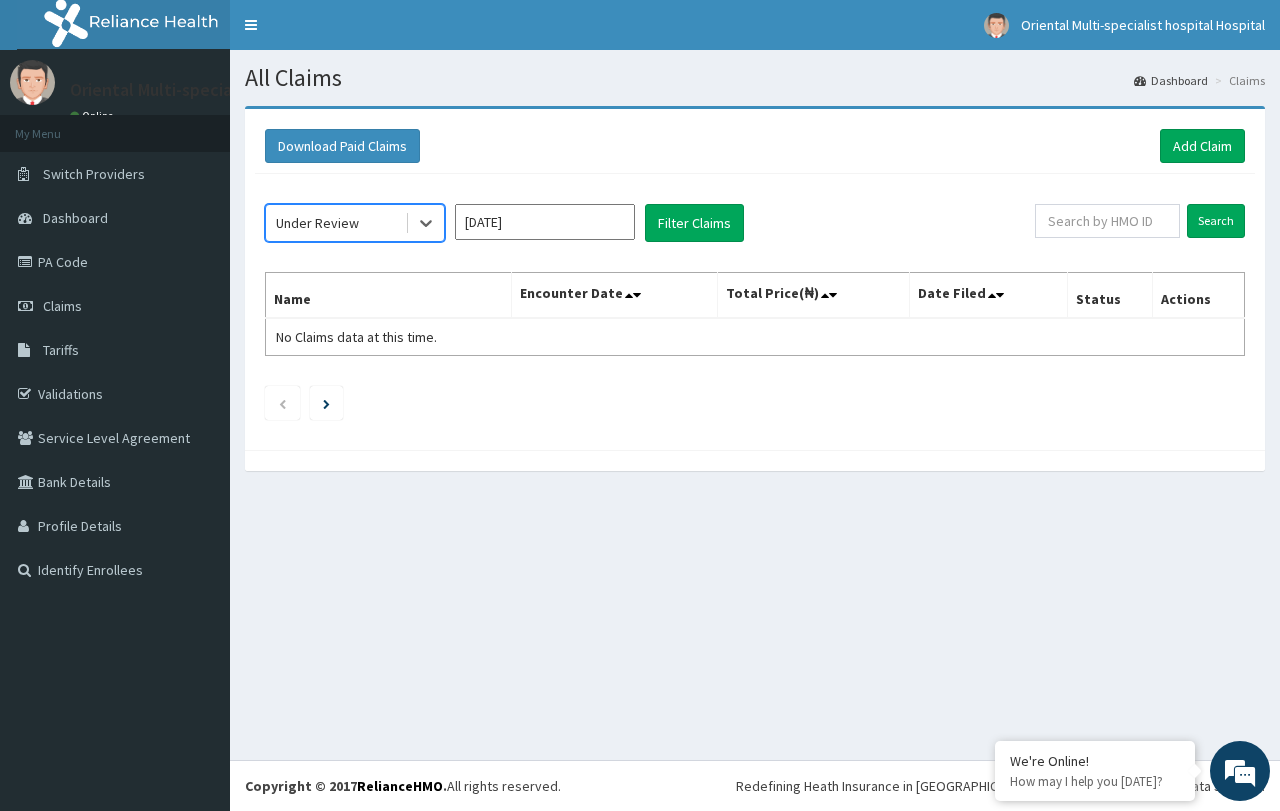 click on "[DATE]" at bounding box center (545, 222) 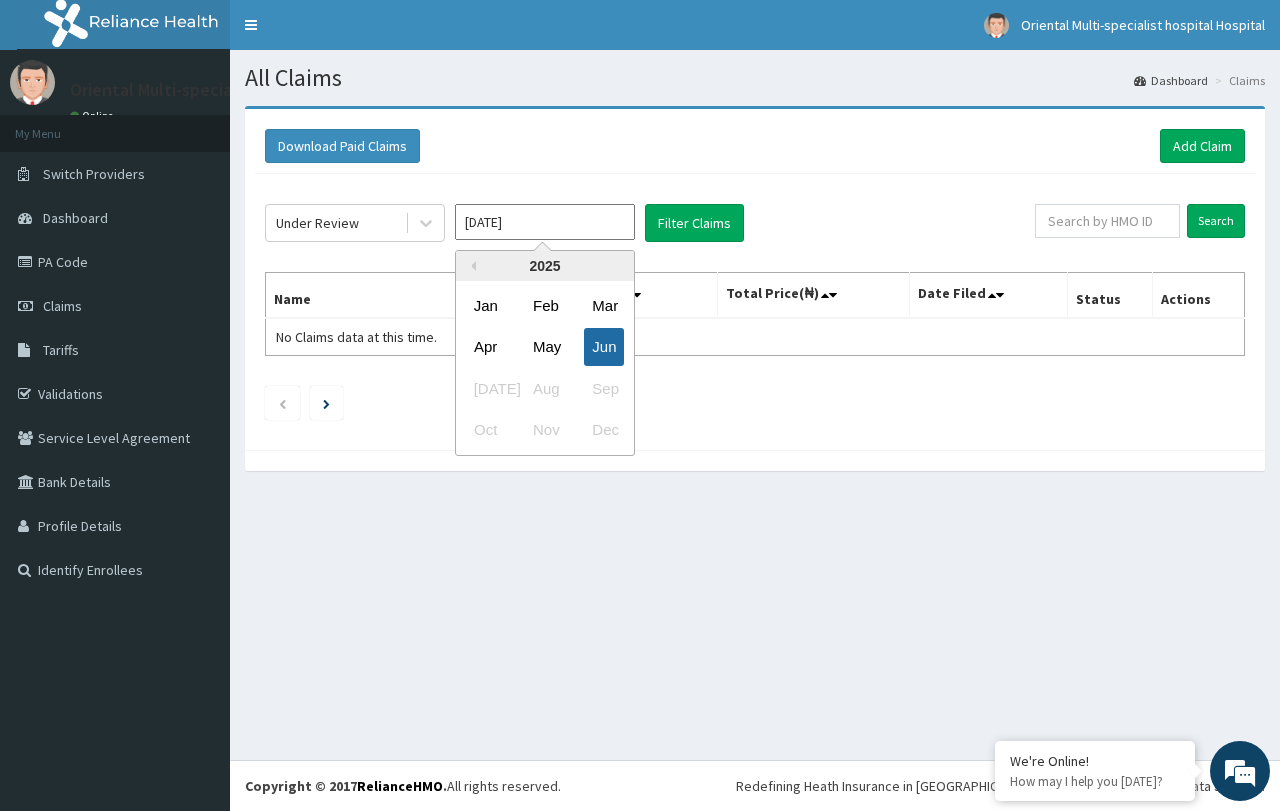 click on "Jun" at bounding box center [604, 347] 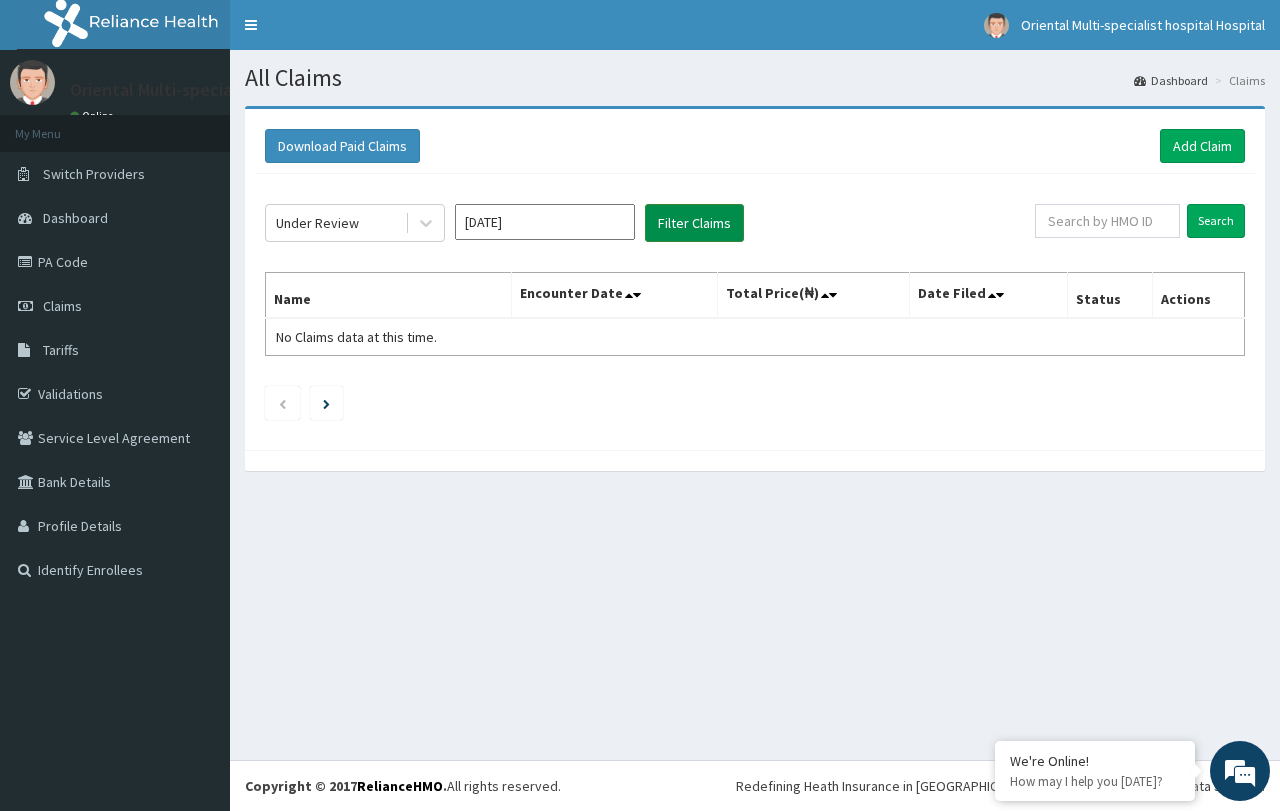 click on "Filter Claims" at bounding box center (694, 223) 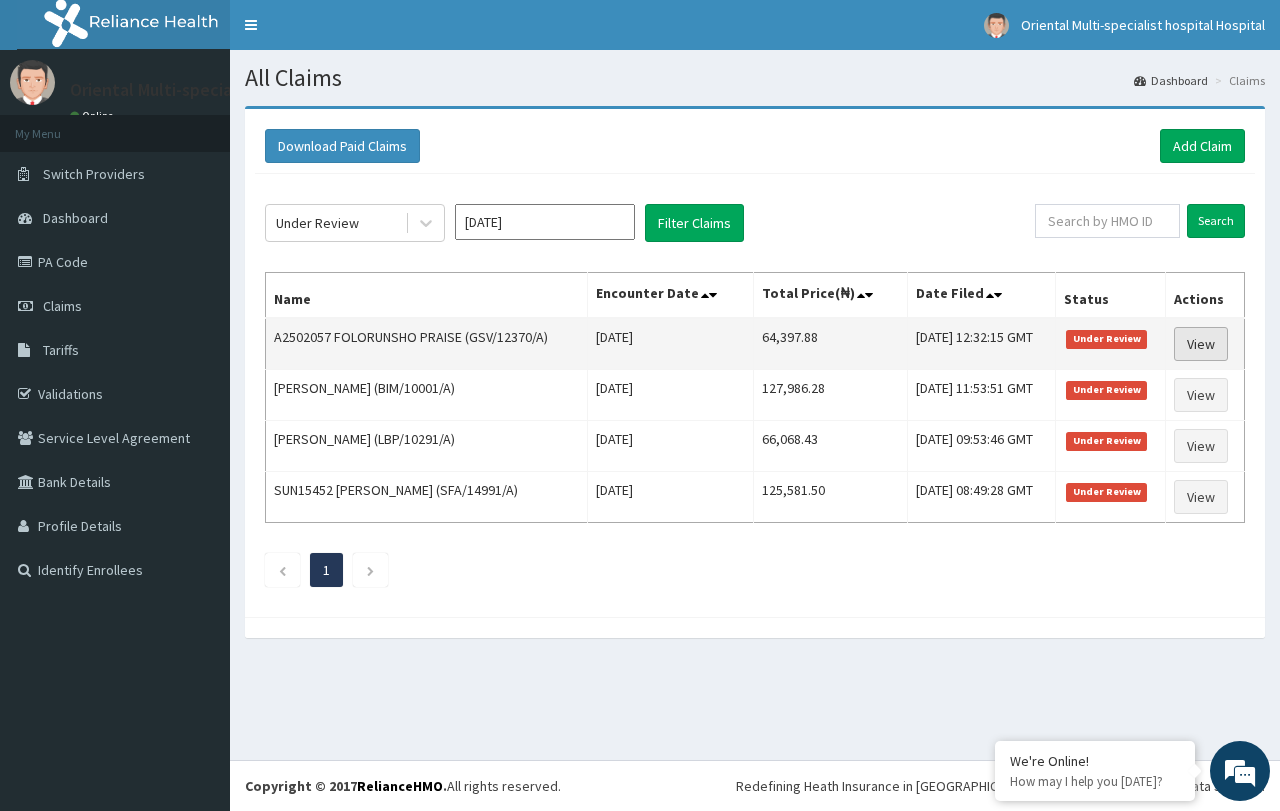click on "View" at bounding box center (1201, 344) 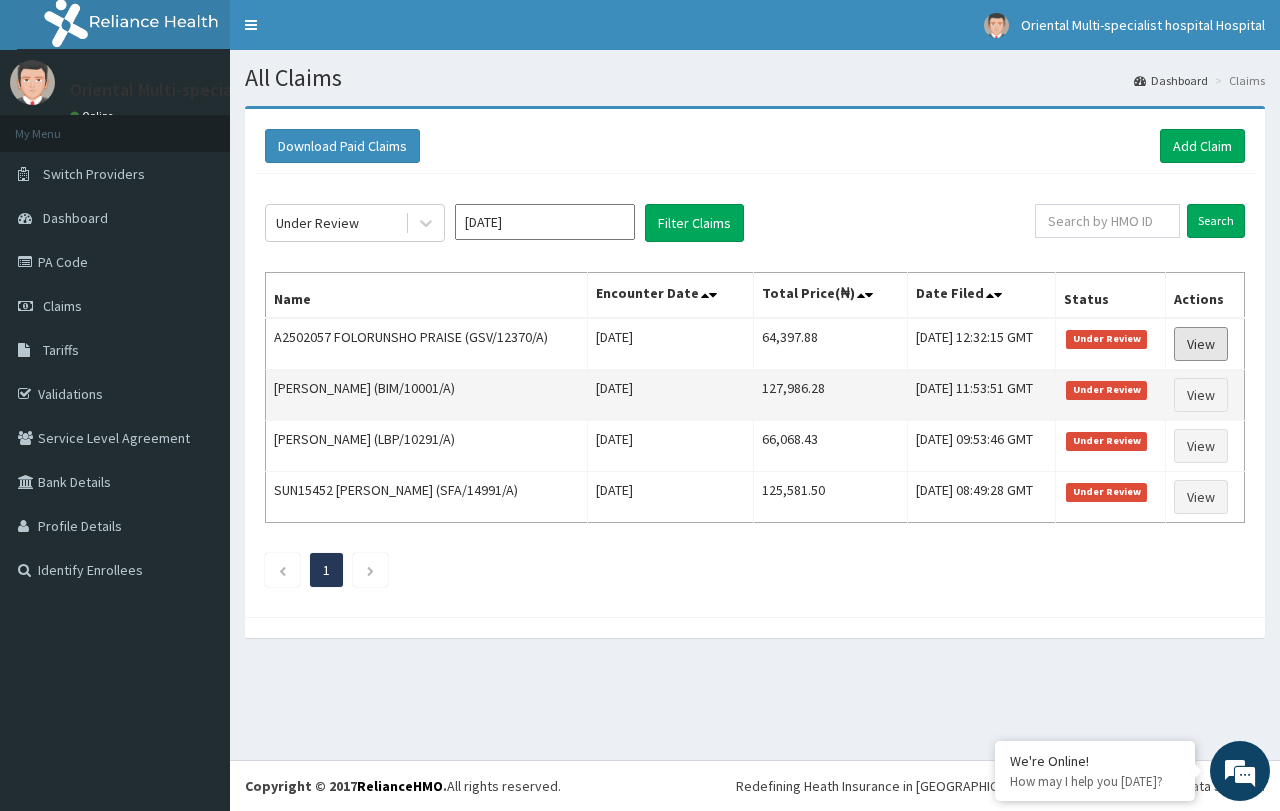 scroll, scrollTop: 0, scrollLeft: 0, axis: both 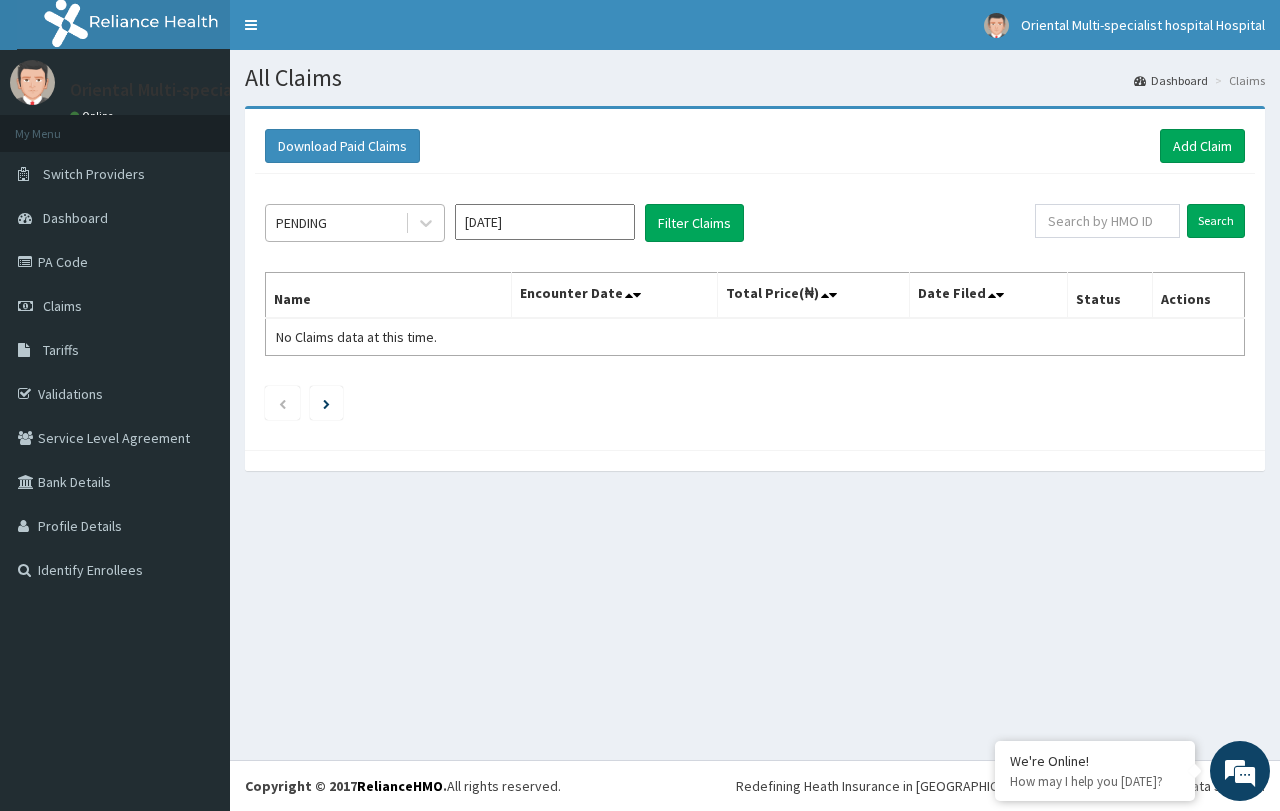 drag, startPoint x: 337, startPoint y: 222, endPoint x: 356, endPoint y: 241, distance: 26.870058 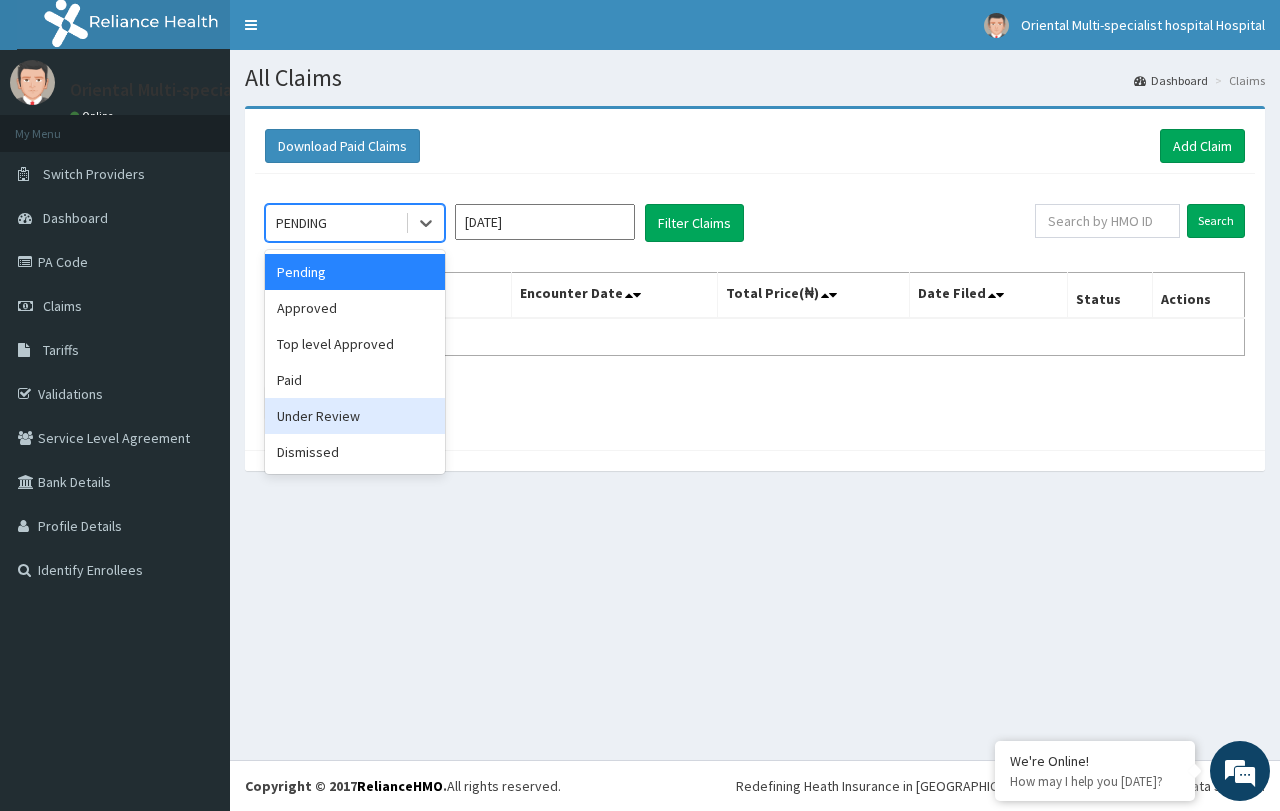 click on "Under Review" at bounding box center (355, 416) 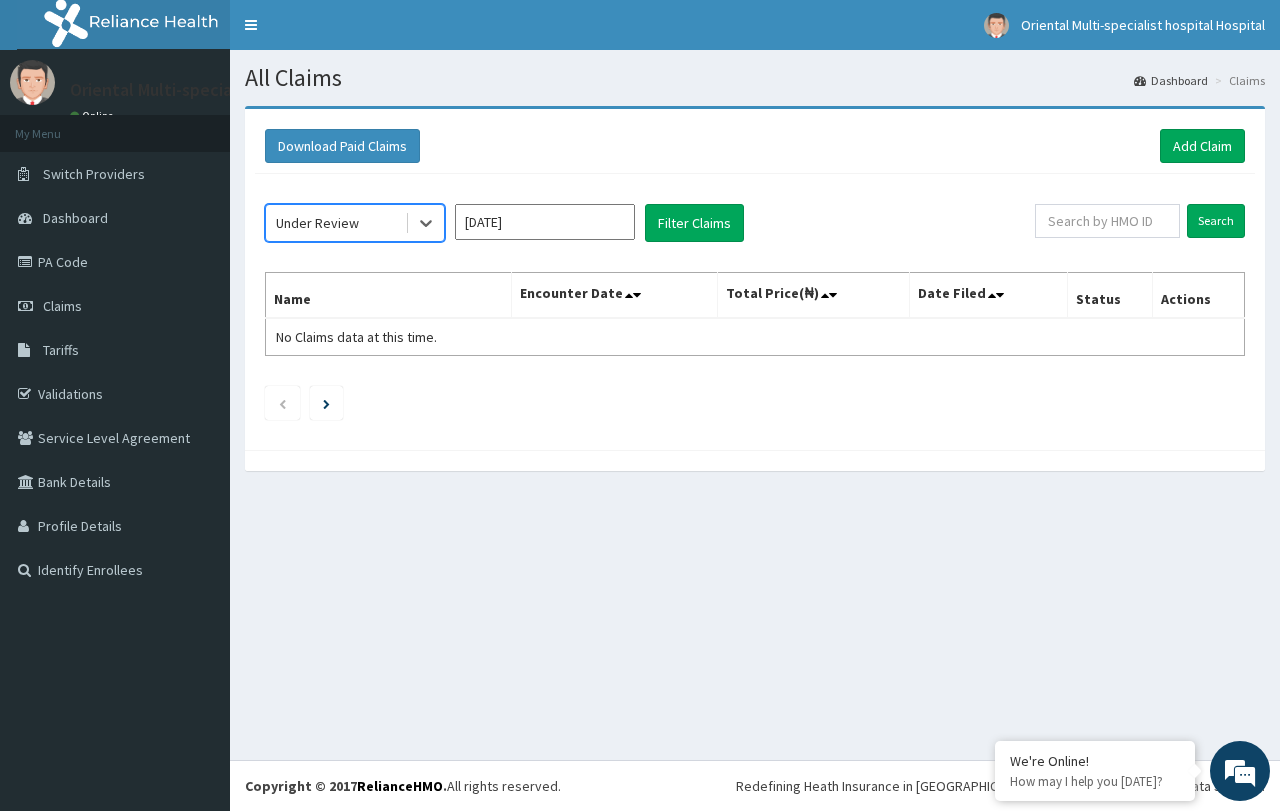 click on "Jun 2025" at bounding box center (545, 222) 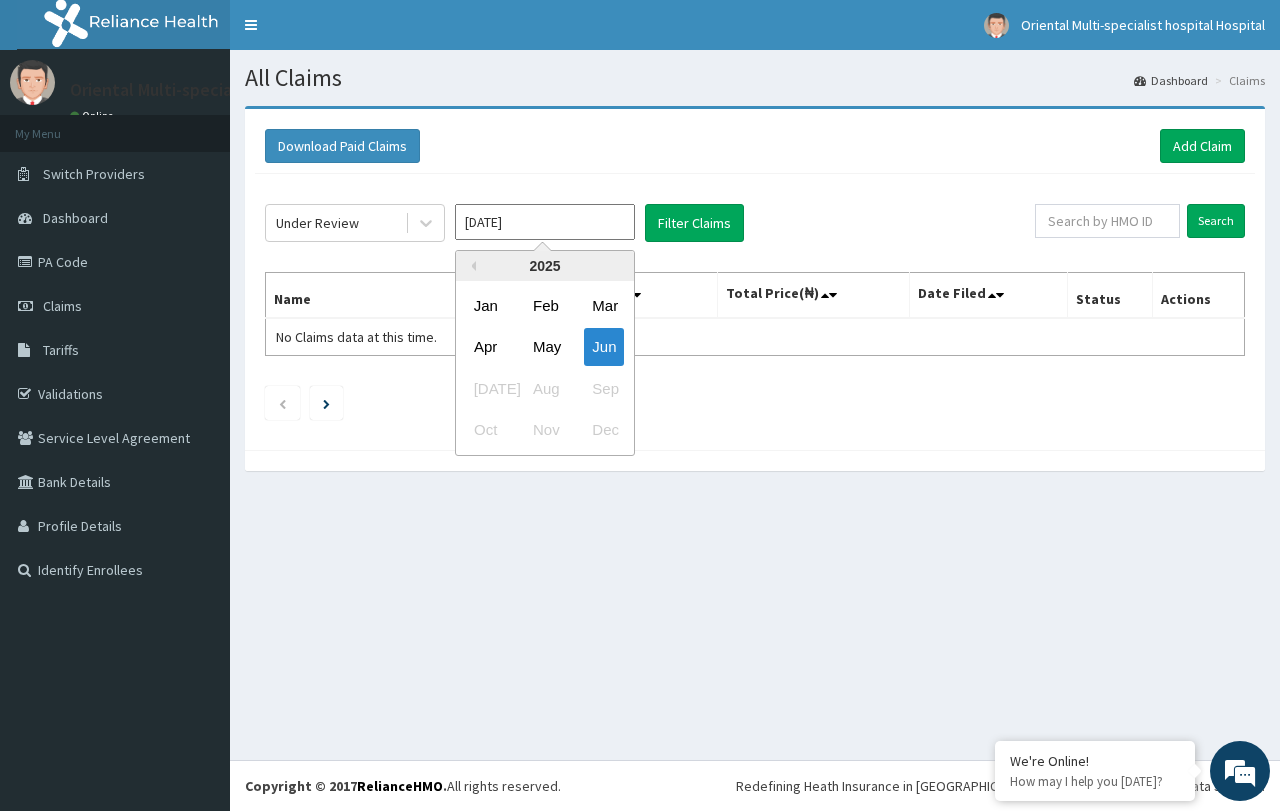 click on "Jun" at bounding box center [604, 347] 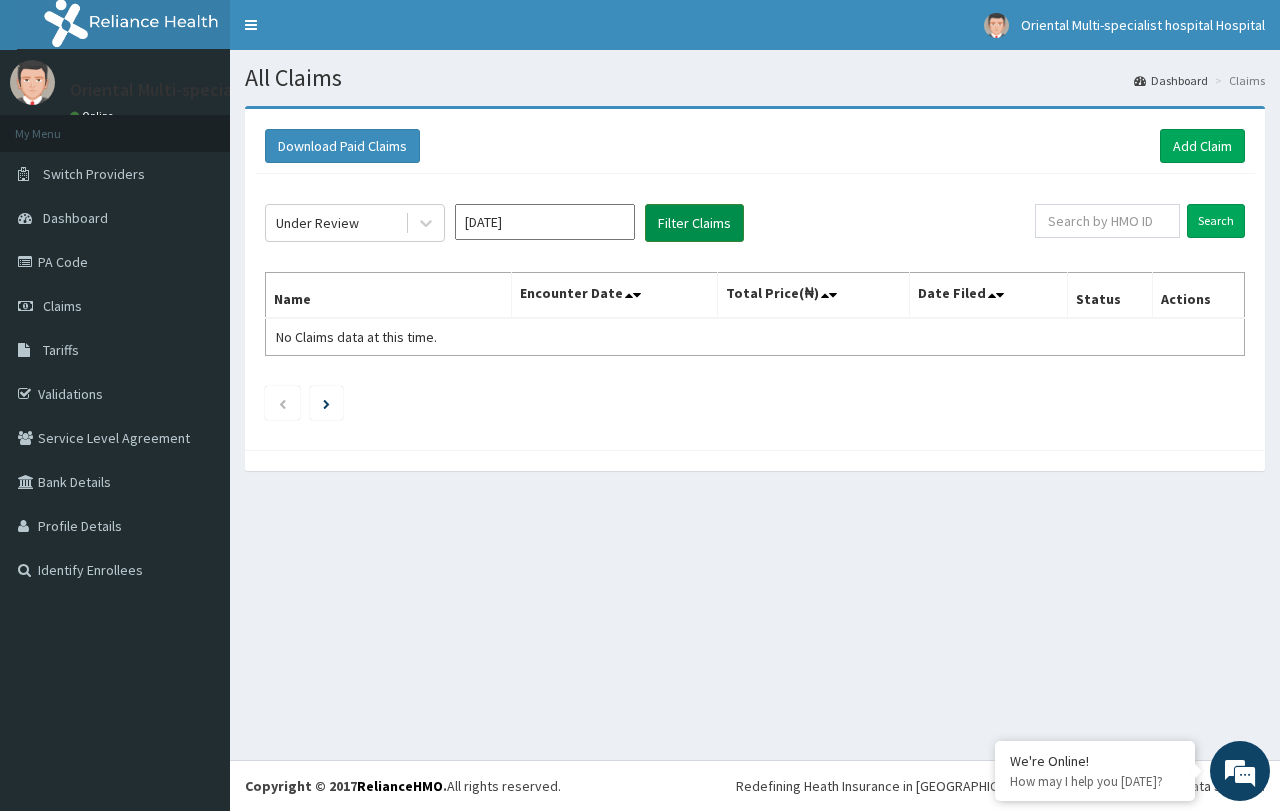 click on "Filter Claims" at bounding box center (694, 223) 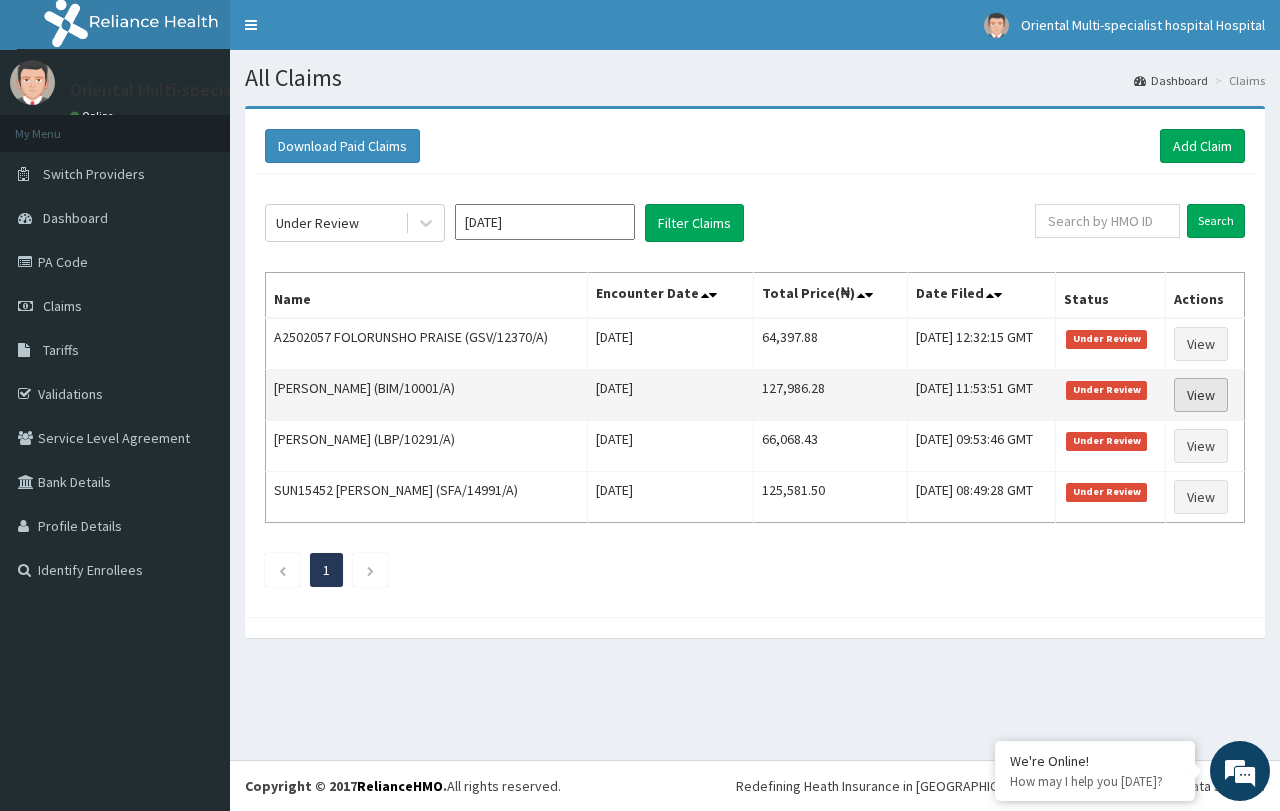 click on "View" at bounding box center [1201, 395] 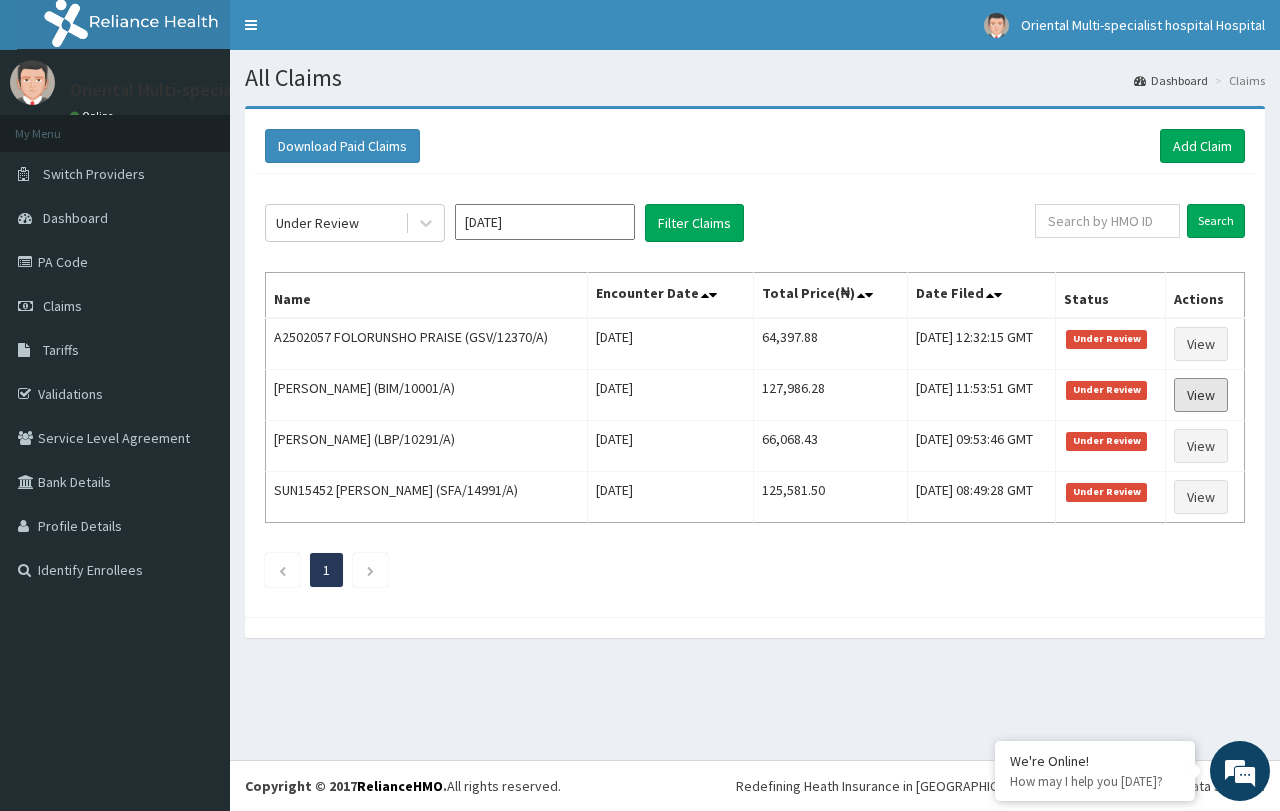 scroll, scrollTop: 0, scrollLeft: 0, axis: both 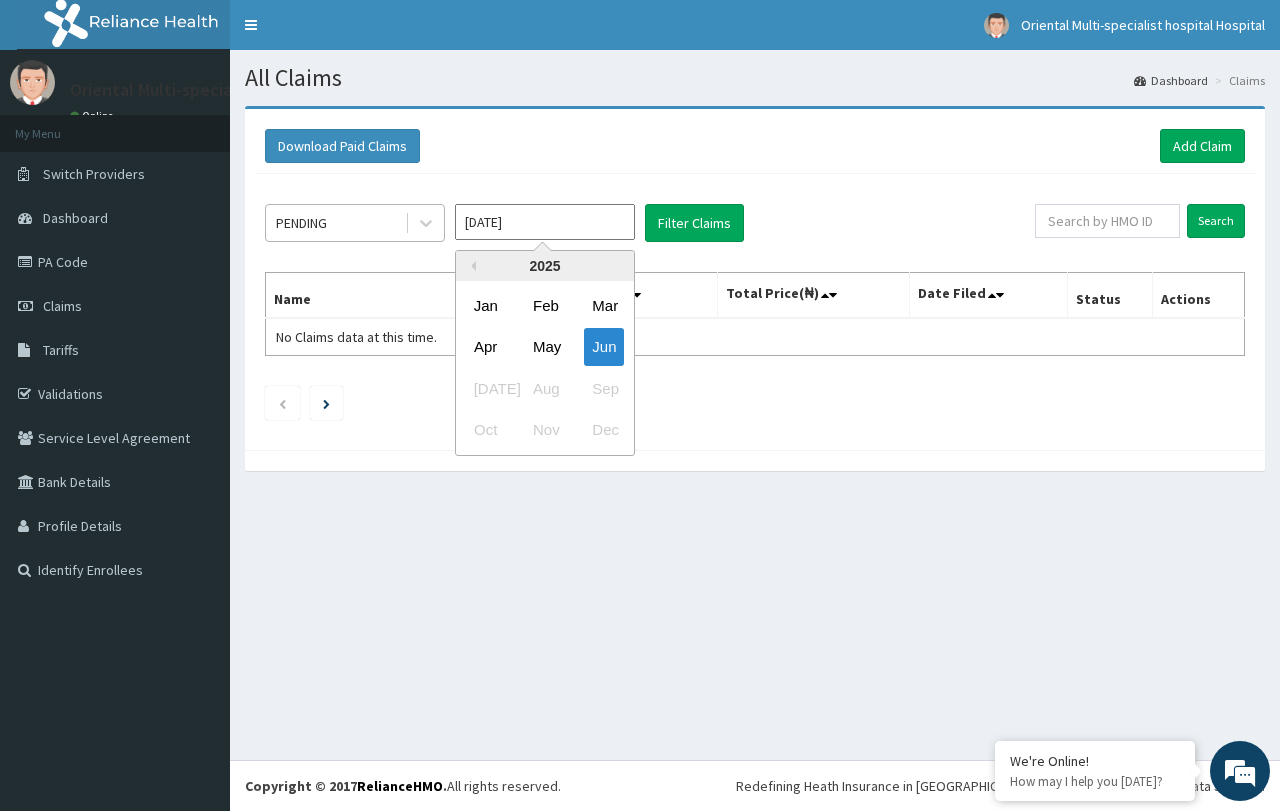 click on "PENDING" at bounding box center [335, 223] 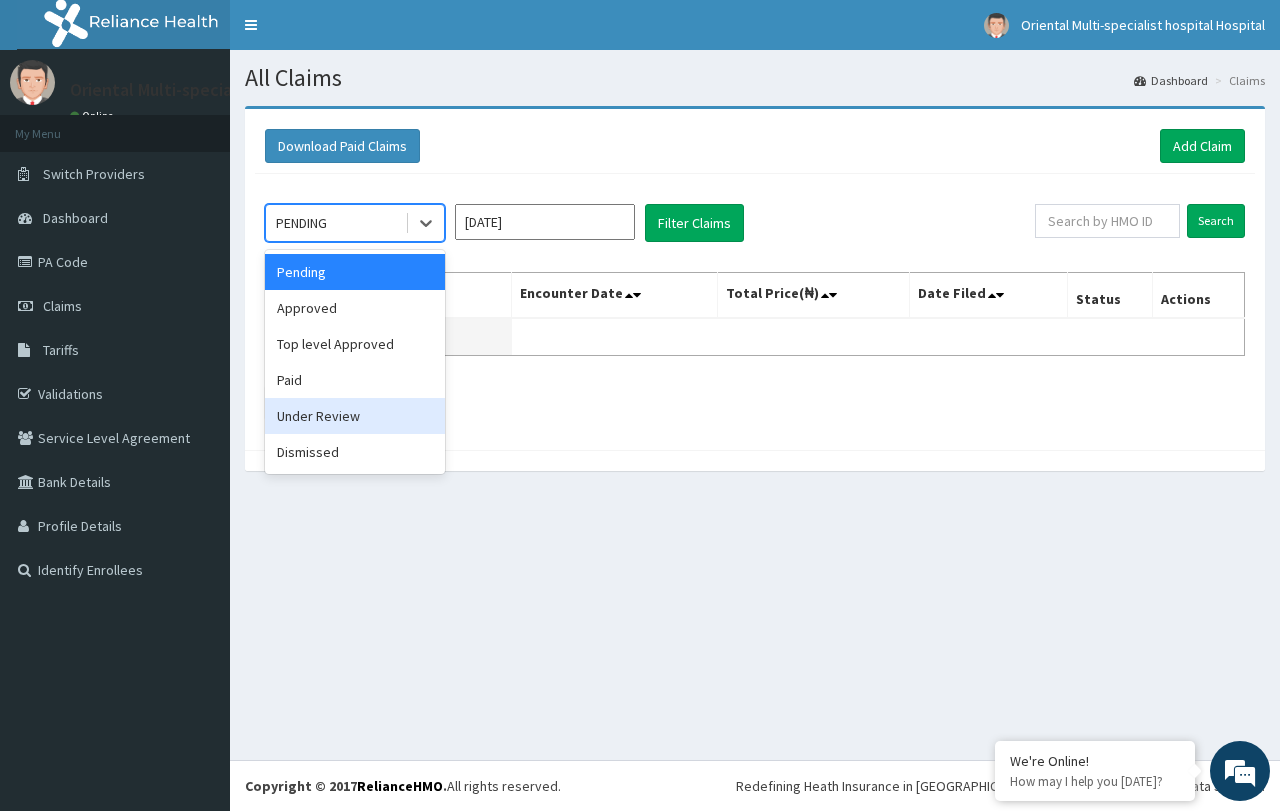 drag, startPoint x: 371, startPoint y: 413, endPoint x: 437, endPoint y: 347, distance: 93.3381 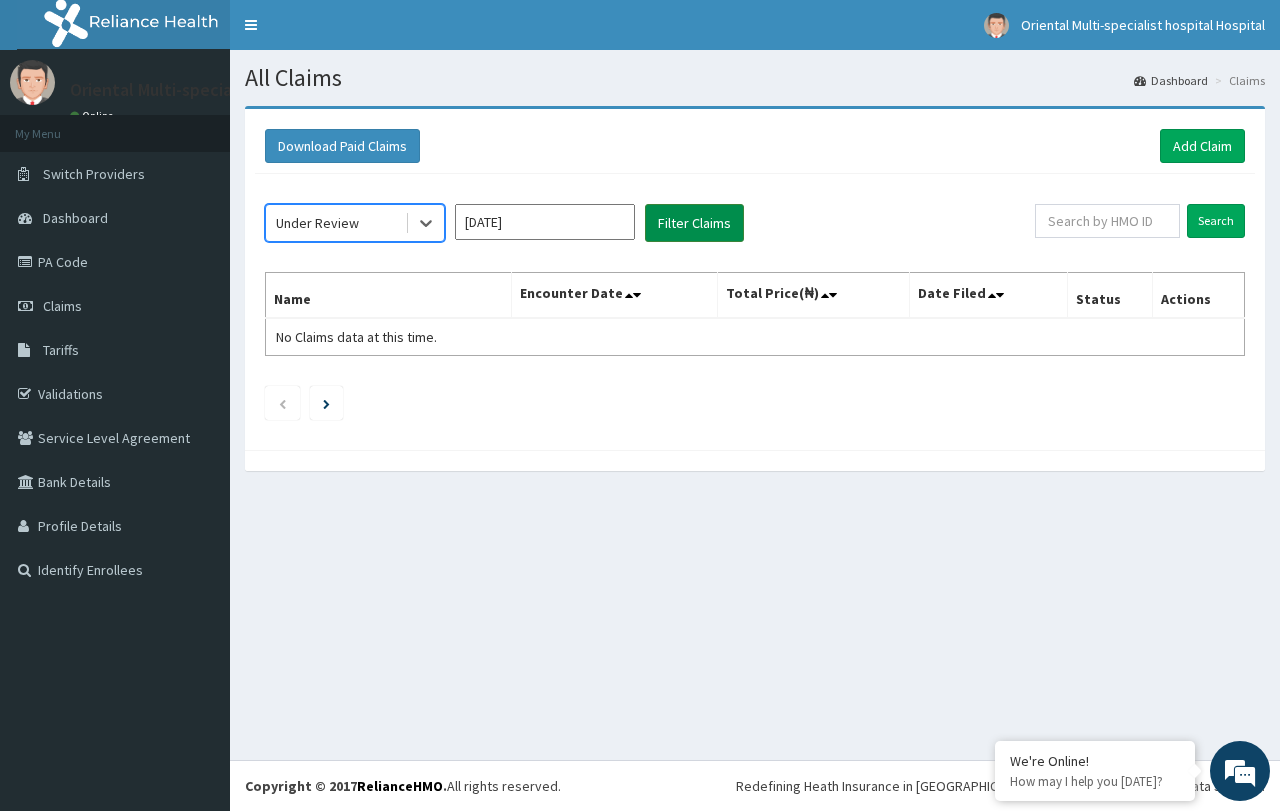 click on "Filter Claims" at bounding box center (694, 223) 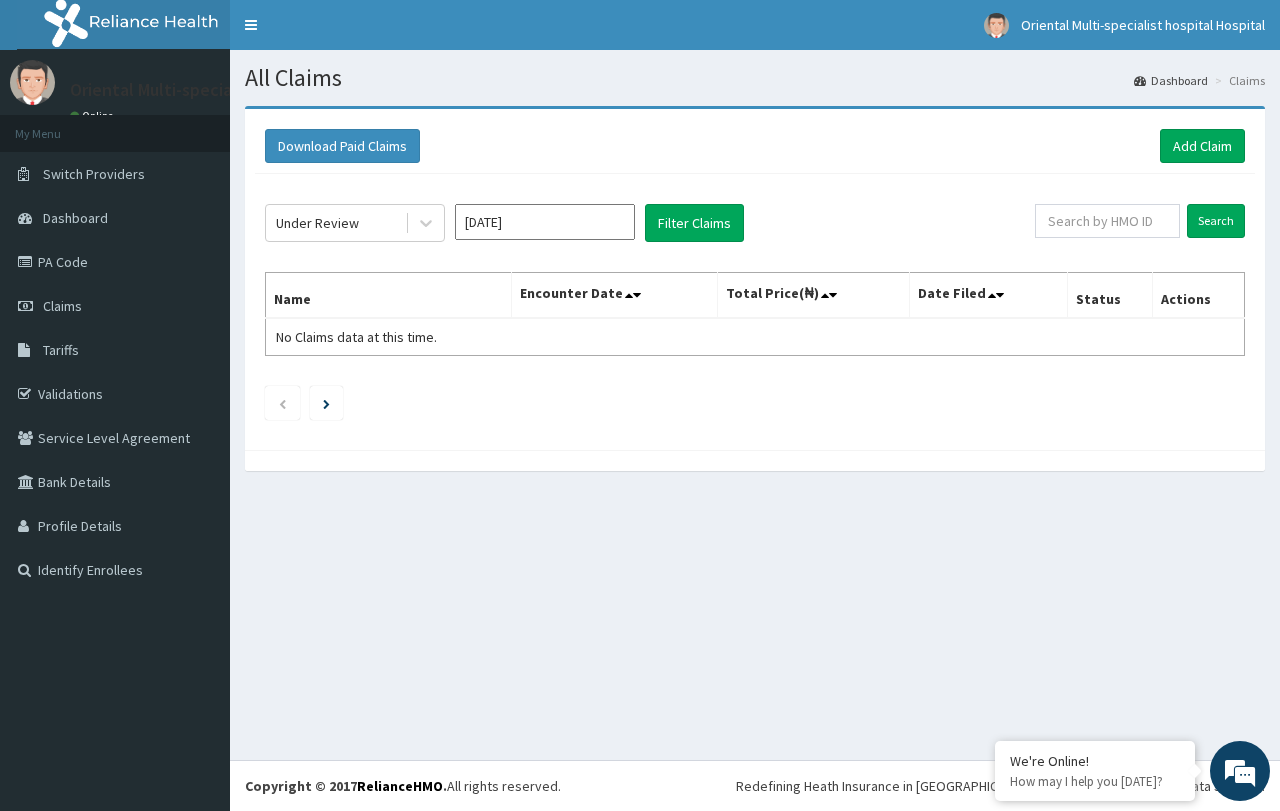 click on "[DATE]" at bounding box center [545, 222] 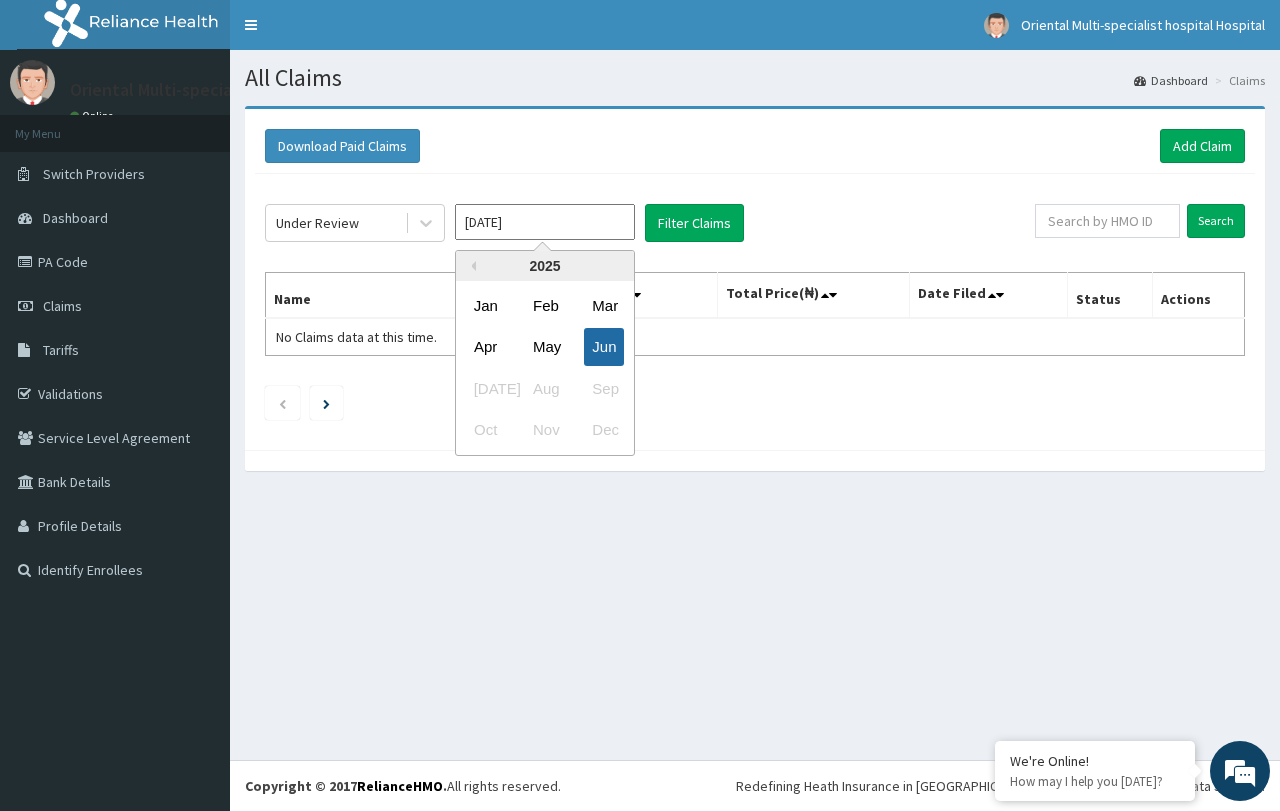 click on "Jun" at bounding box center [604, 347] 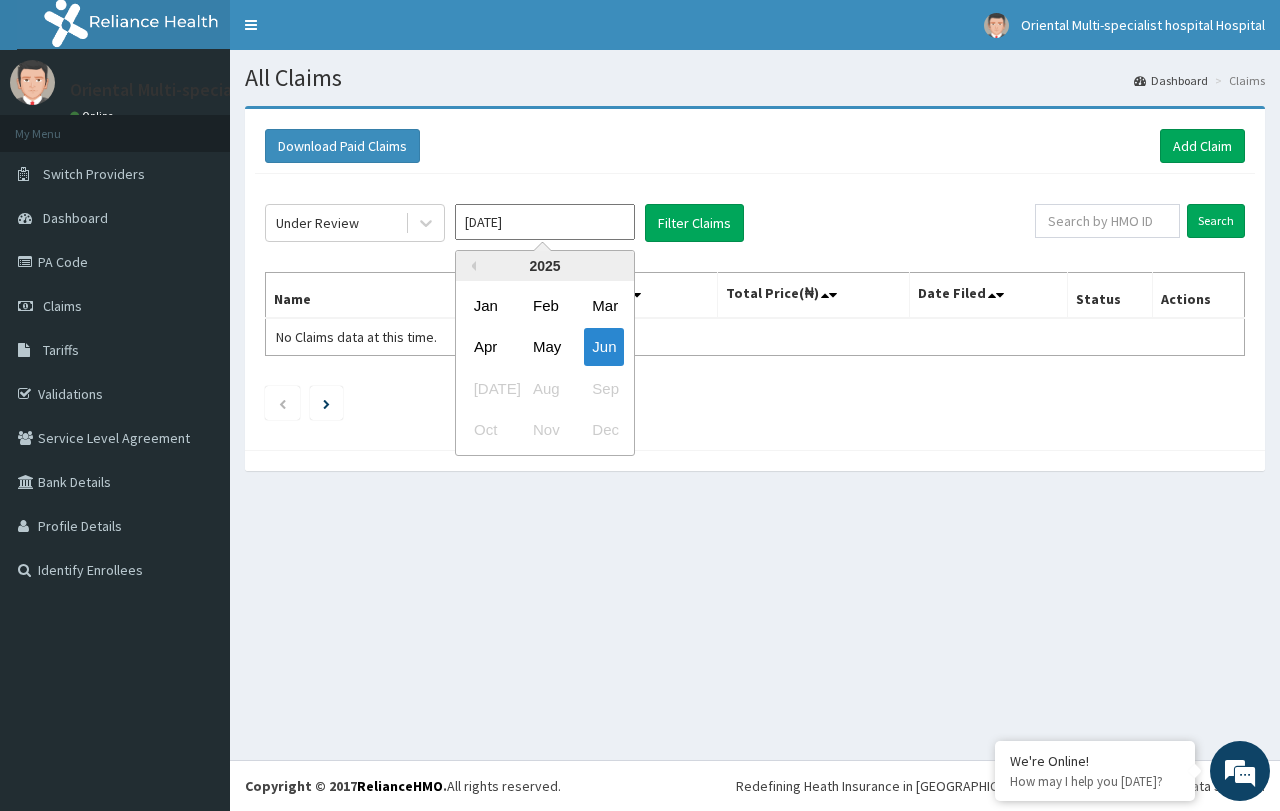 type on "[DATE]" 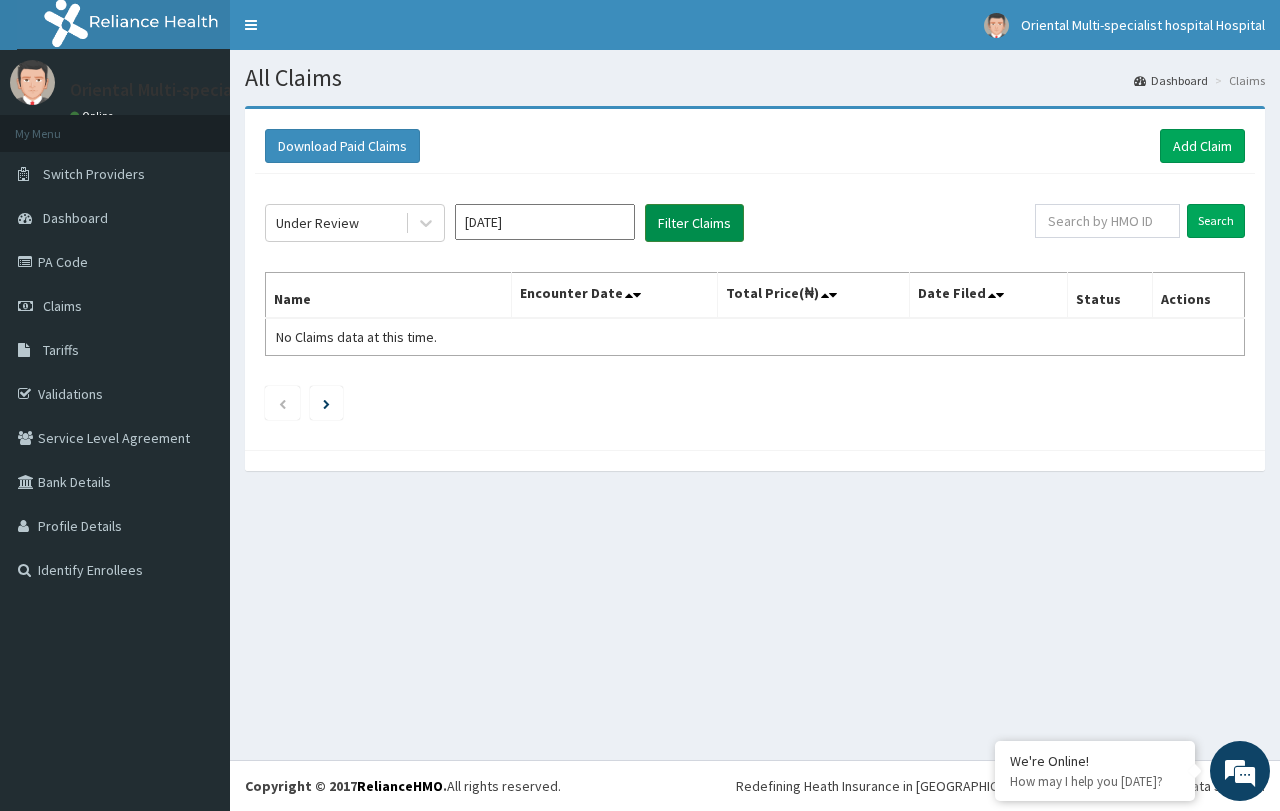 click on "Filter Claims" at bounding box center [694, 223] 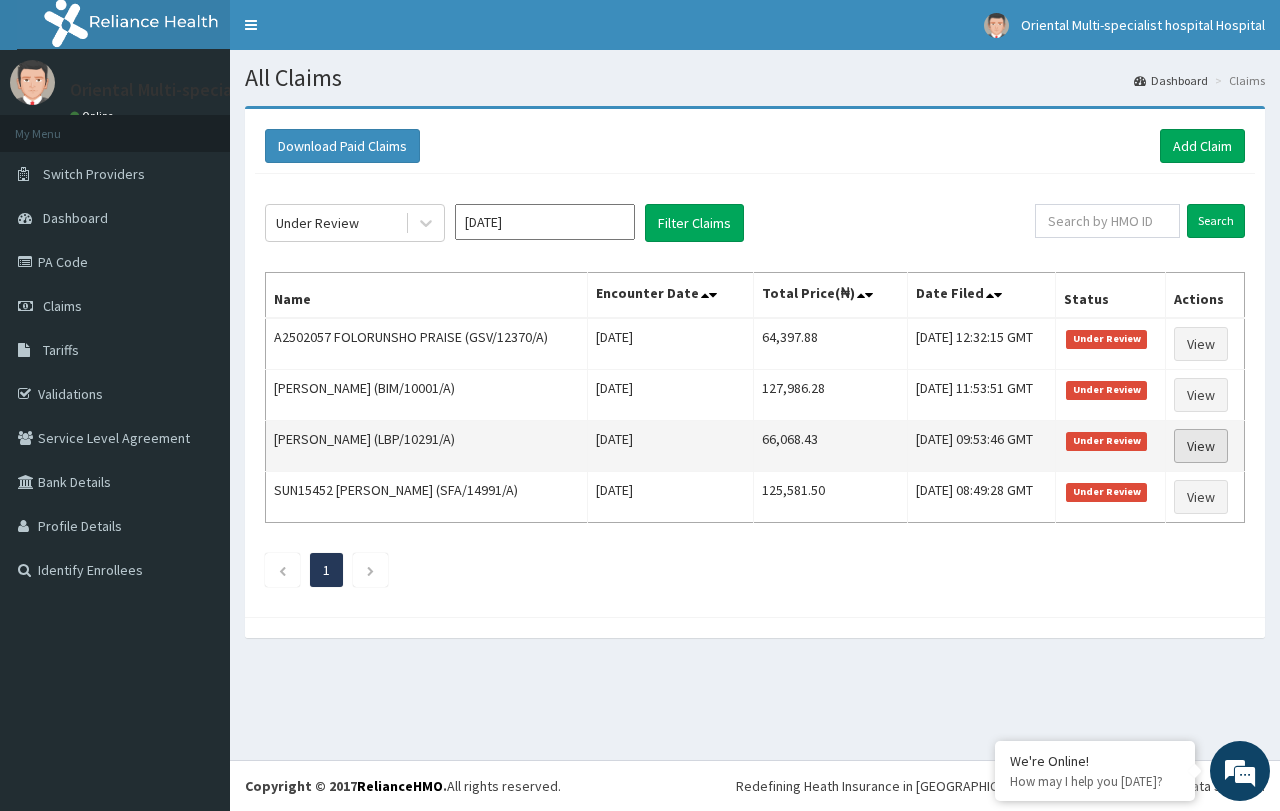 click on "View" at bounding box center (1201, 446) 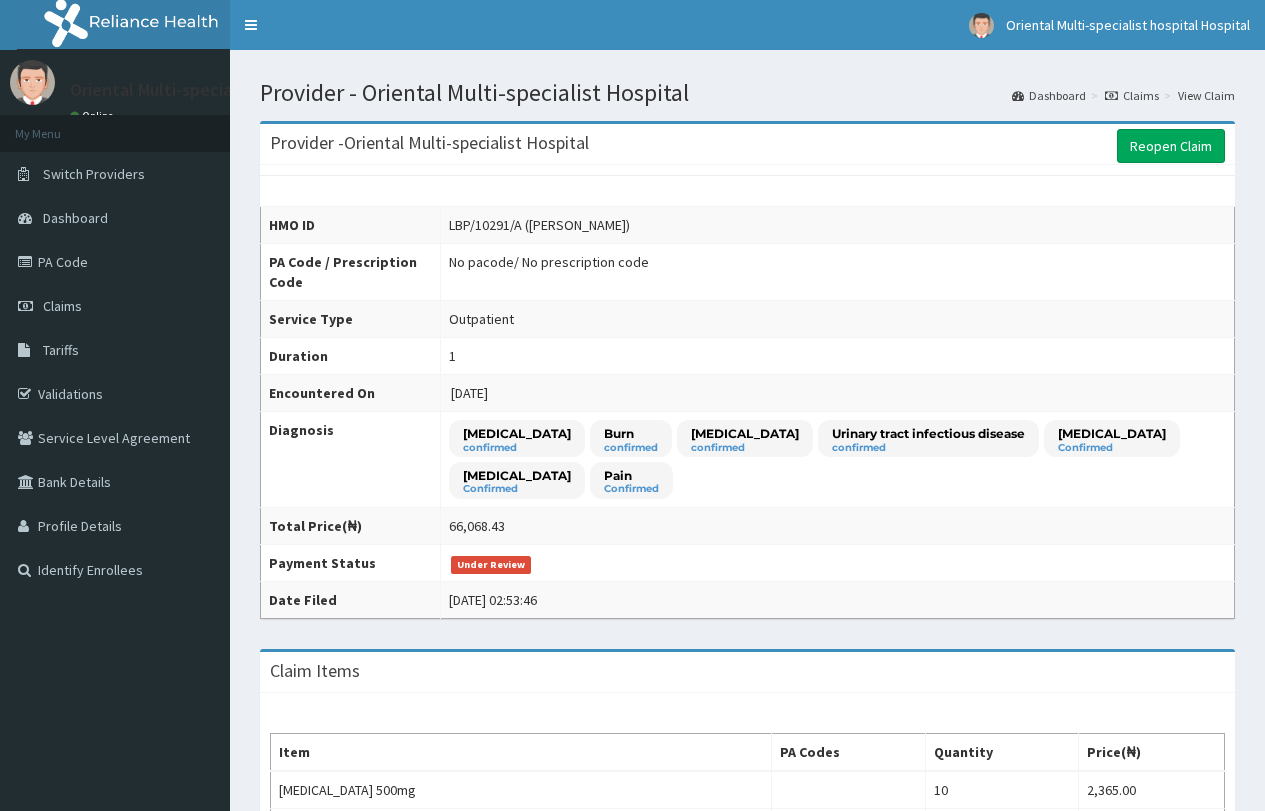 scroll, scrollTop: 0, scrollLeft: 0, axis: both 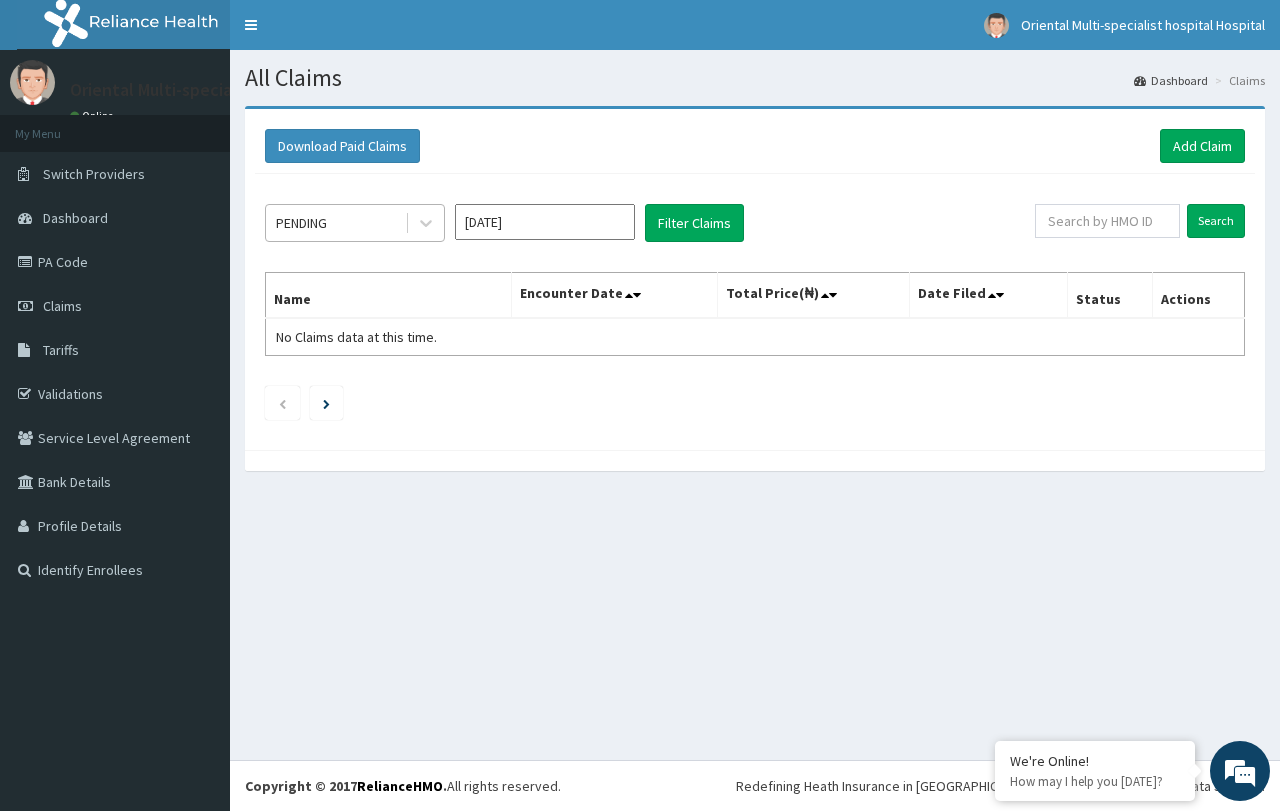 click on "PENDING" at bounding box center (335, 223) 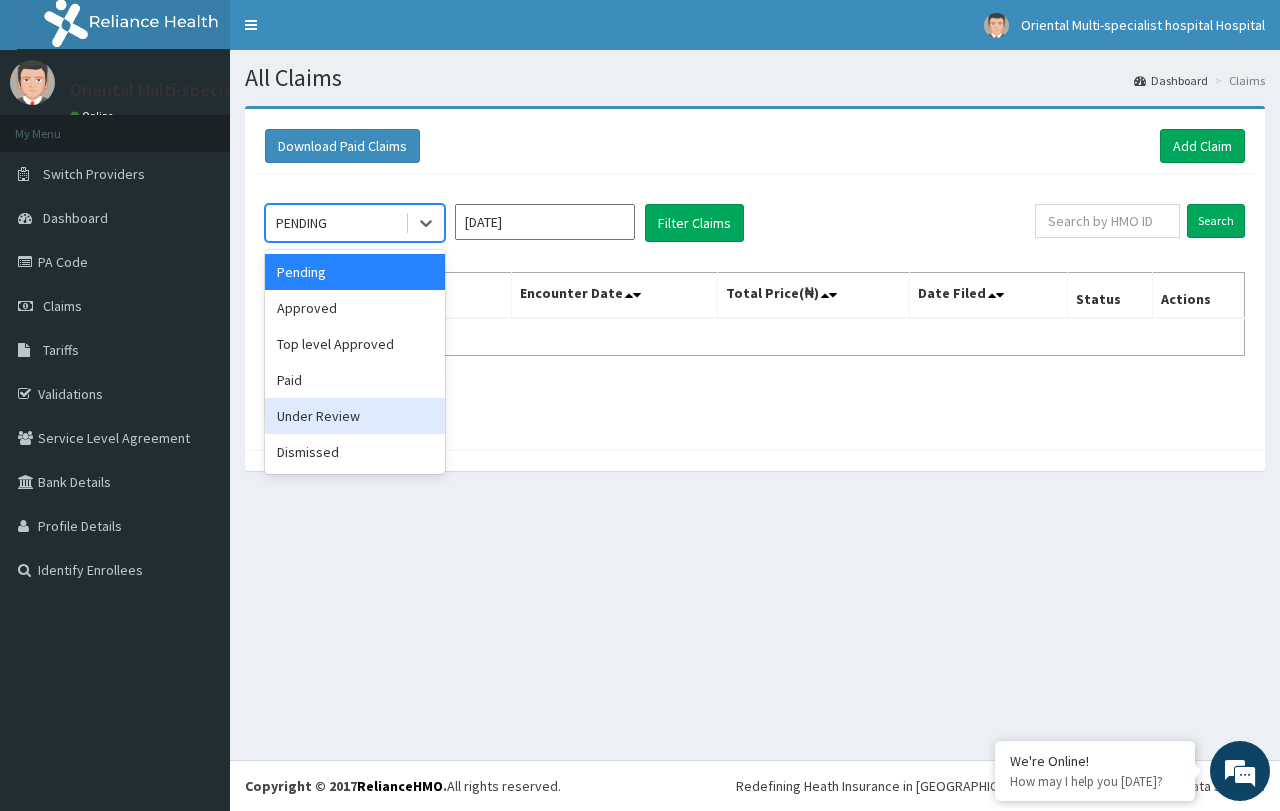 click on "Under Review" at bounding box center [355, 416] 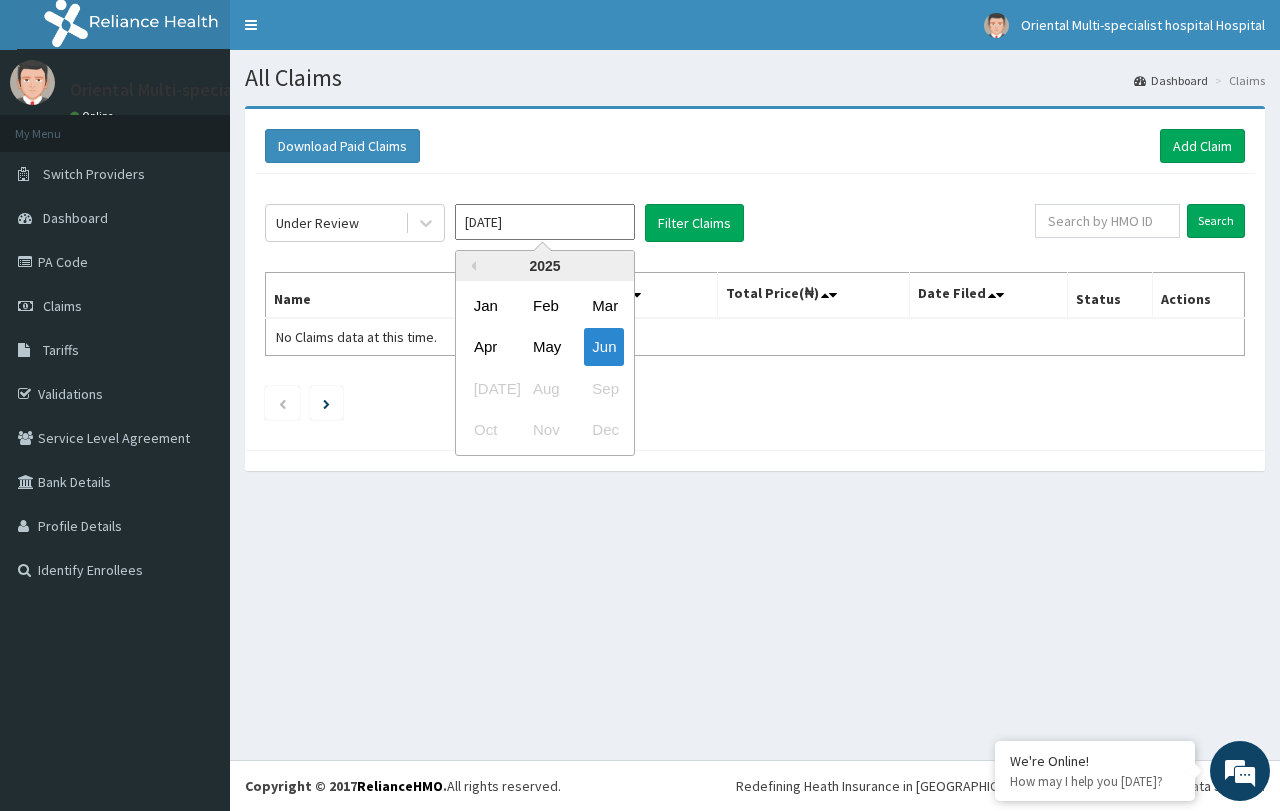 click on "Jun 2025" at bounding box center (545, 222) 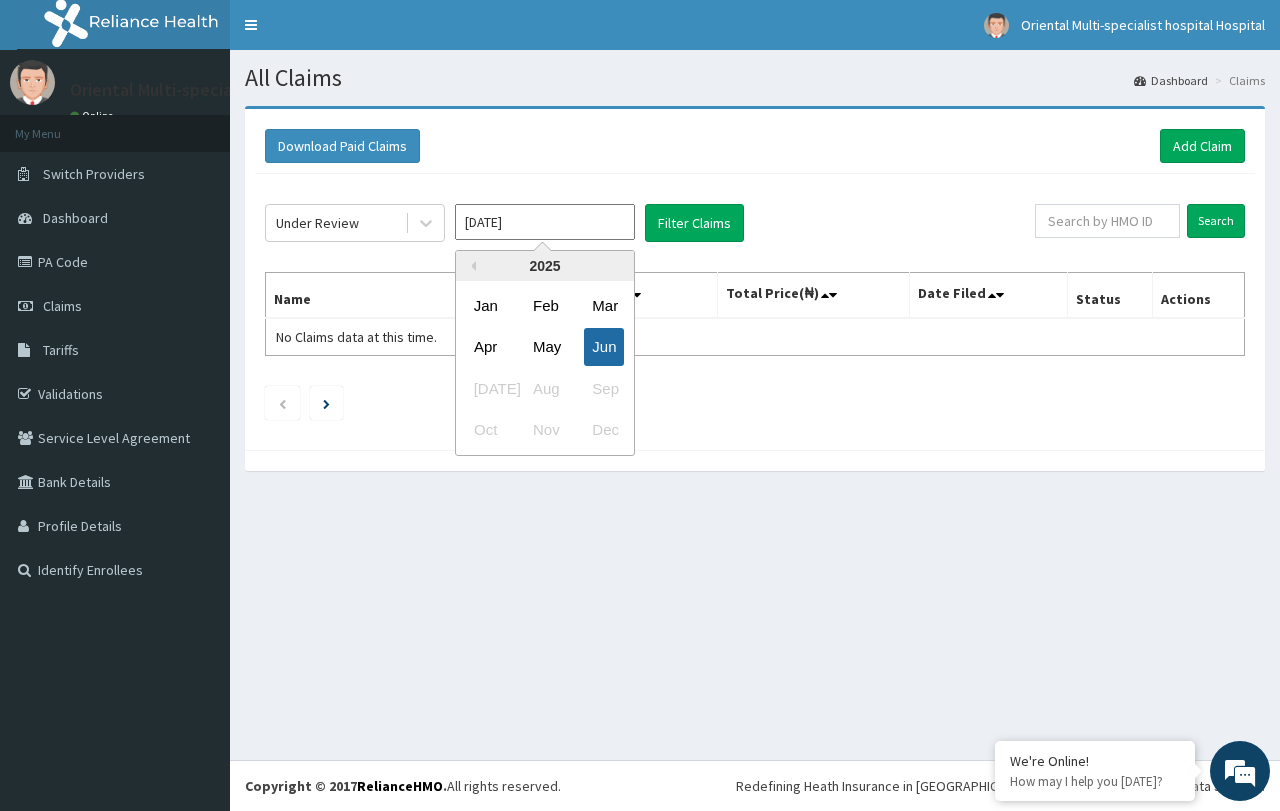 click on "Jun" at bounding box center (604, 347) 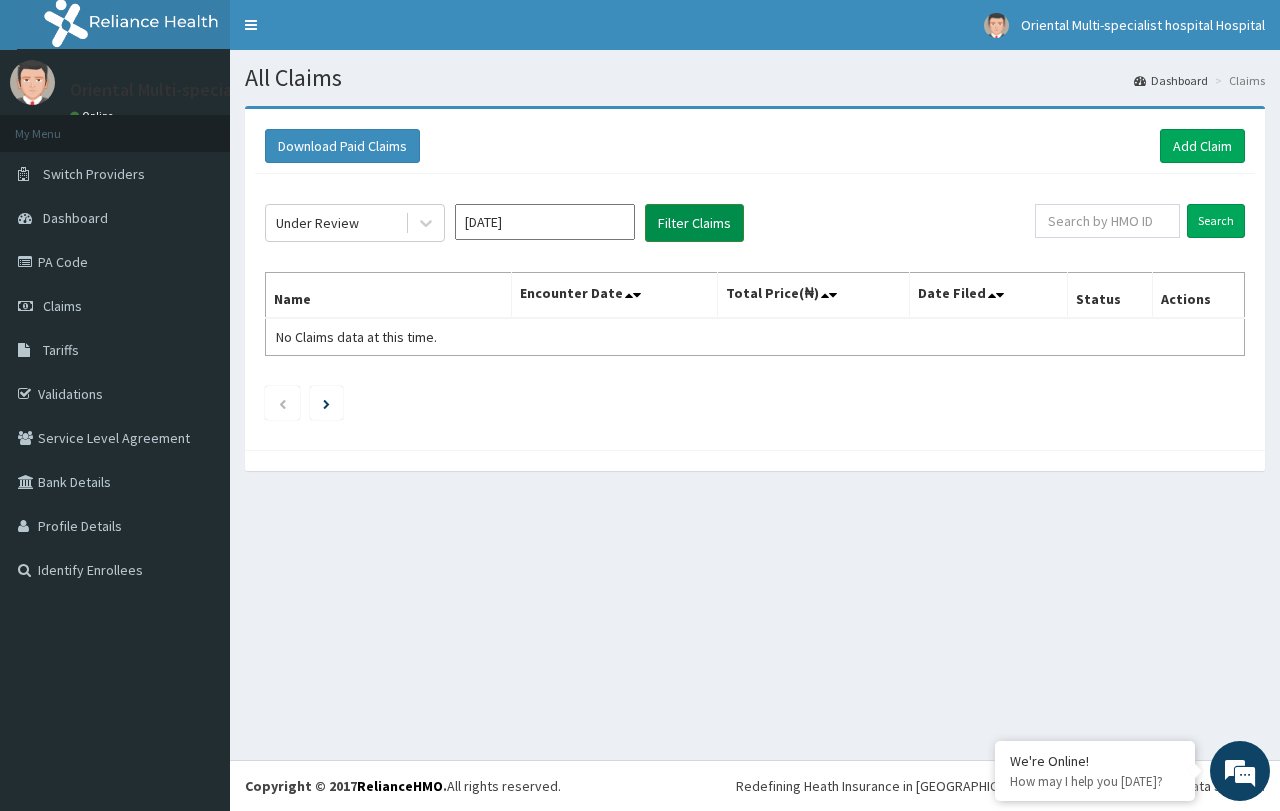 click on "Filter Claims" at bounding box center [694, 223] 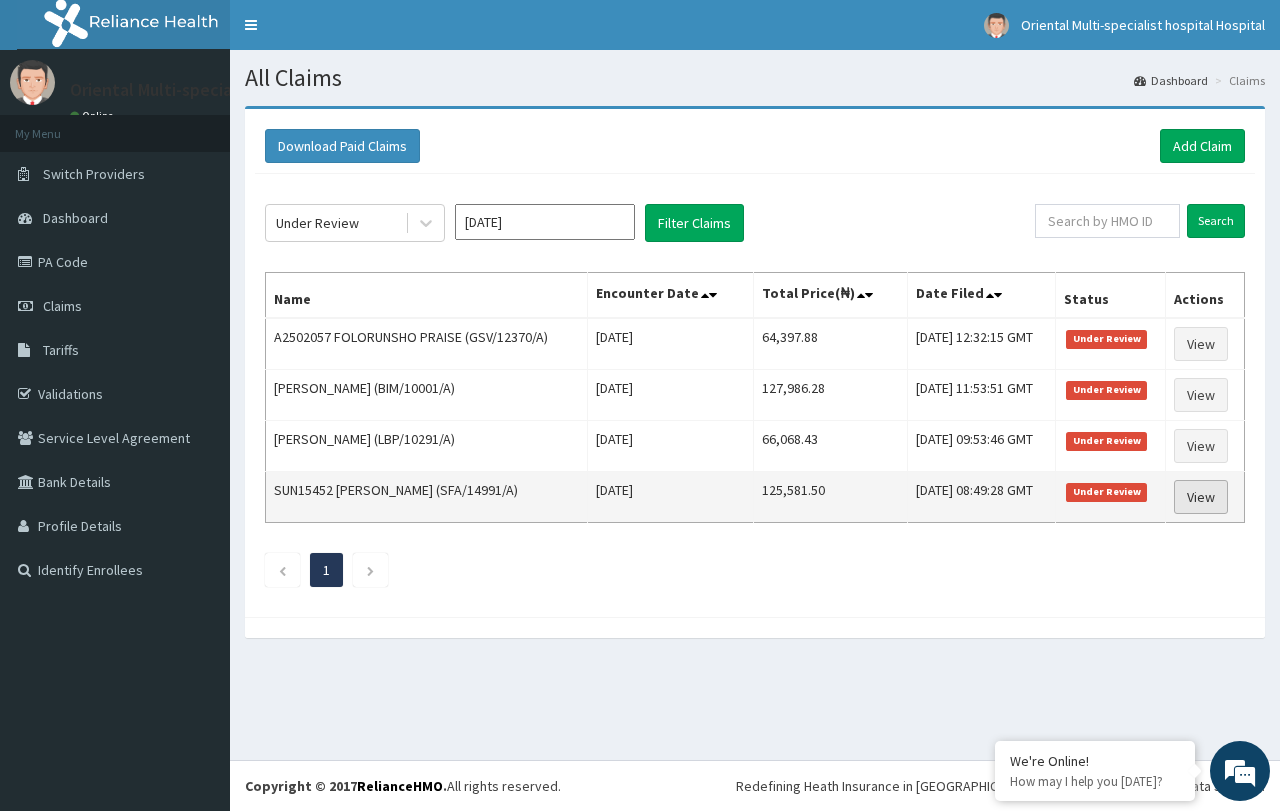 click on "View" at bounding box center (1201, 497) 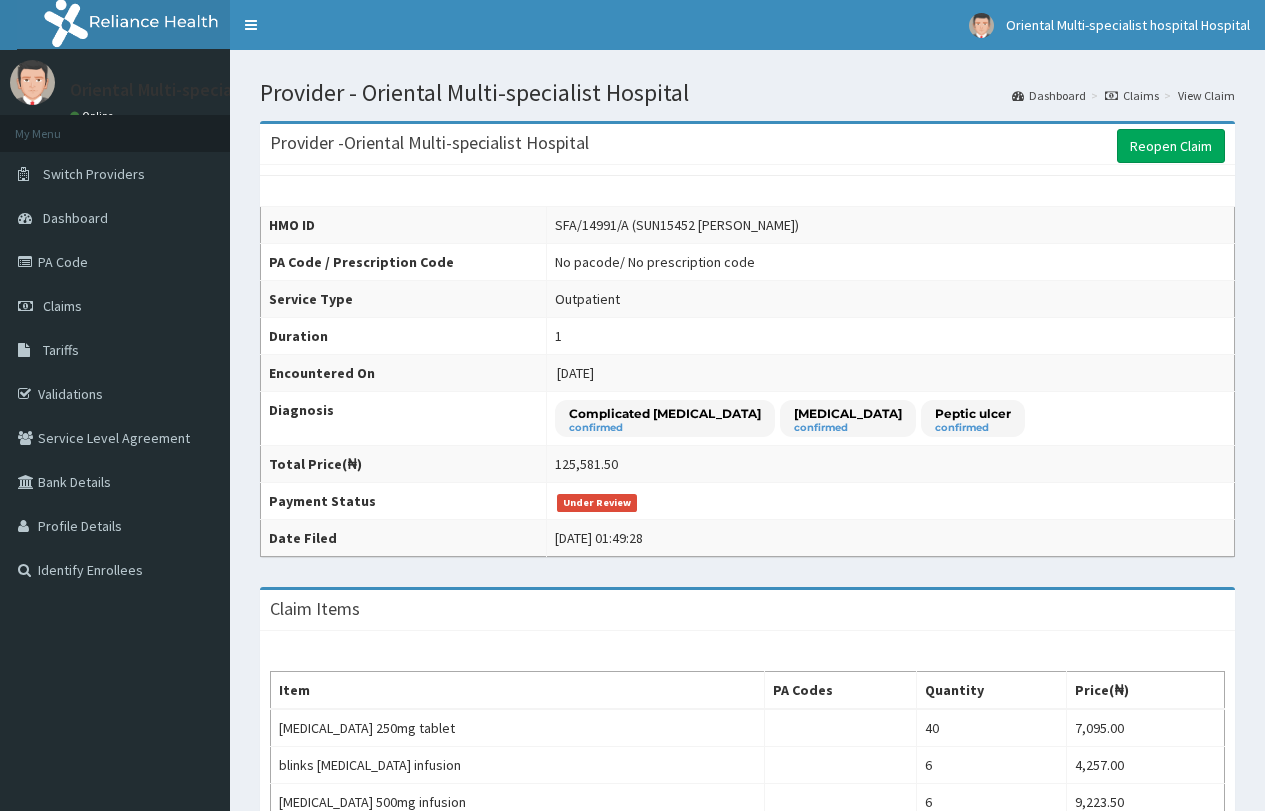 scroll, scrollTop: 0, scrollLeft: 0, axis: both 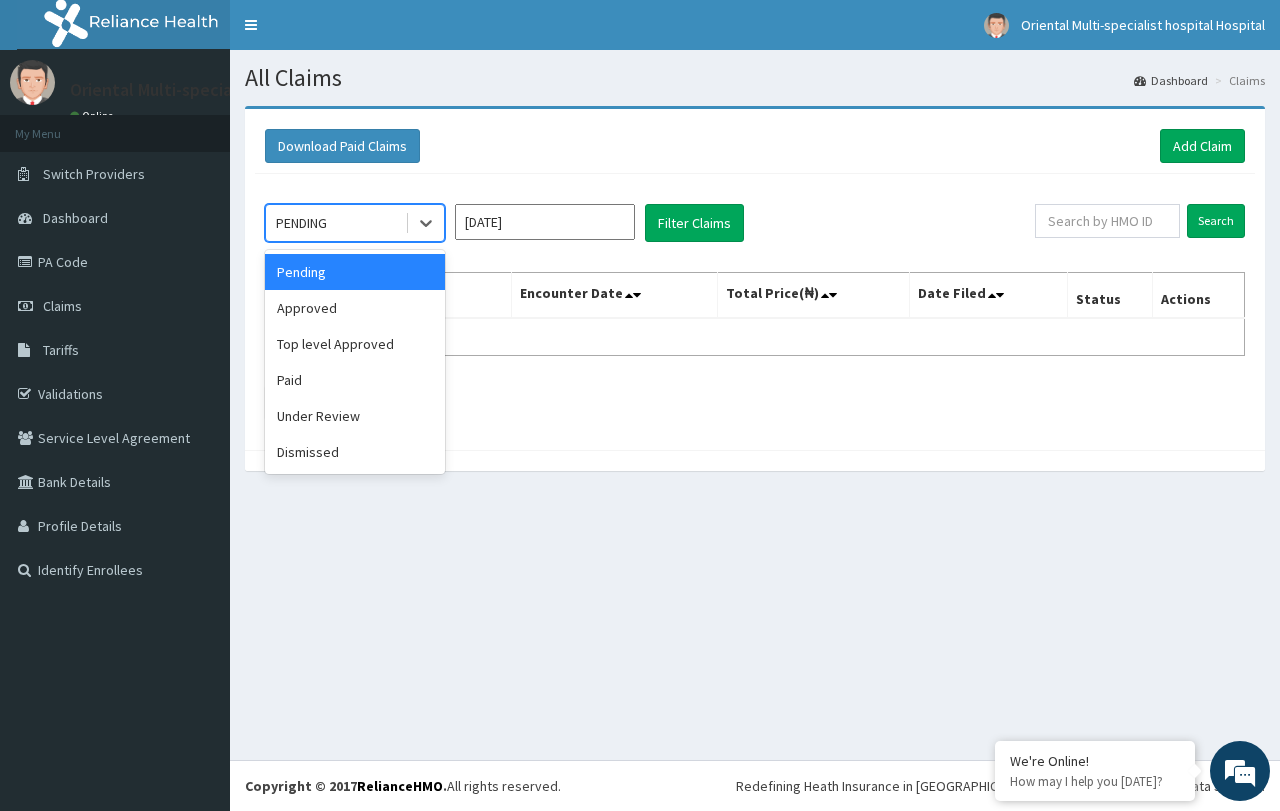 click on "PENDING" at bounding box center (301, 223) 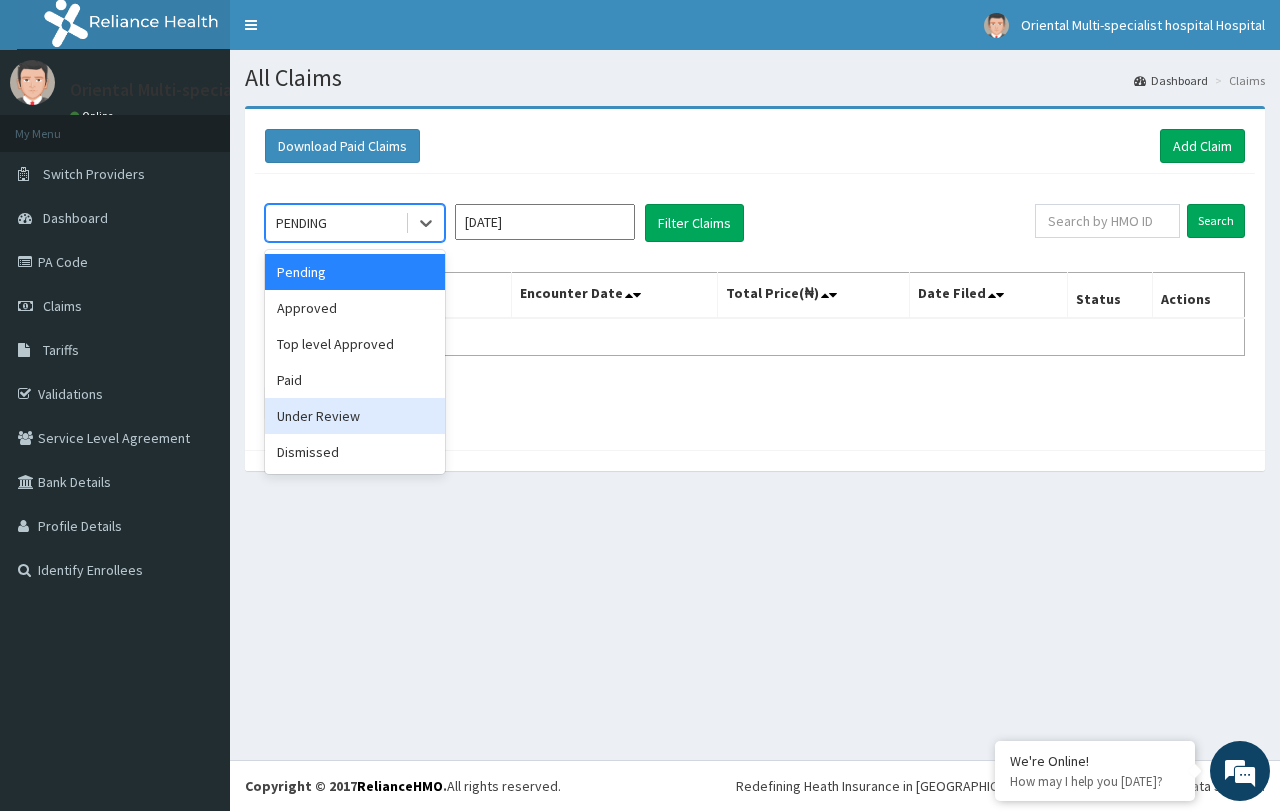 click on "Under Review" at bounding box center (355, 416) 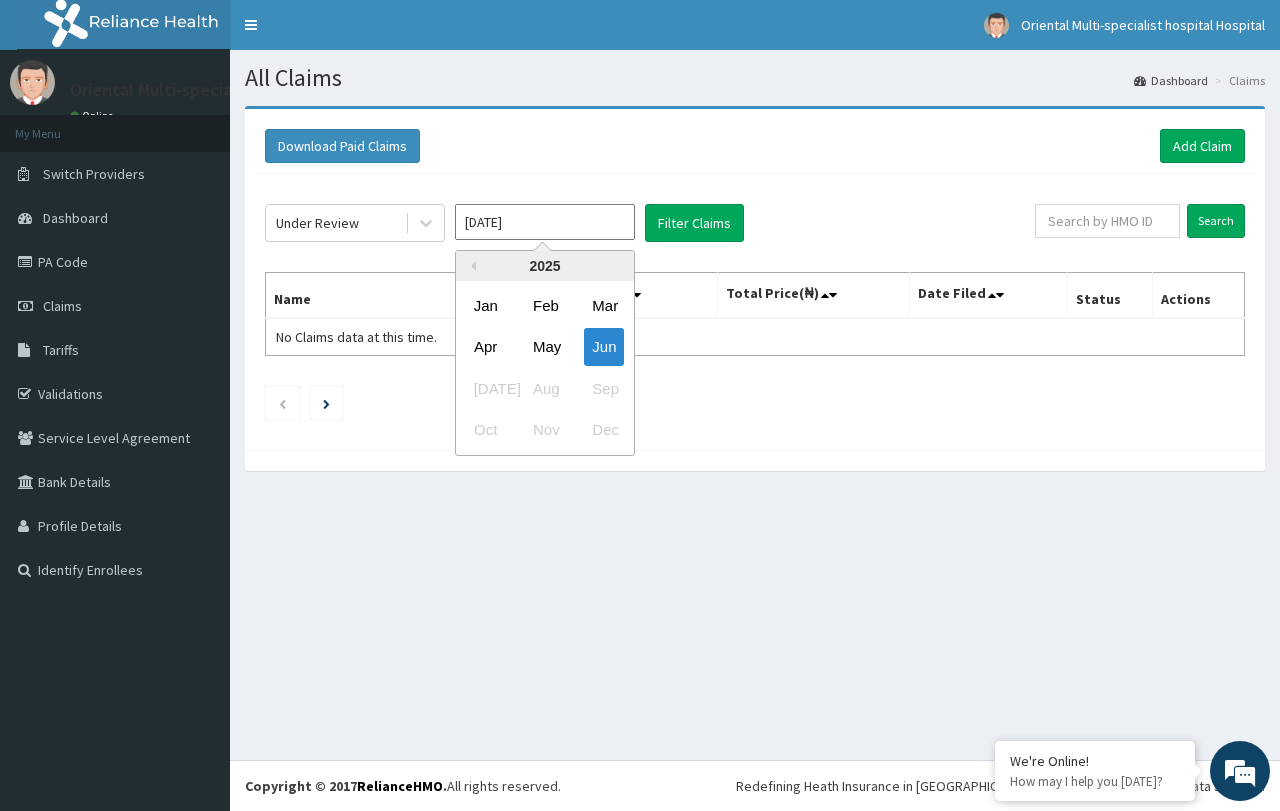 click on "[DATE]" at bounding box center (545, 222) 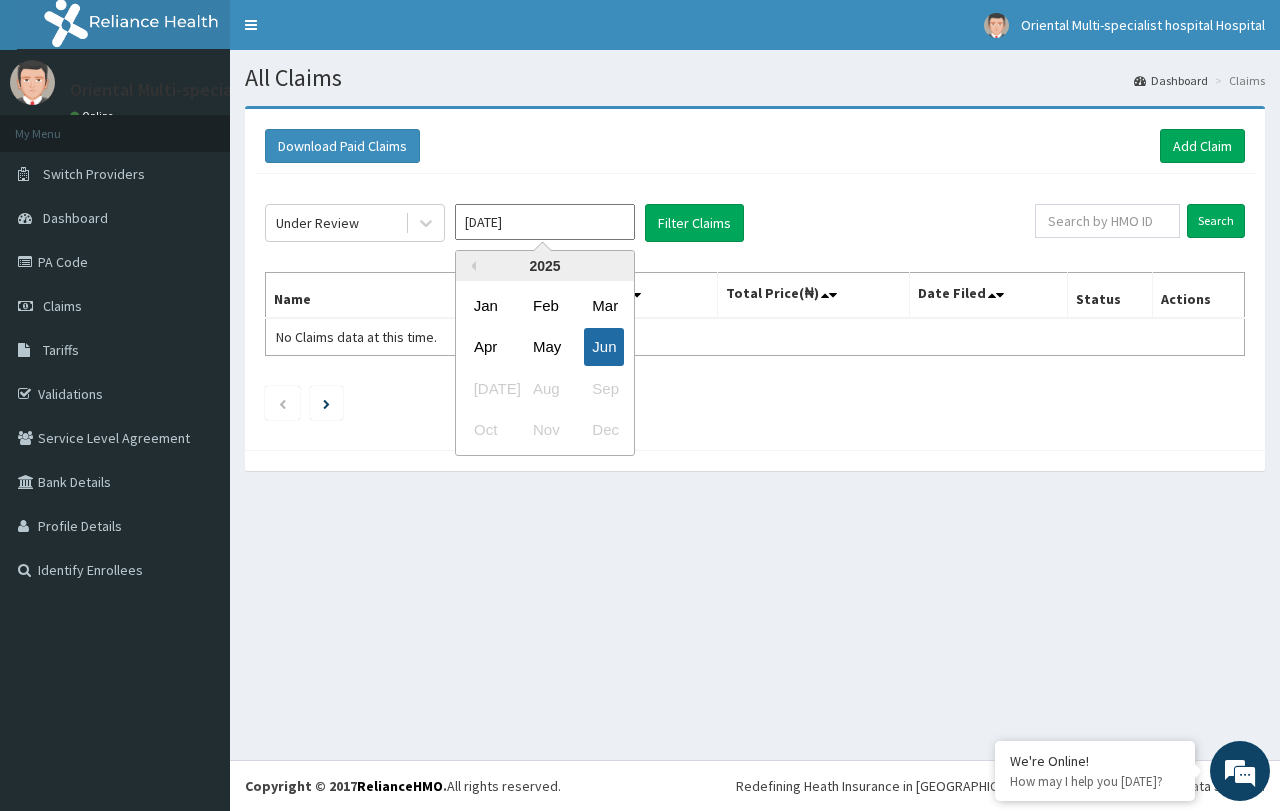 click on "Jun" at bounding box center (604, 347) 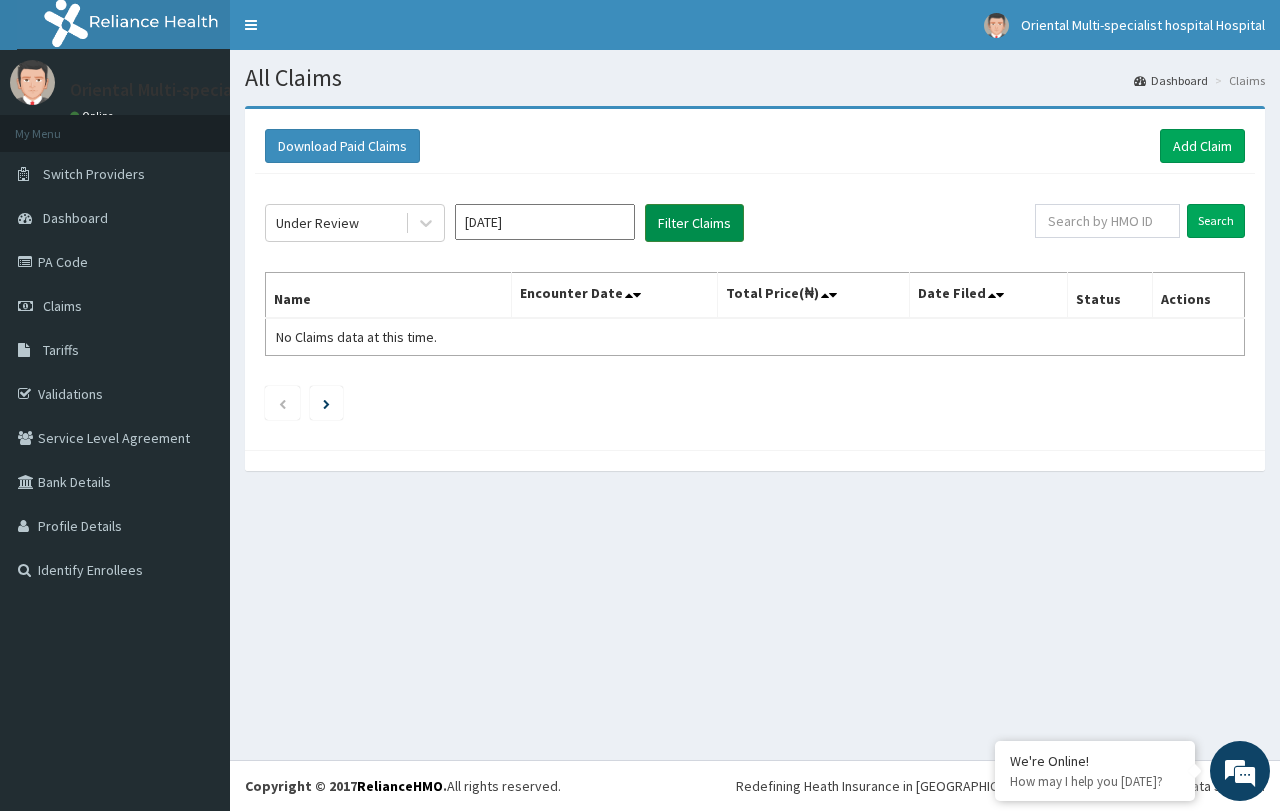 click on "Filter Claims" at bounding box center (694, 223) 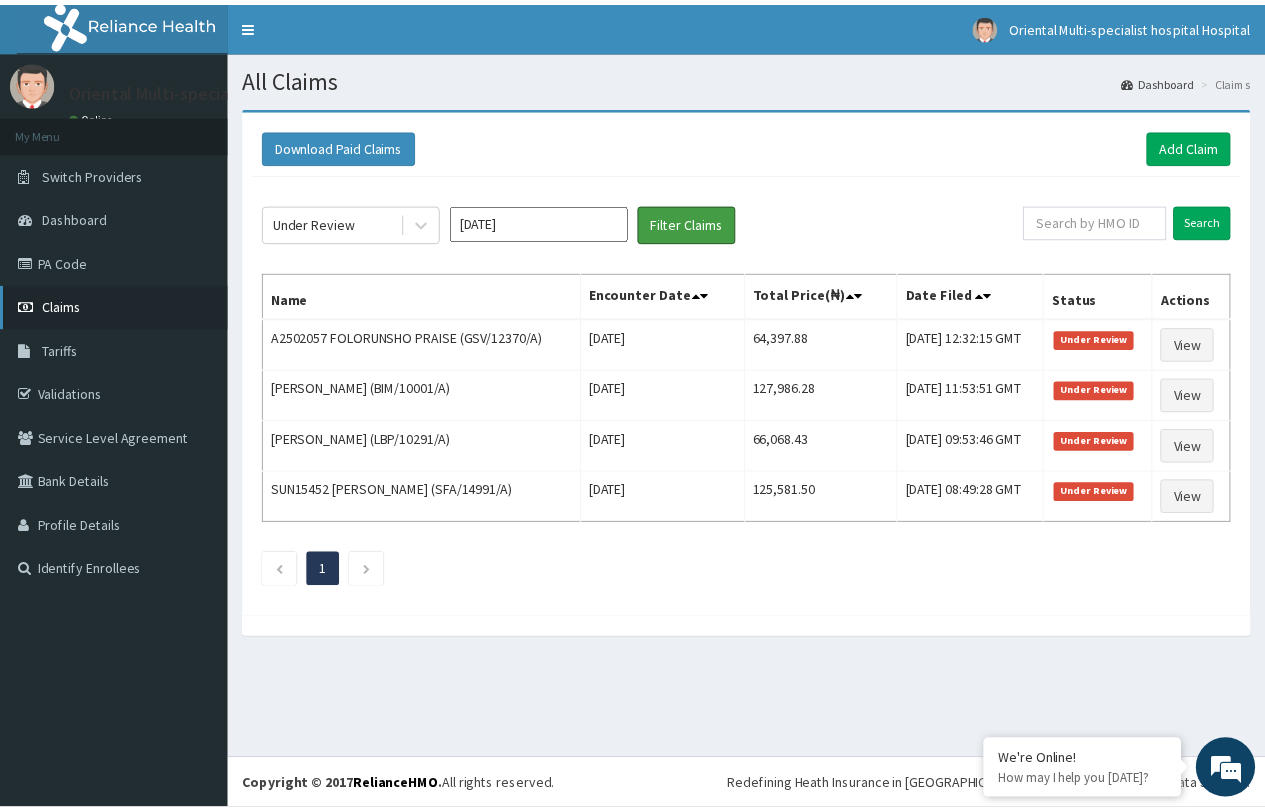 scroll, scrollTop: 0, scrollLeft: 0, axis: both 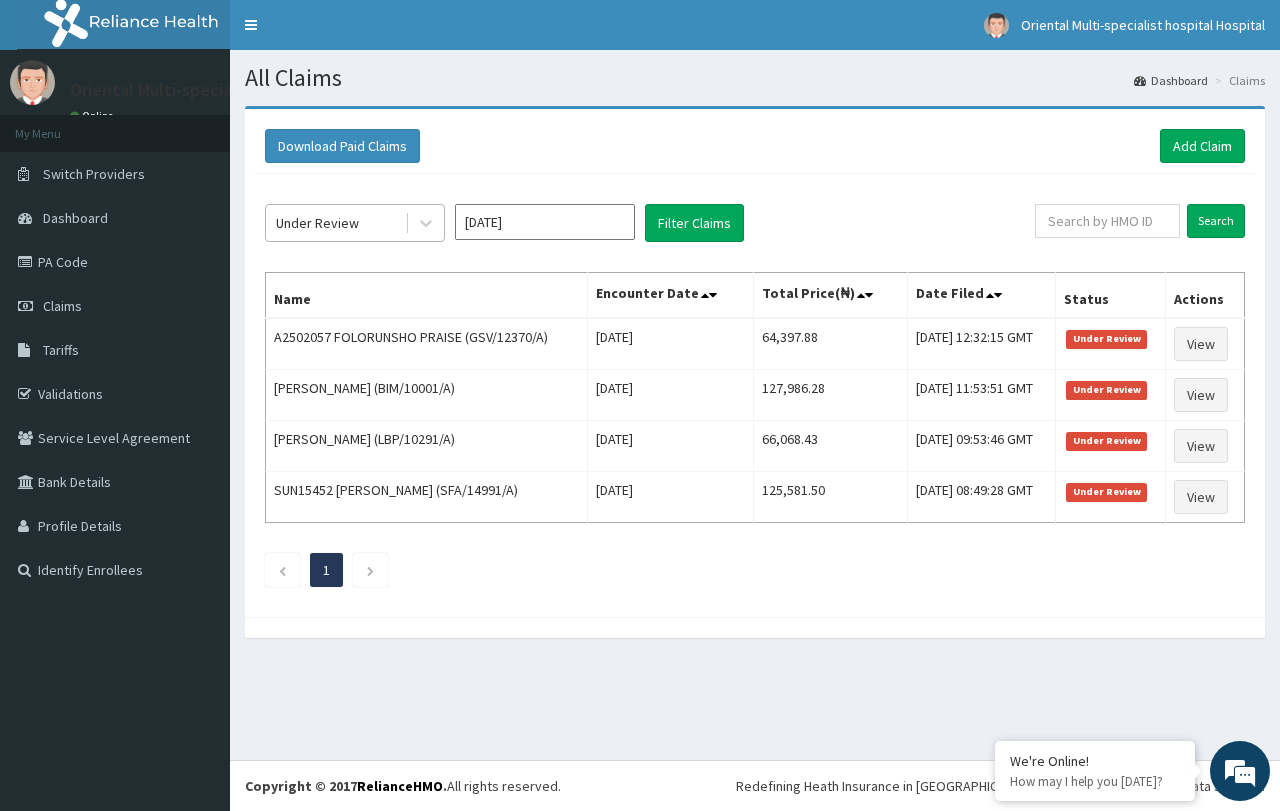 click on "Under Review" at bounding box center [335, 223] 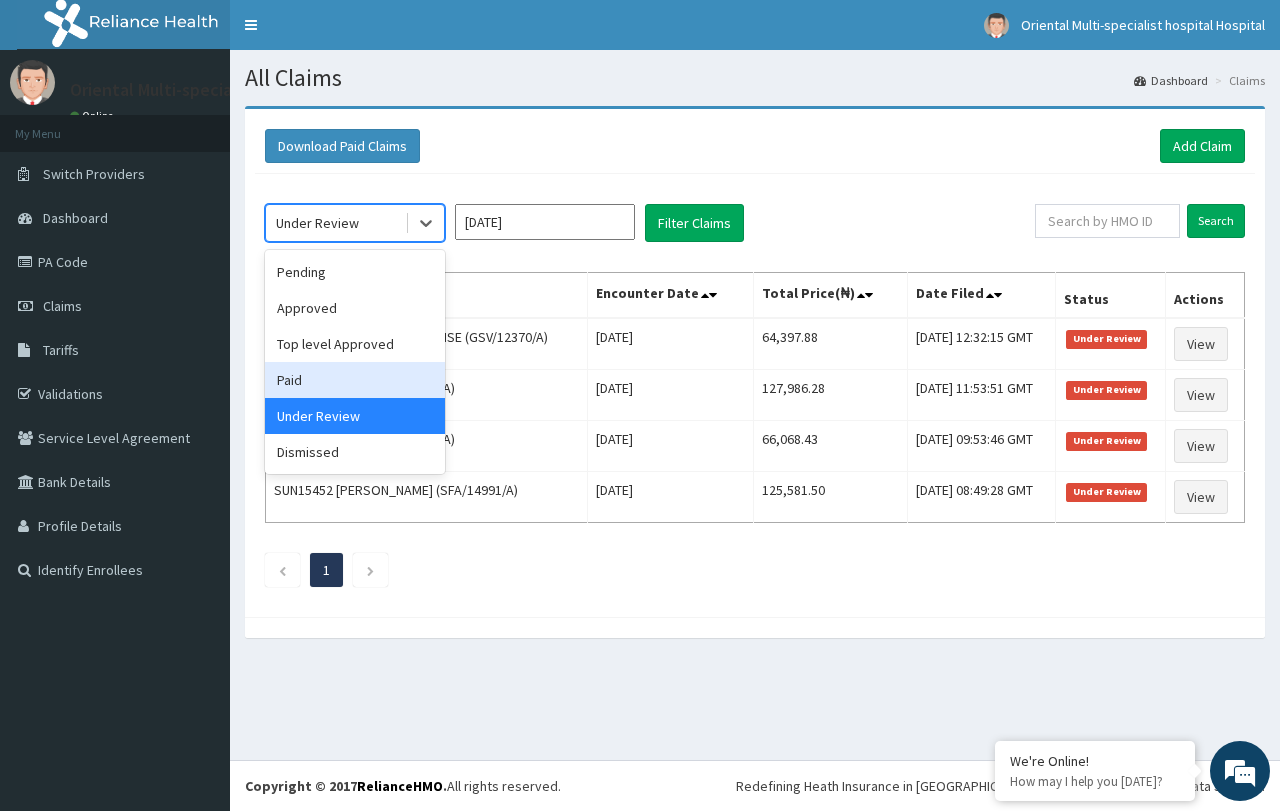 click on "Paid" at bounding box center [355, 380] 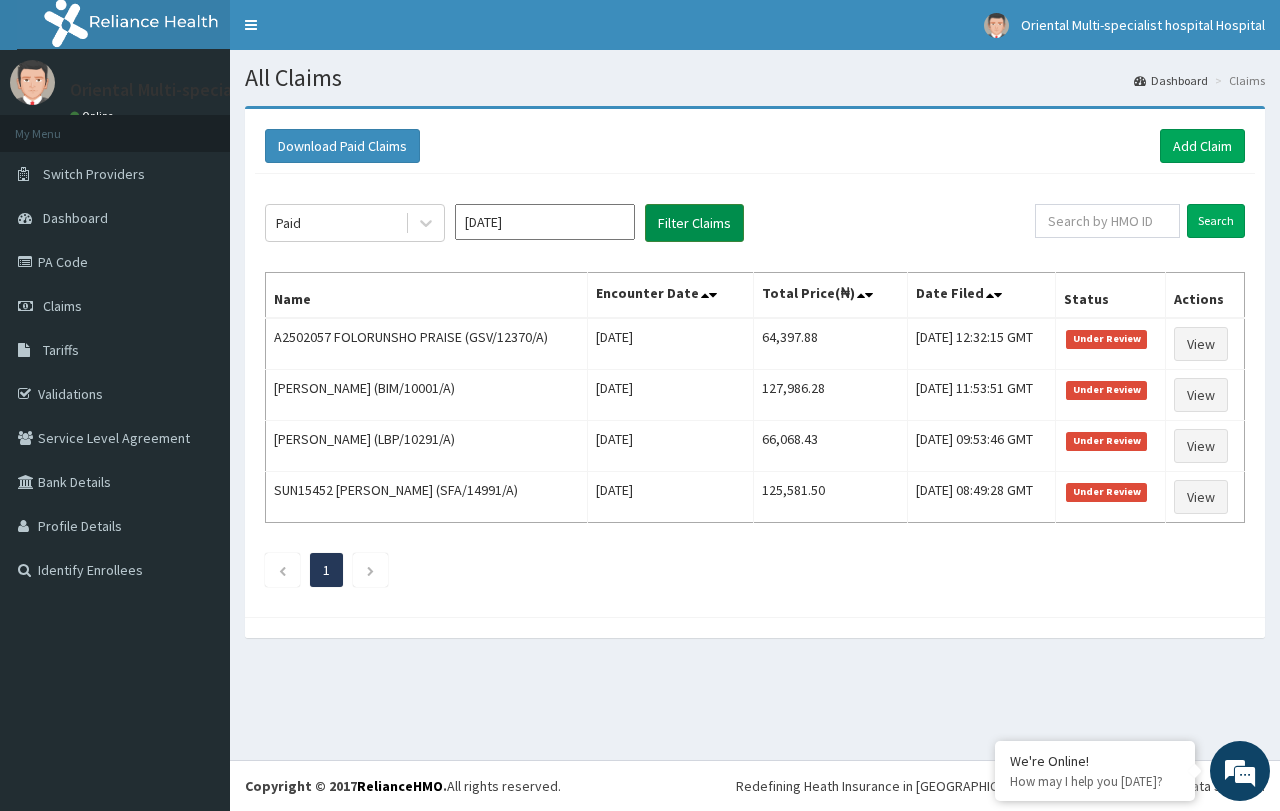 click on "Filter Claims" at bounding box center [694, 223] 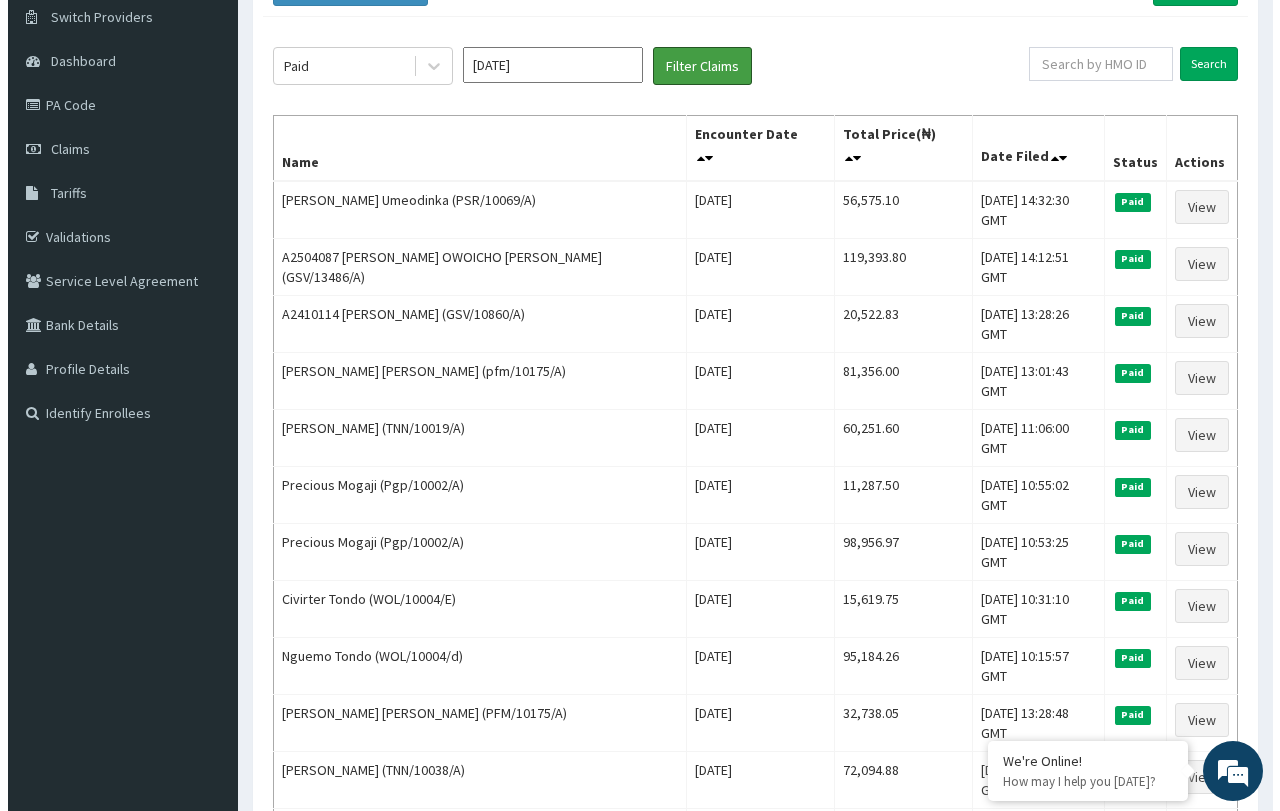 scroll, scrollTop: 0, scrollLeft: 0, axis: both 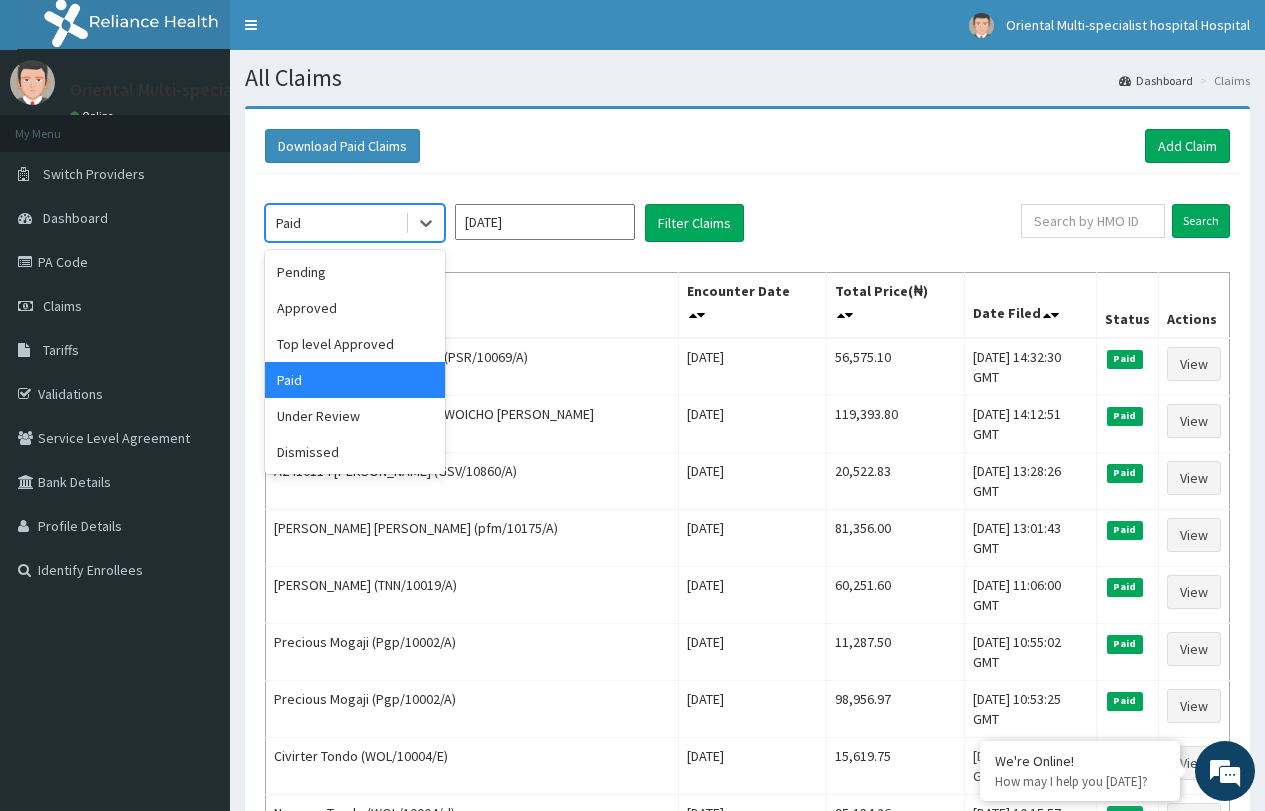 click on "Paid" at bounding box center (335, 223) 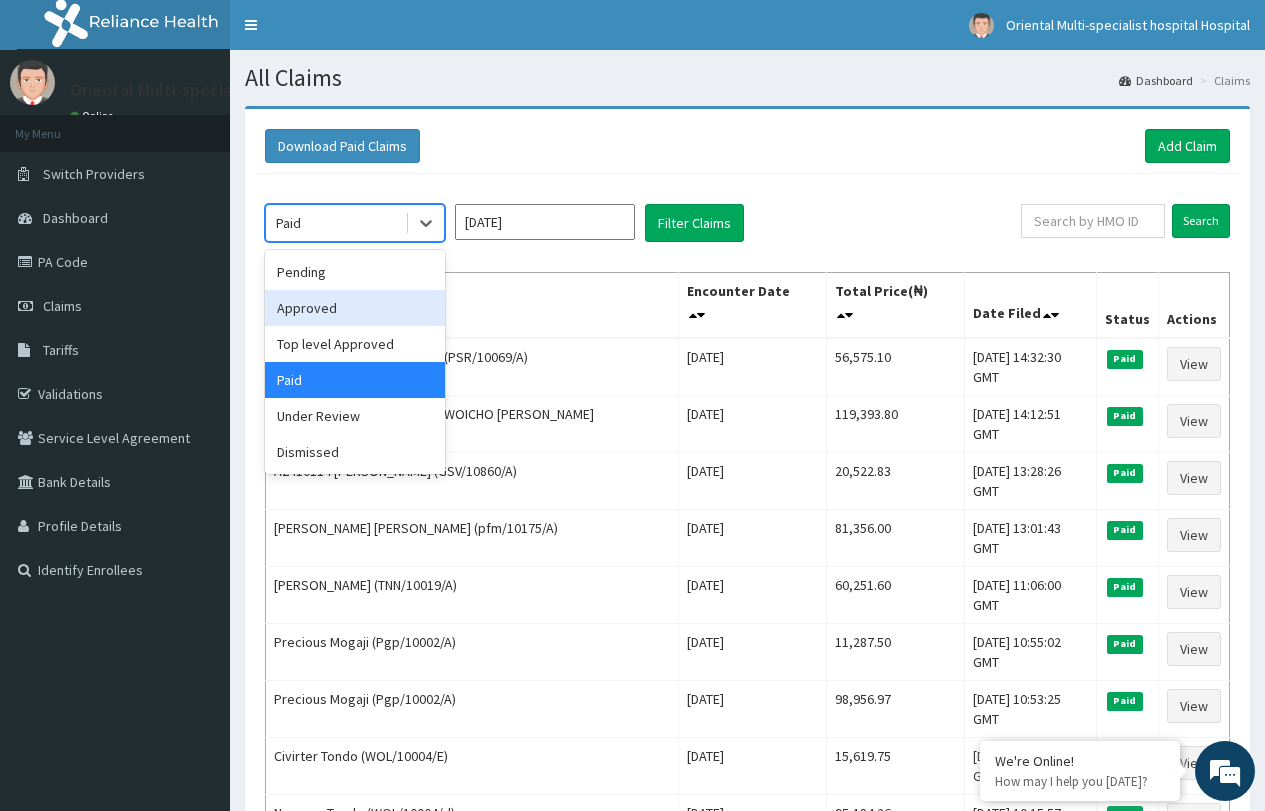 click on "Approved" at bounding box center (355, 308) 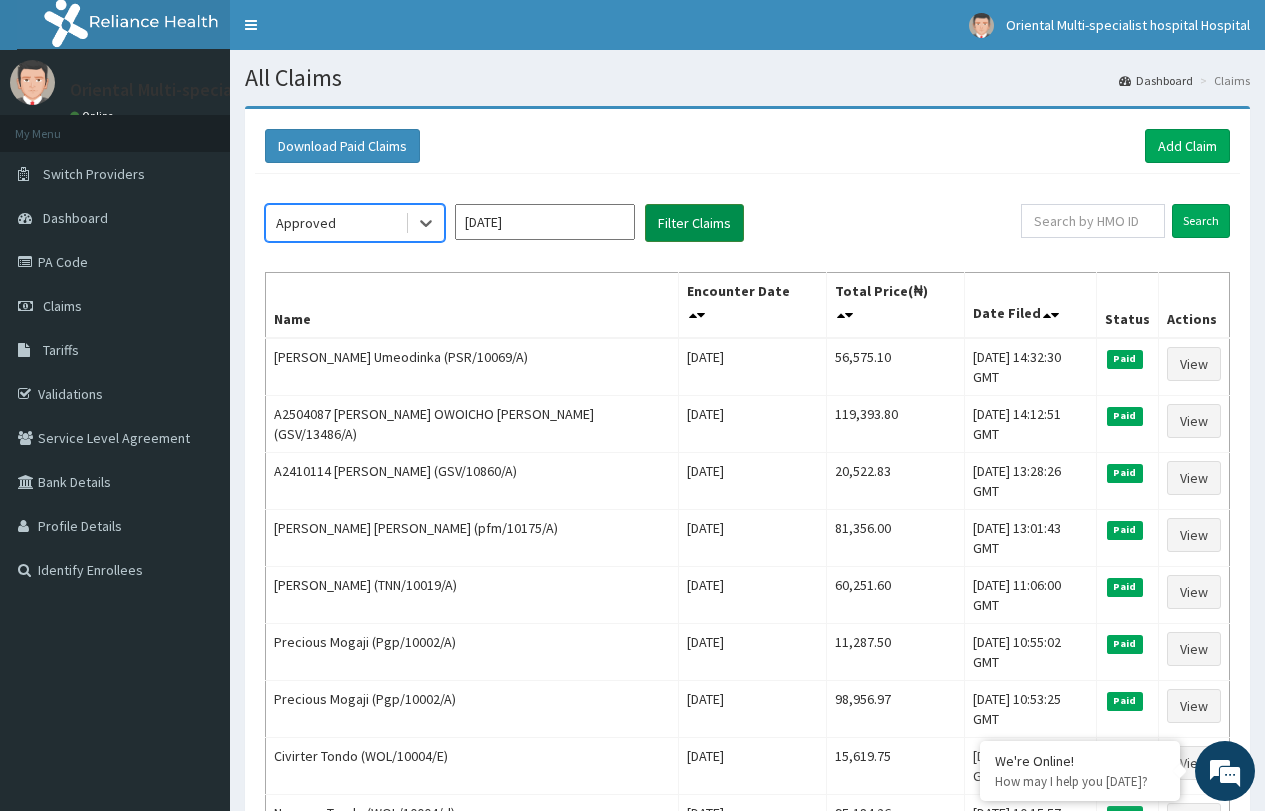 click on "Filter Claims" at bounding box center (694, 223) 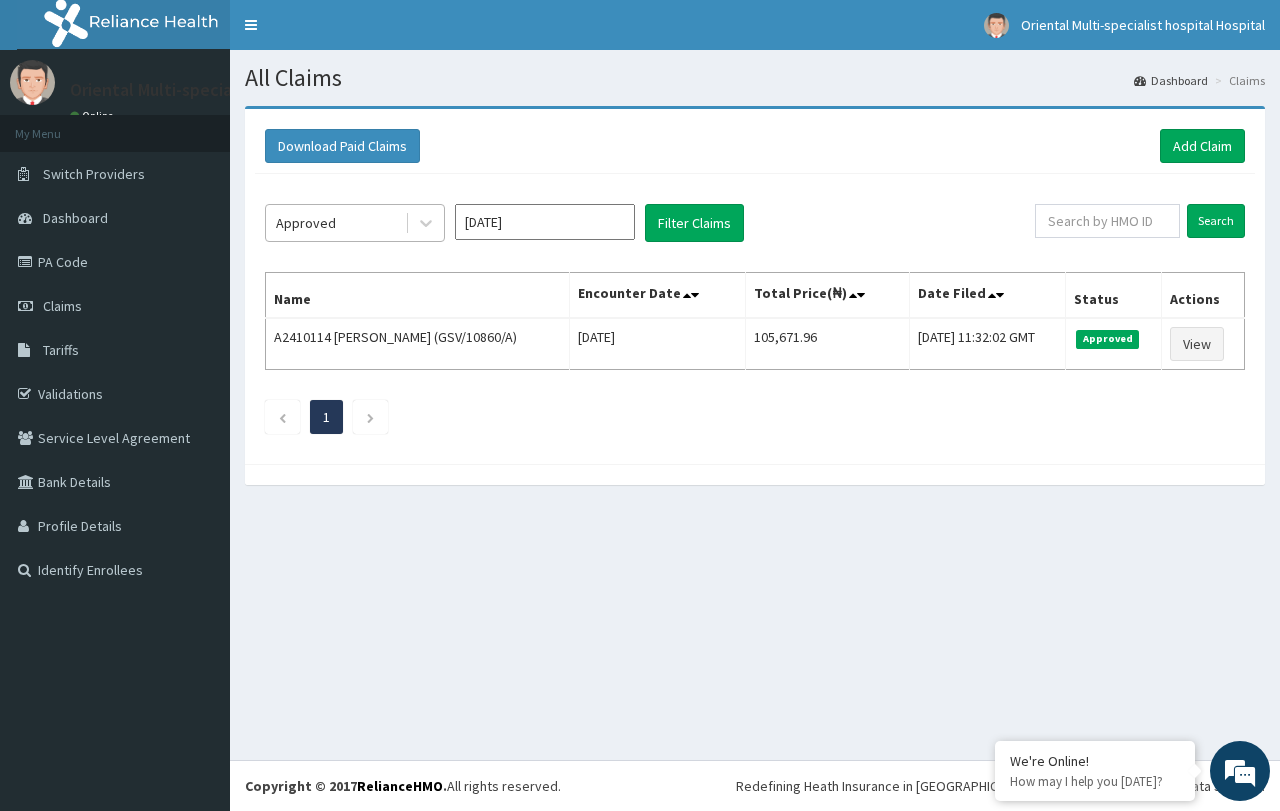 click on "Approved" at bounding box center [335, 223] 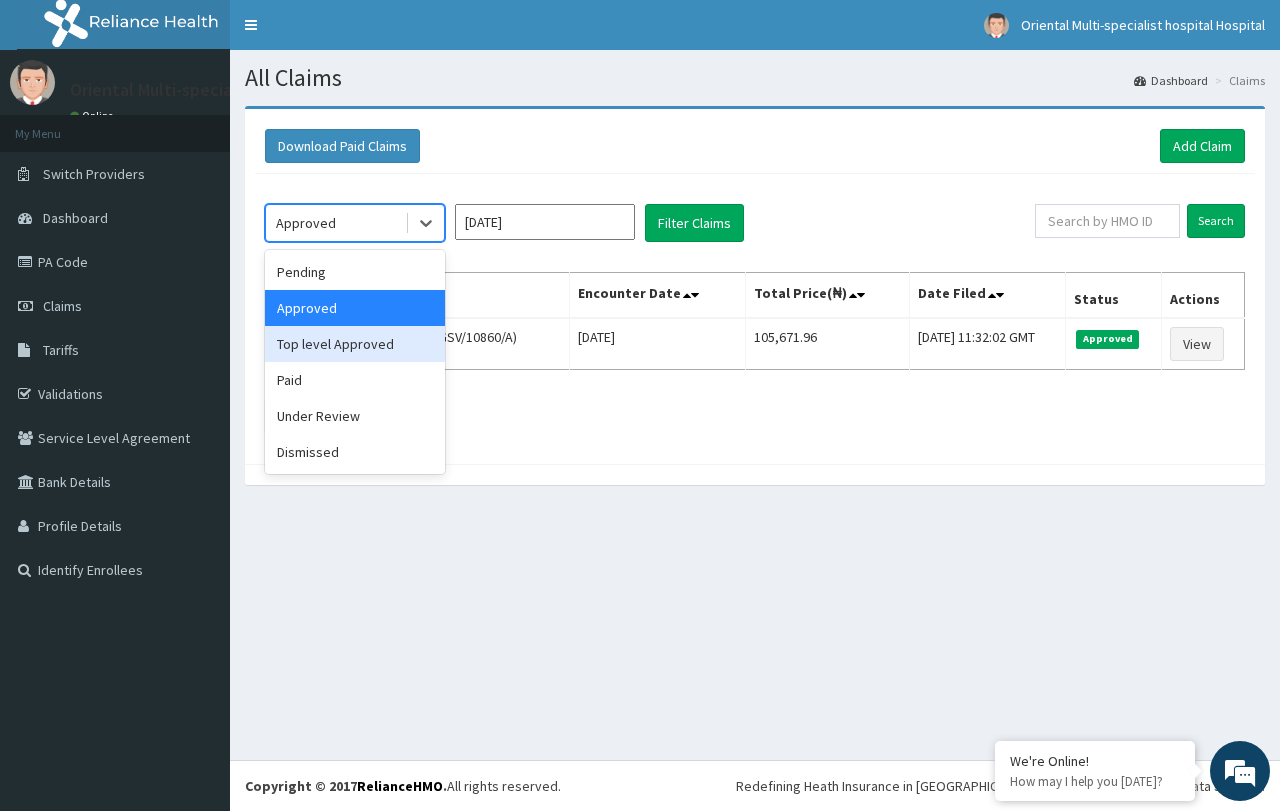 click on "Top level Approved" at bounding box center (355, 344) 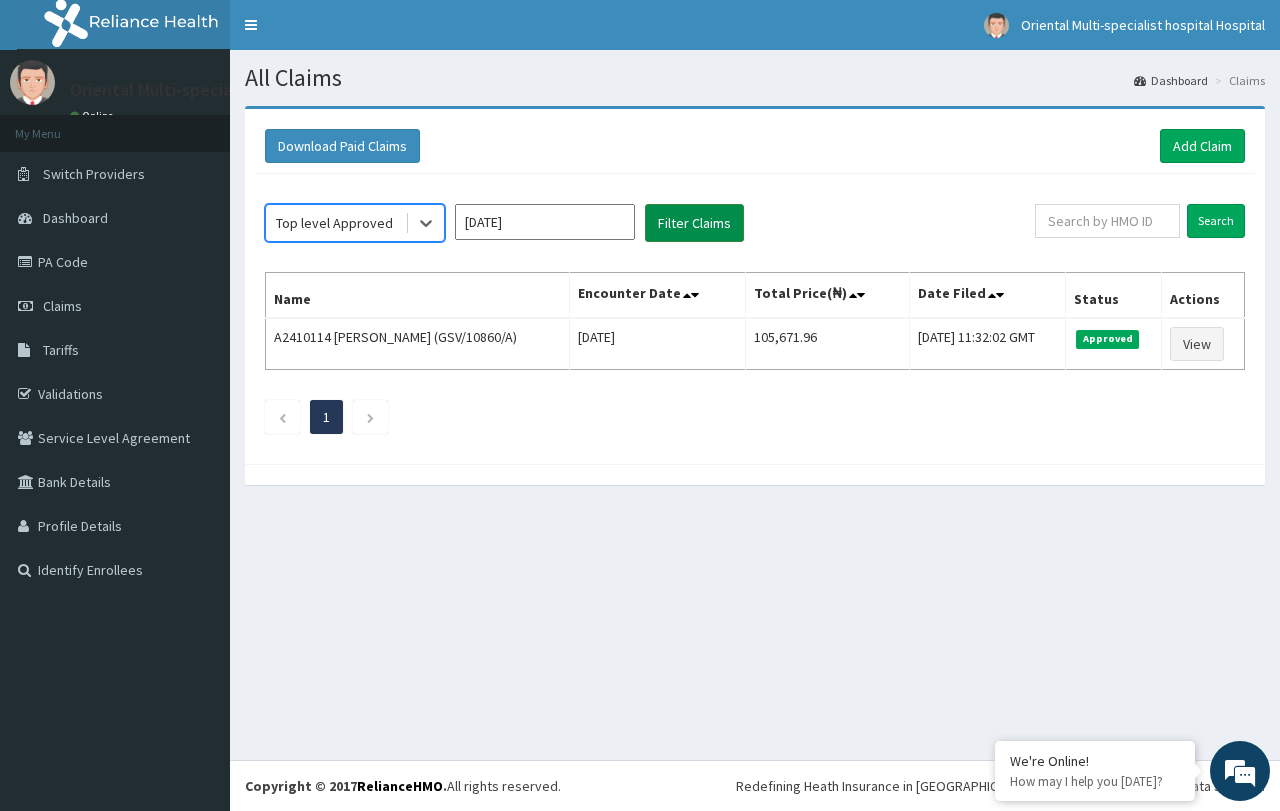 click on "Filter Claims" at bounding box center (694, 223) 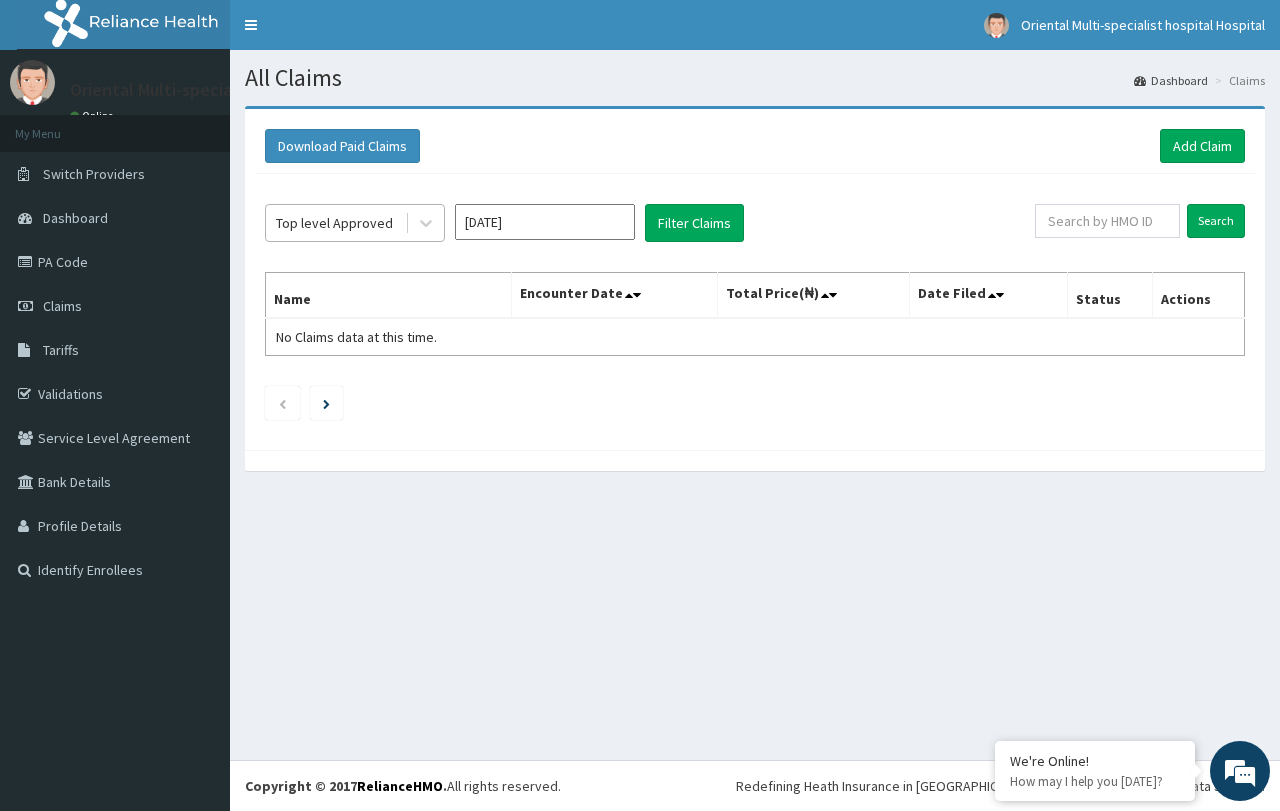 click on "Top level Approved" at bounding box center (335, 223) 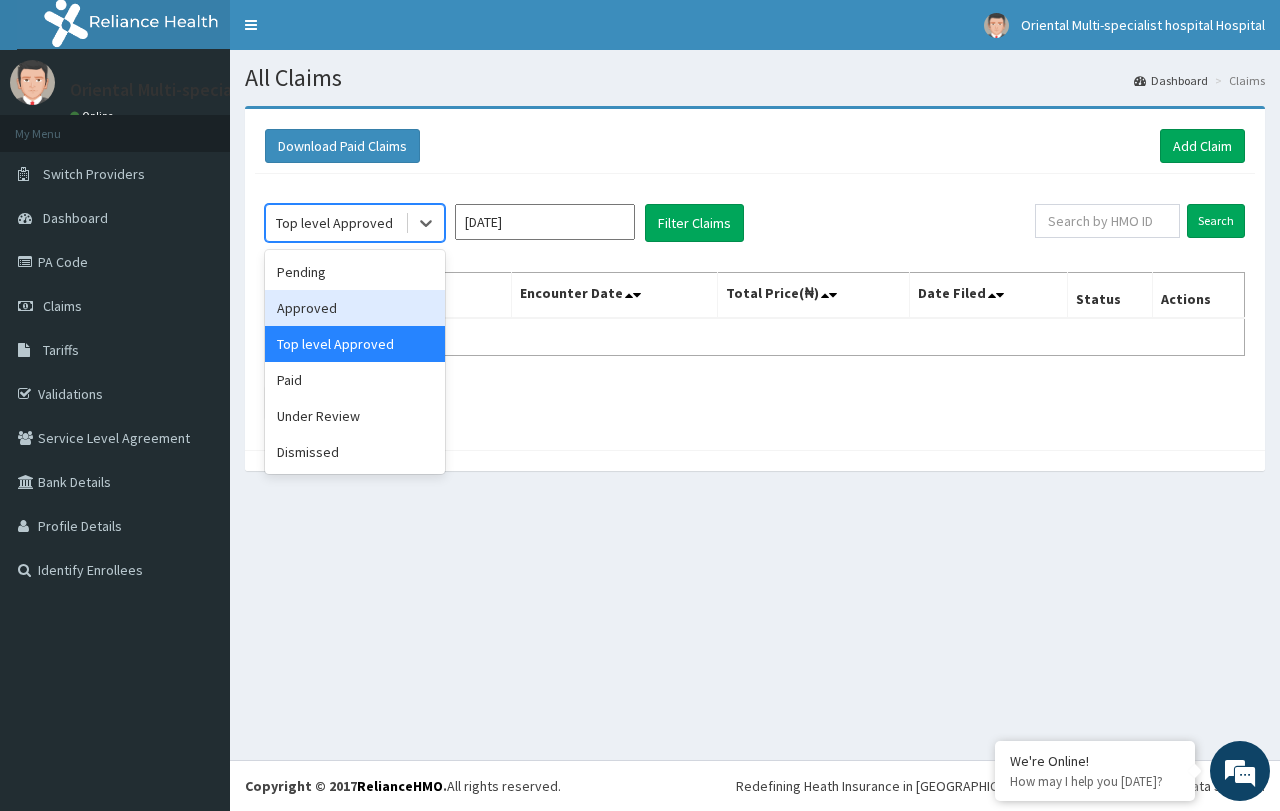 click on "Approved" at bounding box center [355, 308] 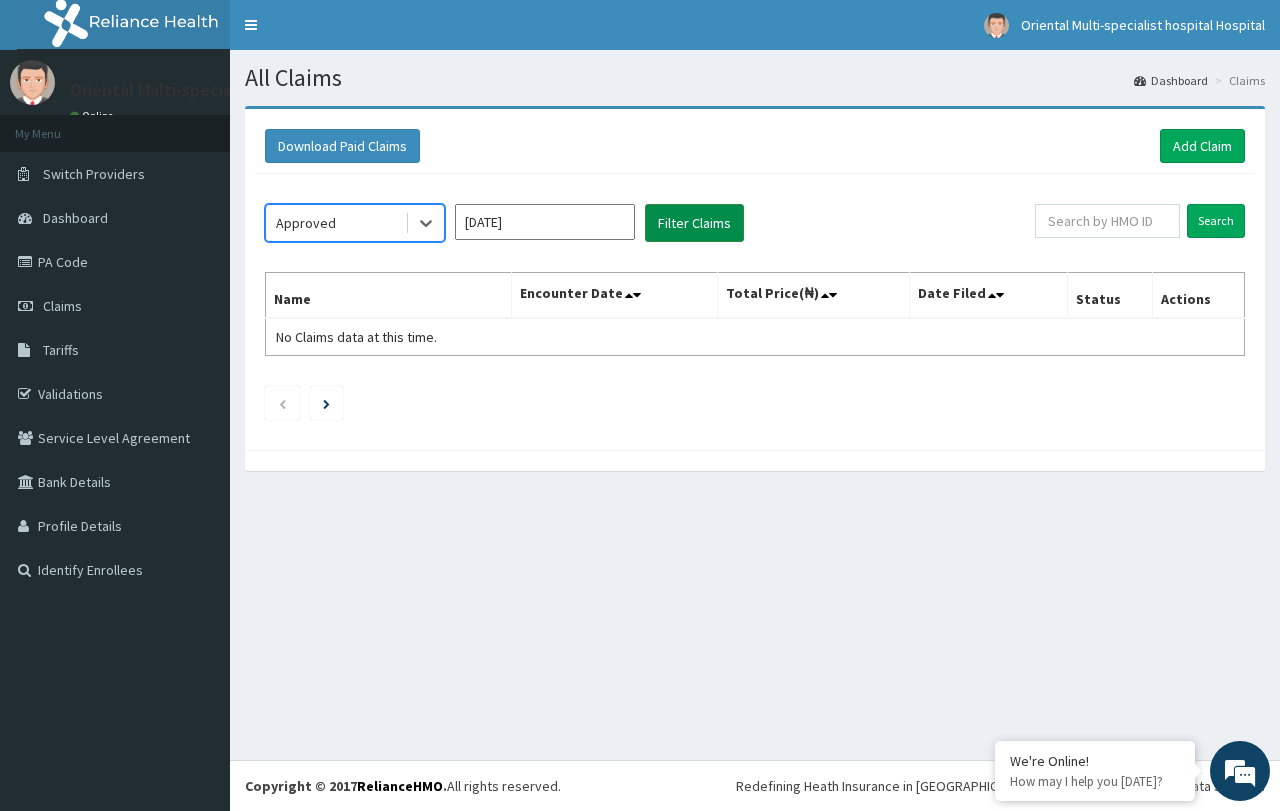 click on "Filter Claims" at bounding box center [694, 223] 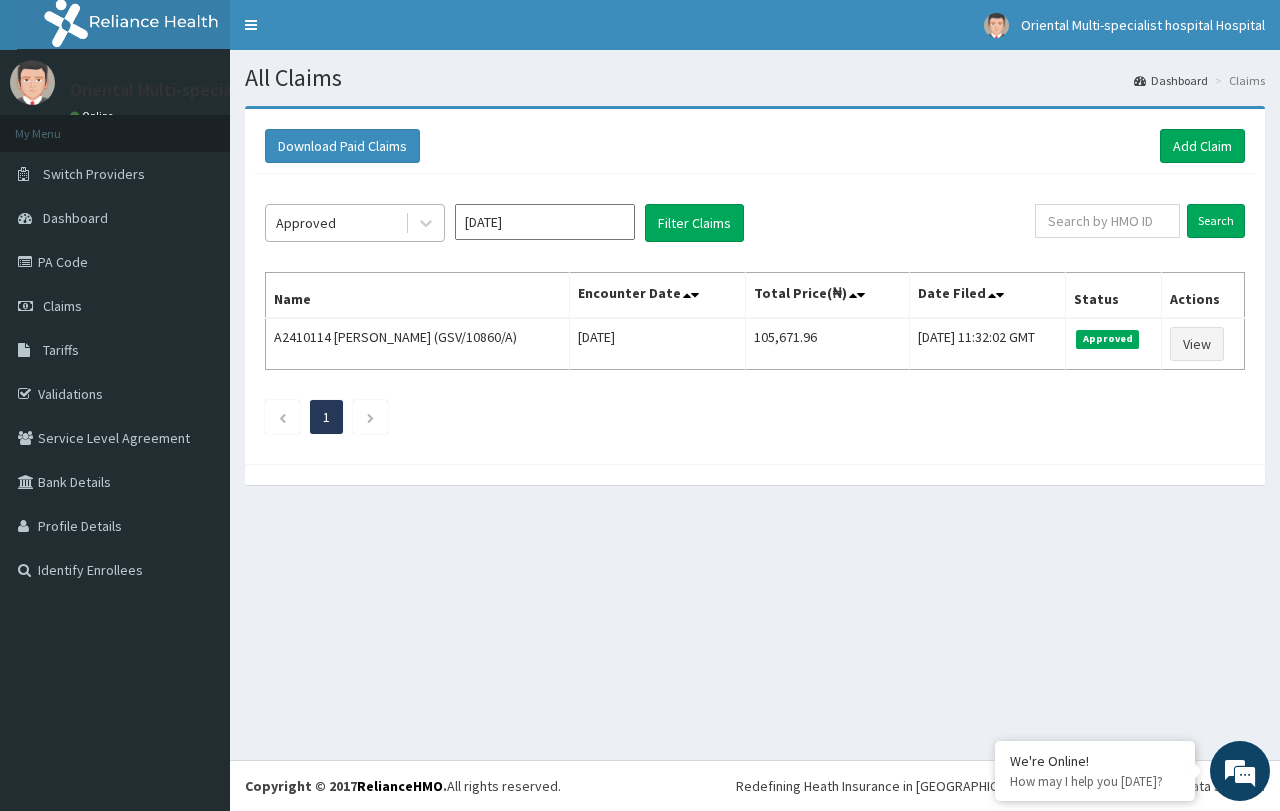 click on "Approved" at bounding box center (335, 223) 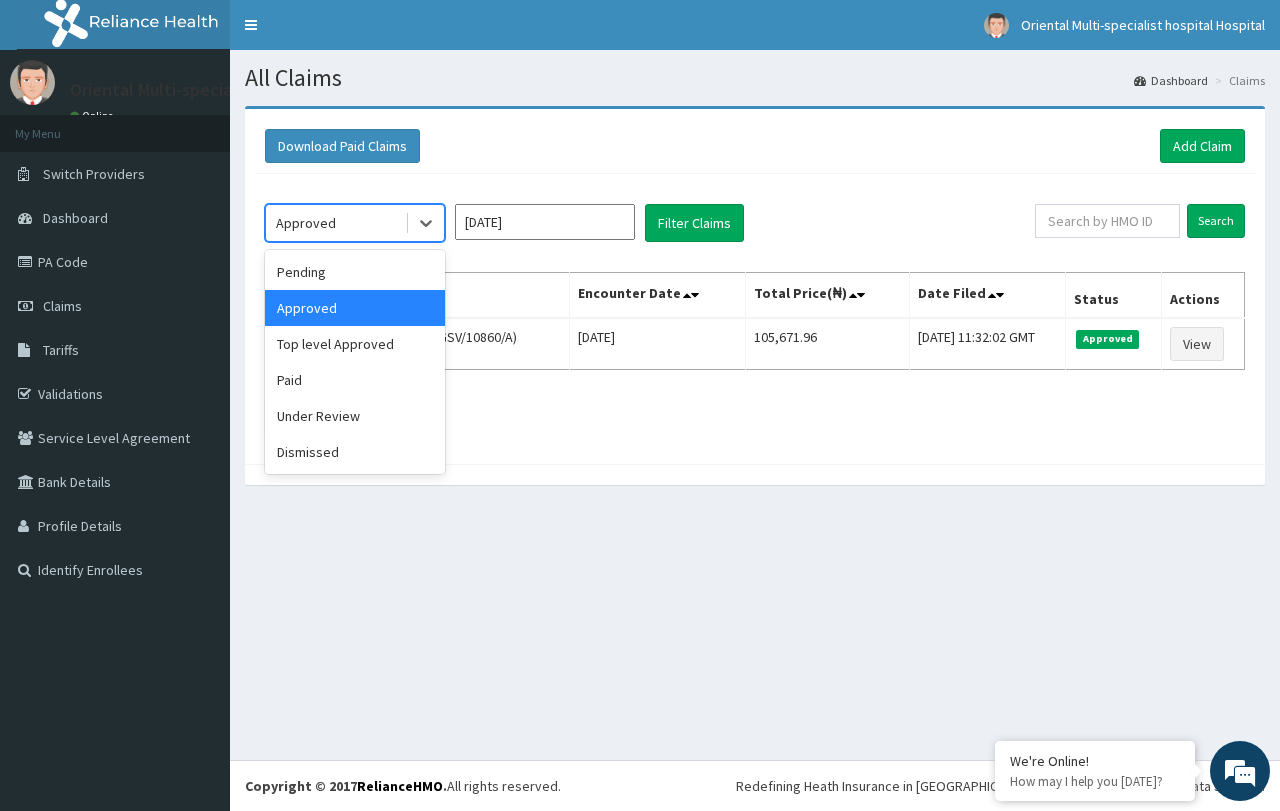 click on "Approved" at bounding box center [335, 223] 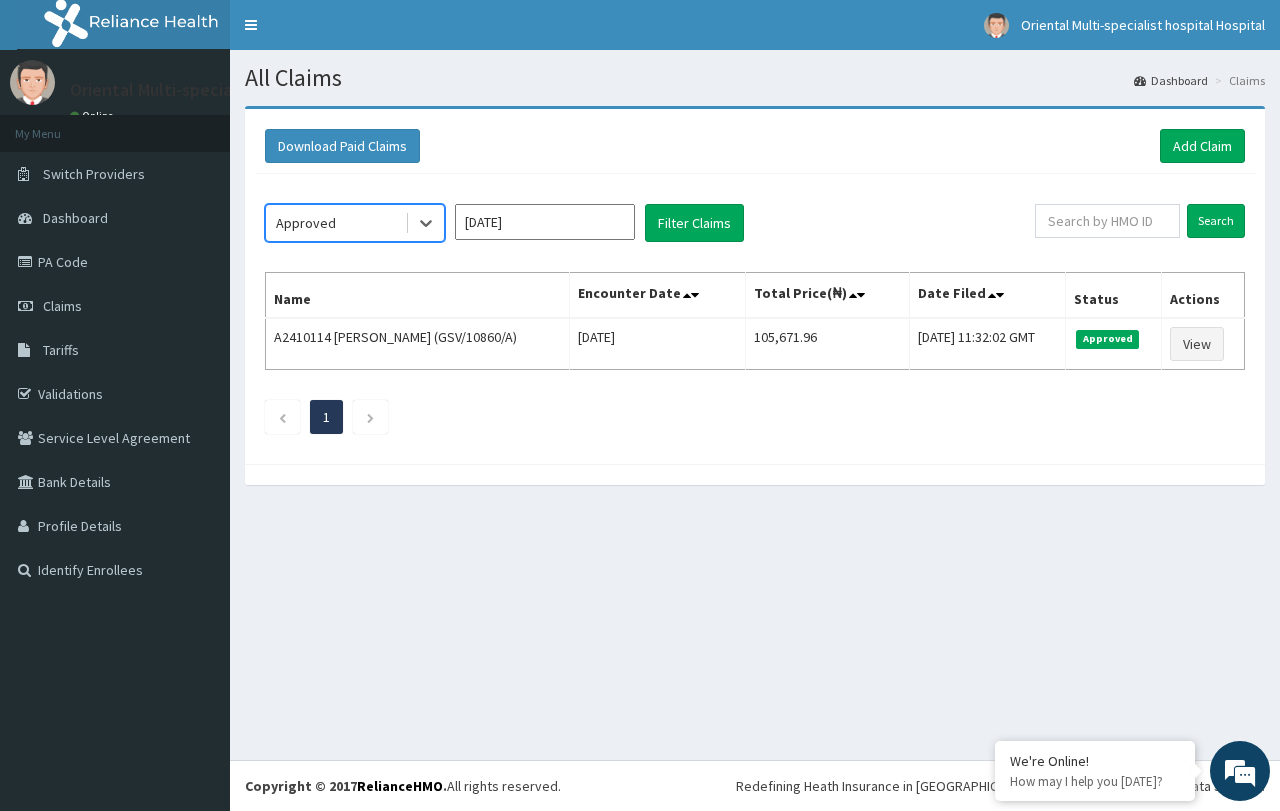 click on "1" at bounding box center [755, 417] 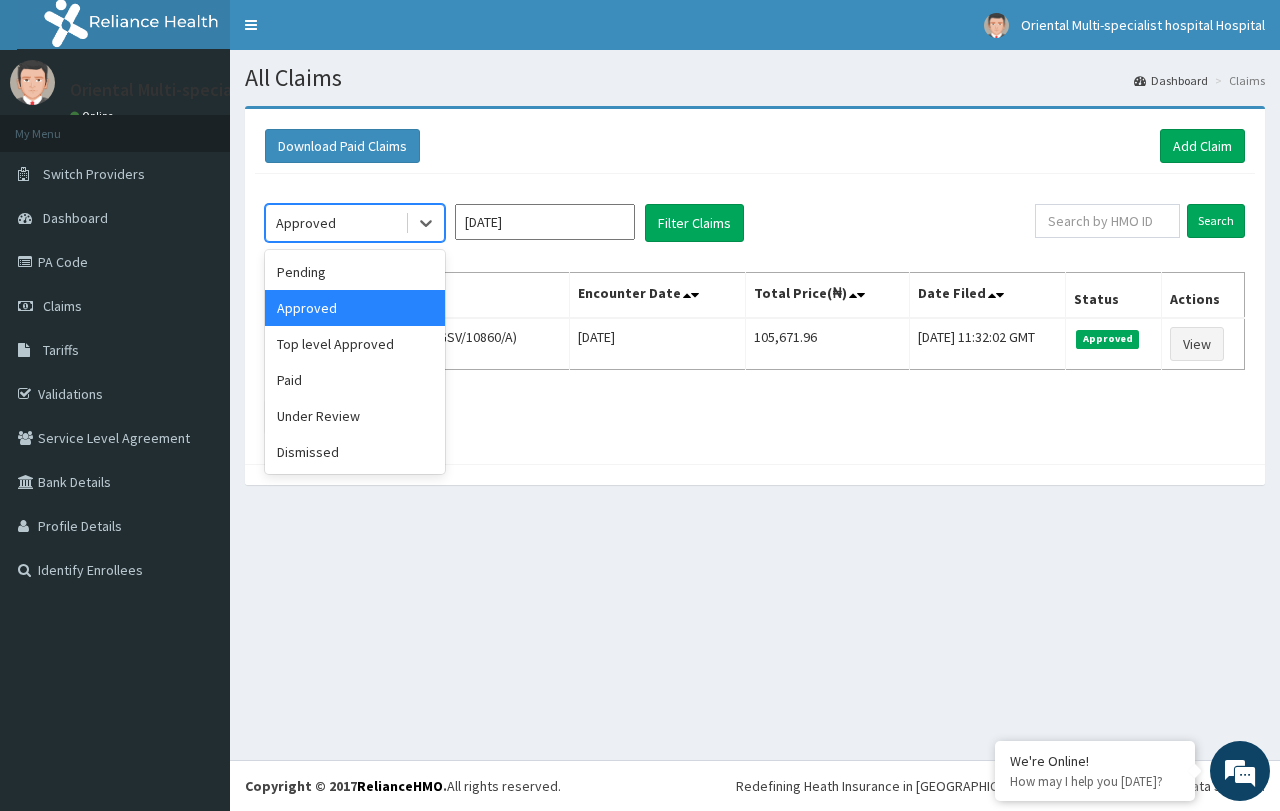 drag, startPoint x: 355, startPoint y: 220, endPoint x: 357, endPoint y: 234, distance: 14.142136 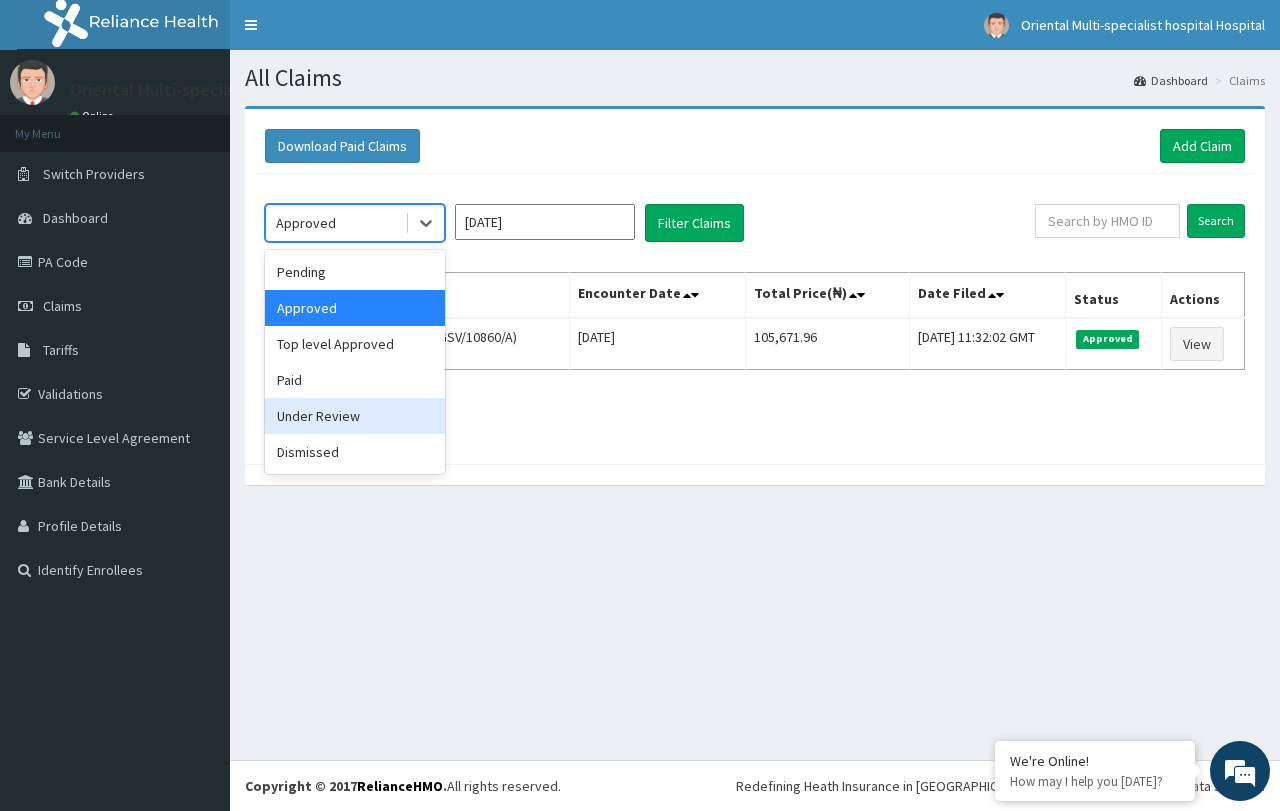 click on "Under Review" at bounding box center [355, 416] 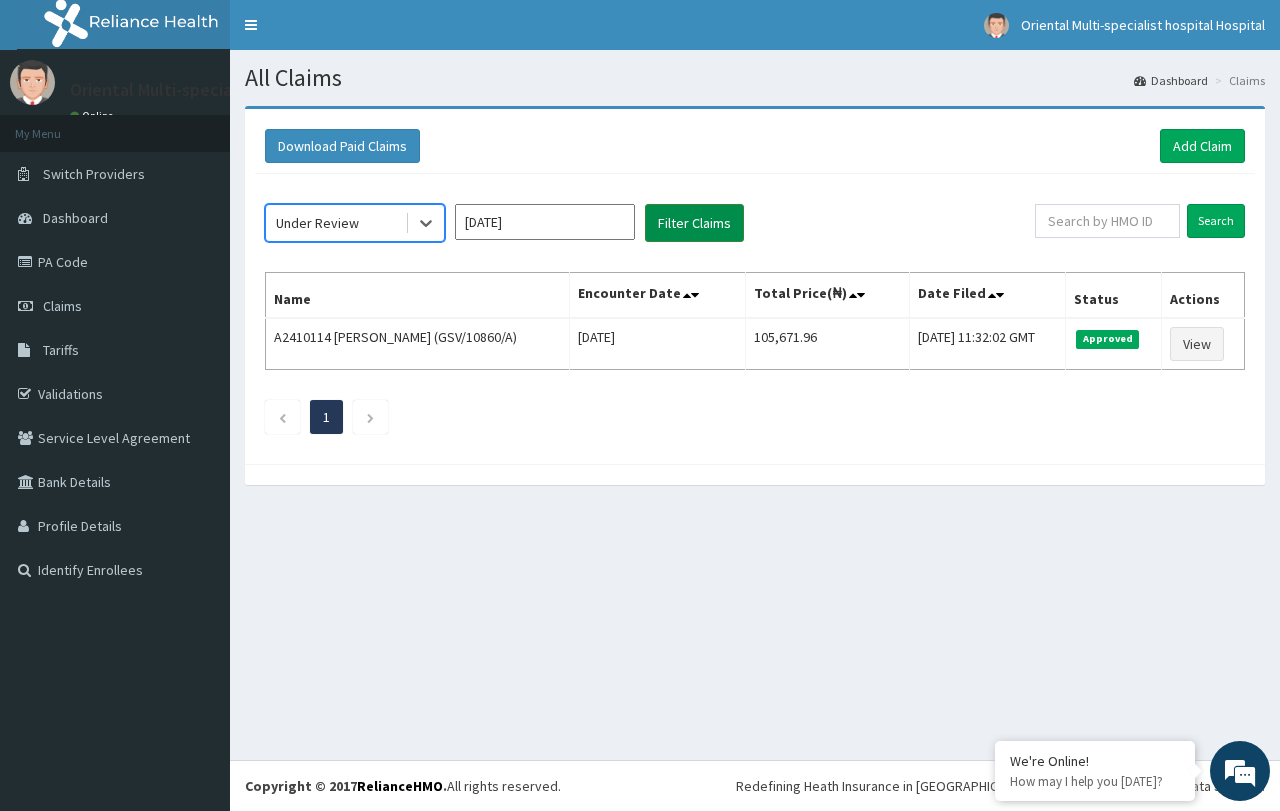 click on "Filter Claims" at bounding box center [694, 223] 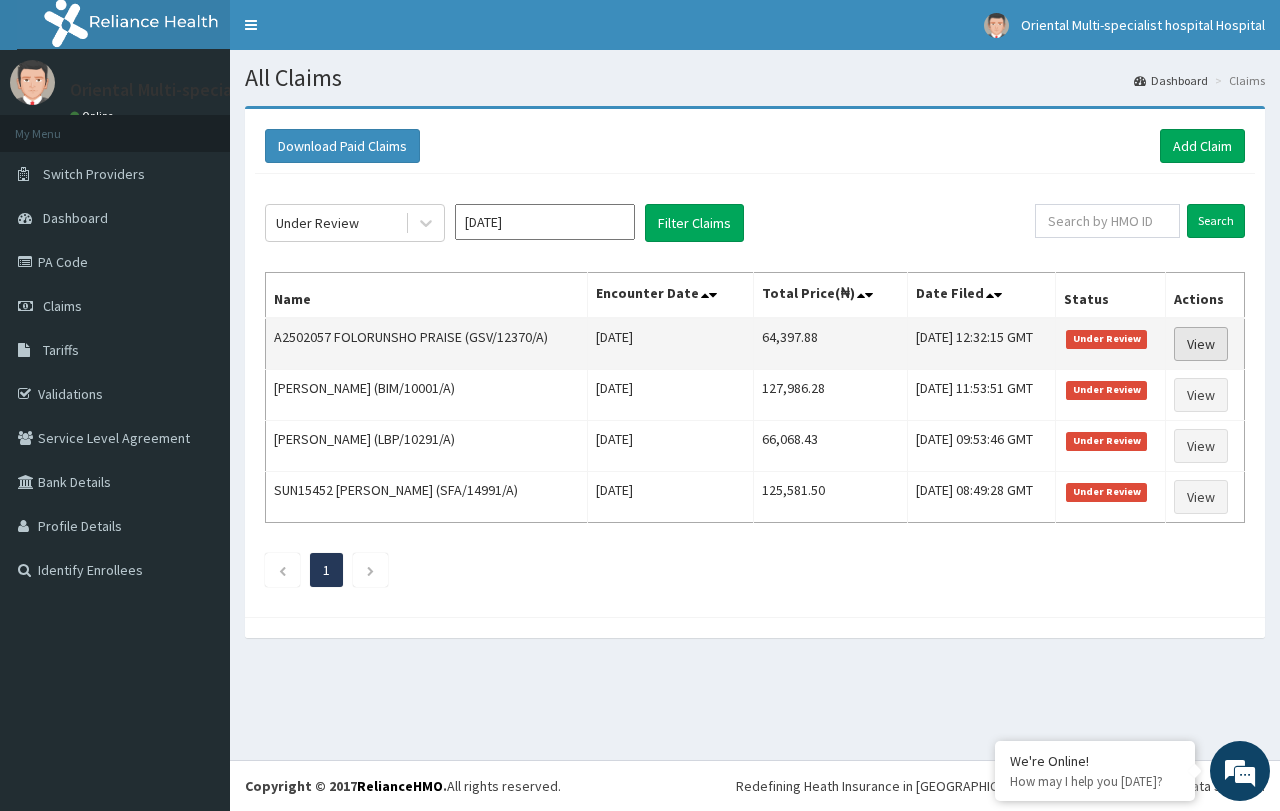click on "View" at bounding box center (1201, 344) 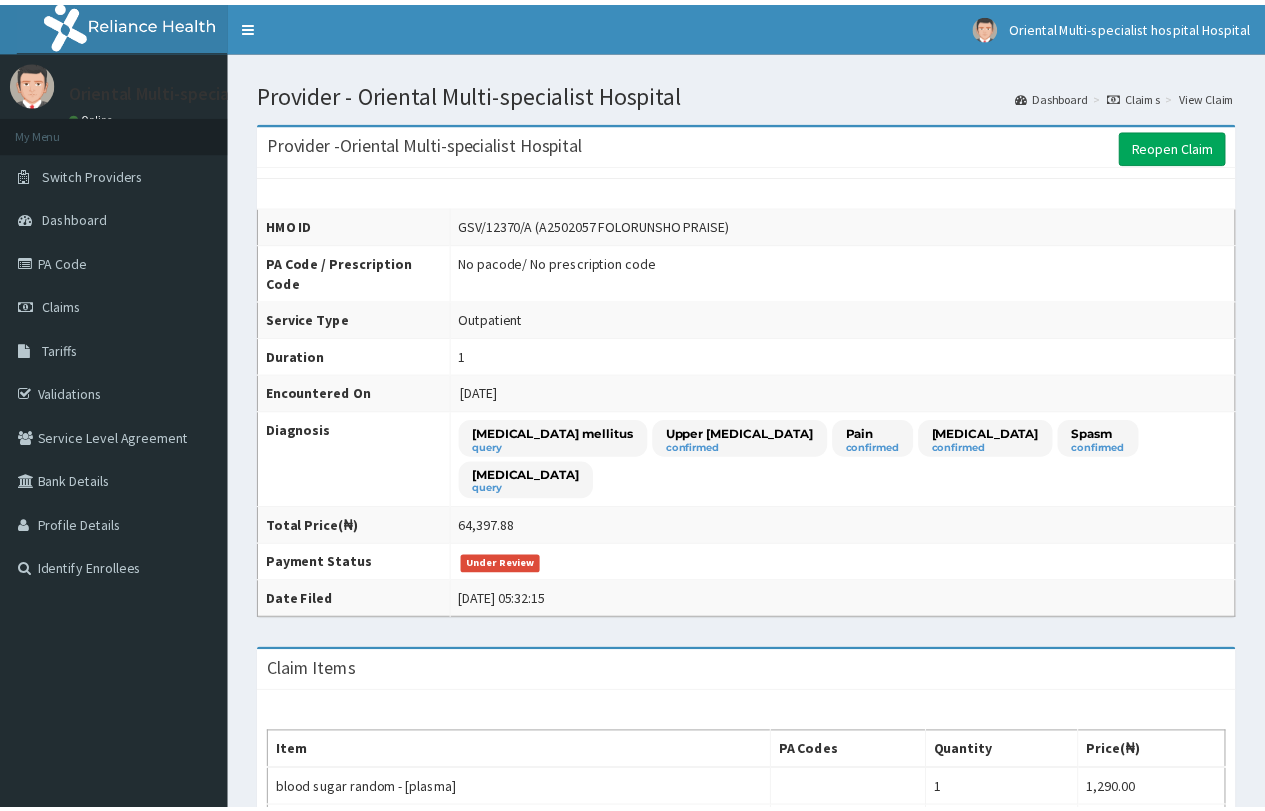 scroll, scrollTop: 0, scrollLeft: 0, axis: both 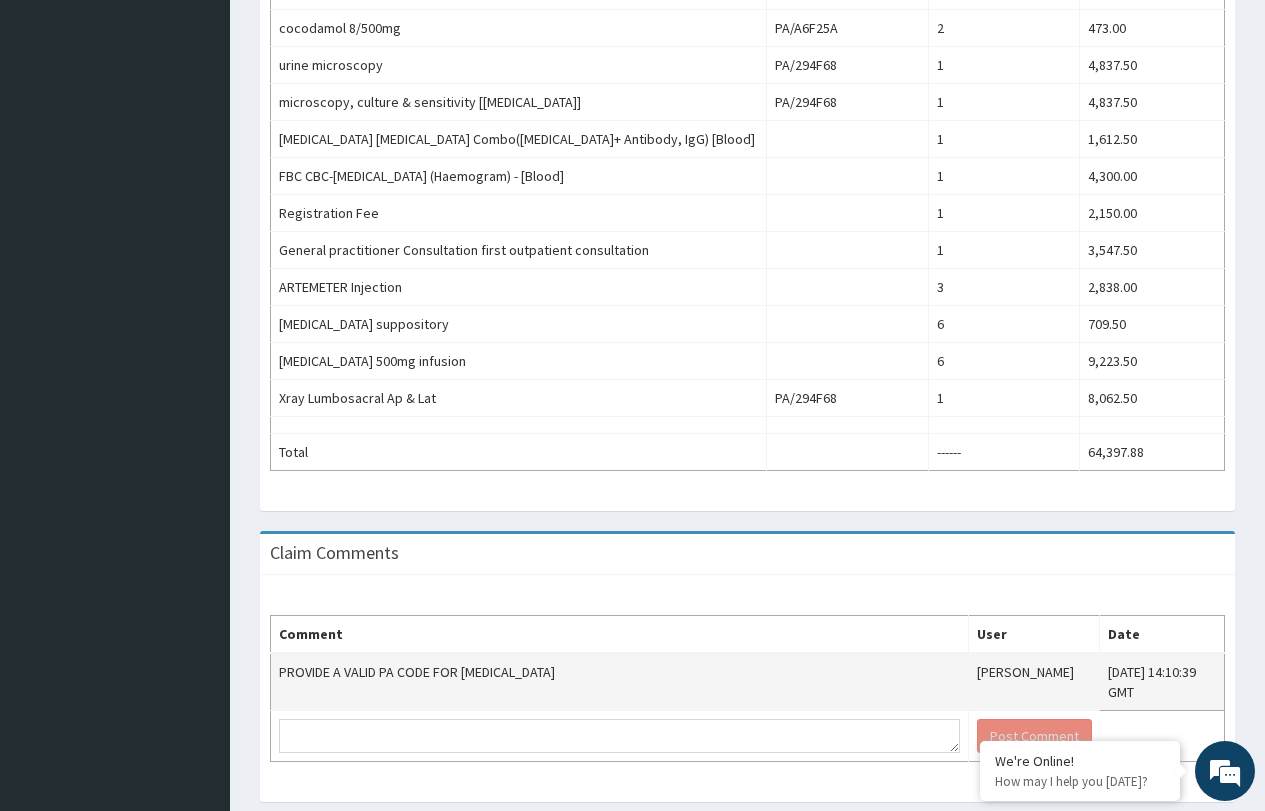click on "PROVIDE A VALID PA CODE FOR ROCEPHIN" at bounding box center [620, 682] 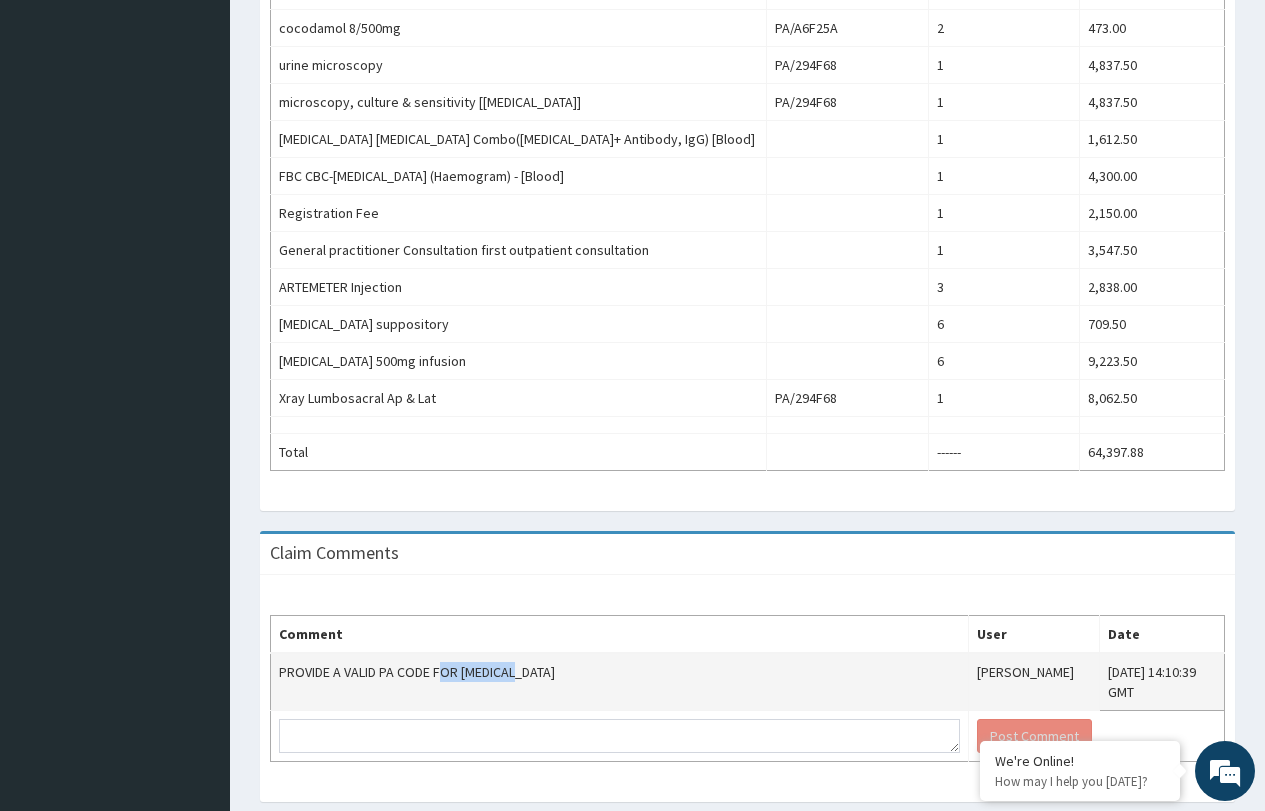 drag, startPoint x: 521, startPoint y: 618, endPoint x: 445, endPoint y: 618, distance: 76 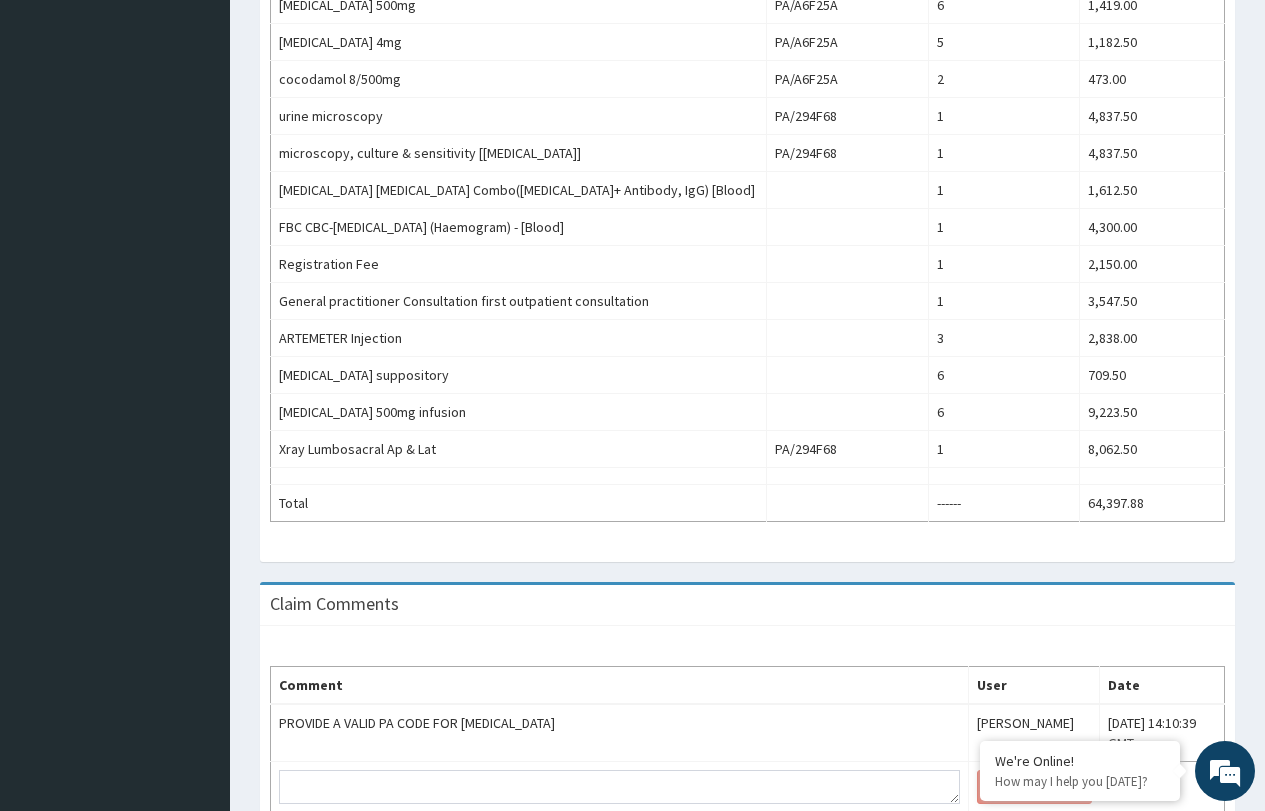 scroll, scrollTop: 1058, scrollLeft: 0, axis: vertical 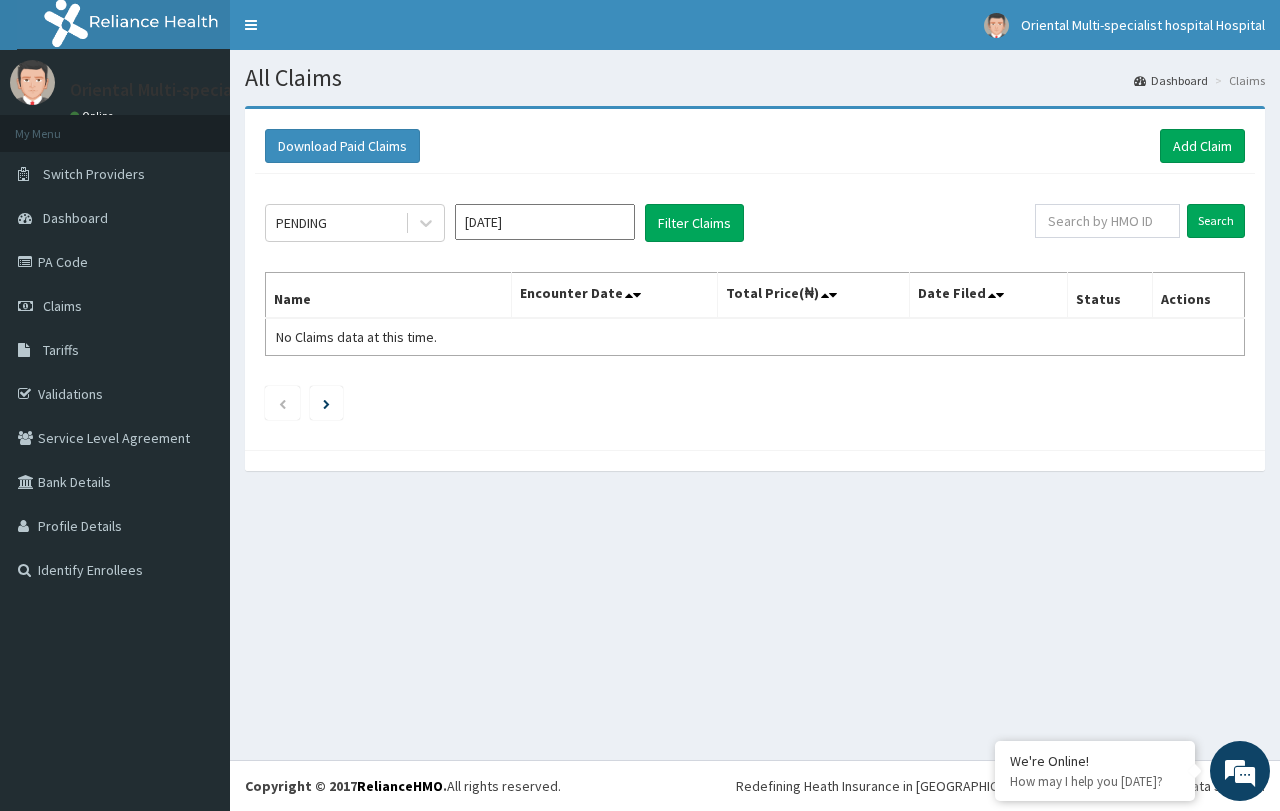 click on "[DATE]" at bounding box center [545, 222] 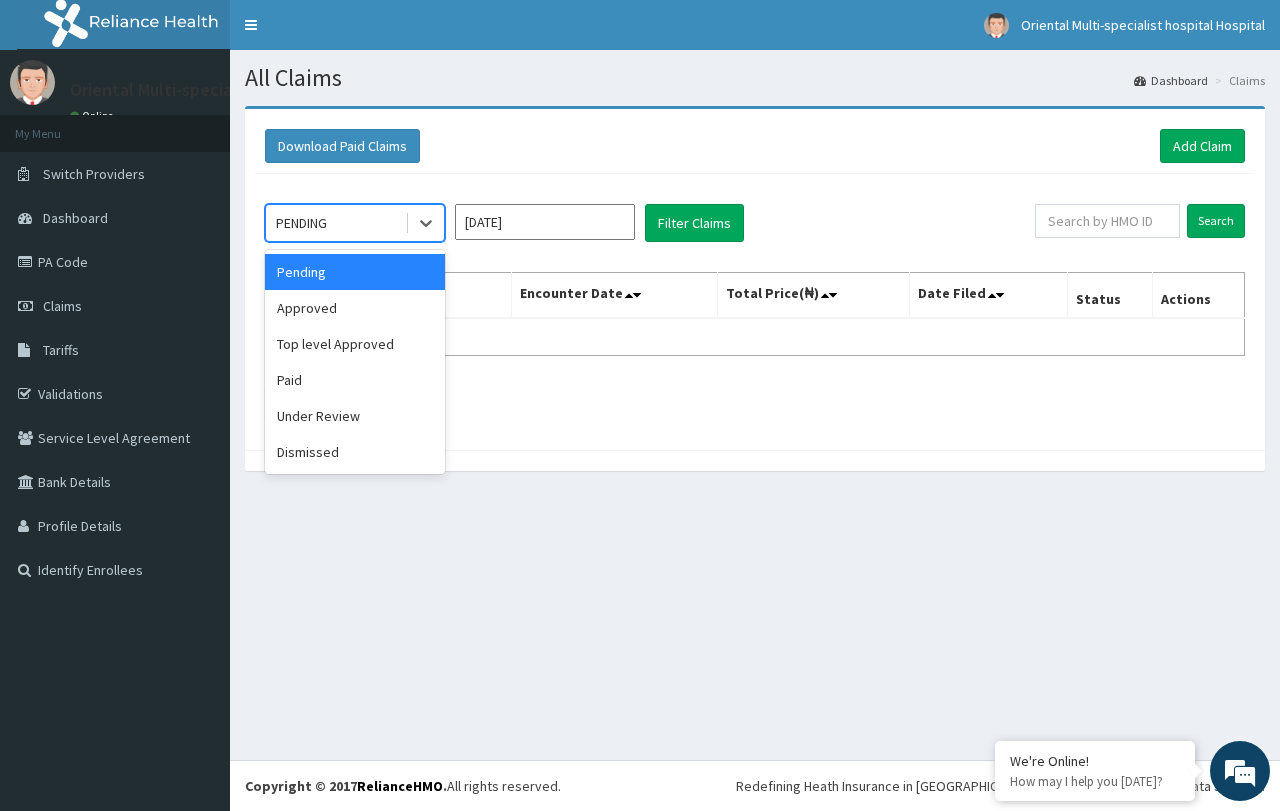 click on "PENDING" at bounding box center [335, 223] 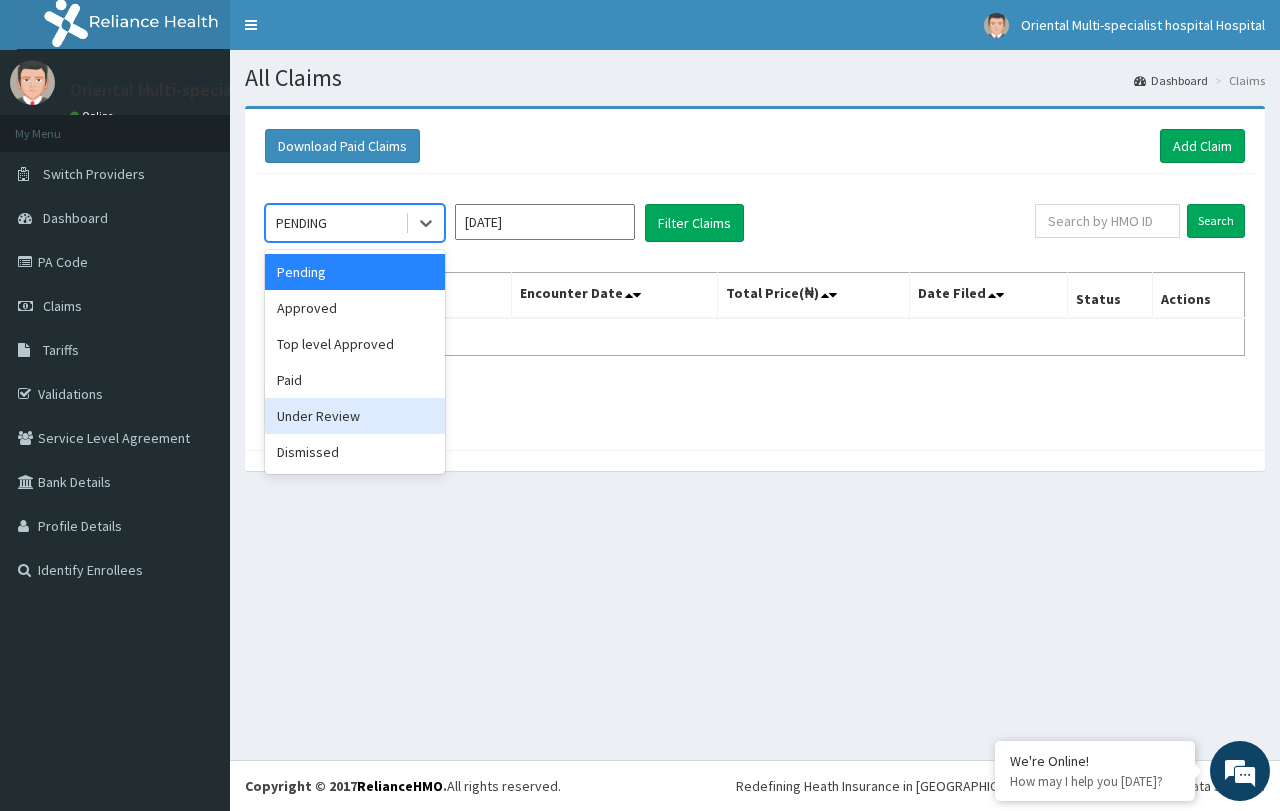 click on "Under Review" at bounding box center [355, 416] 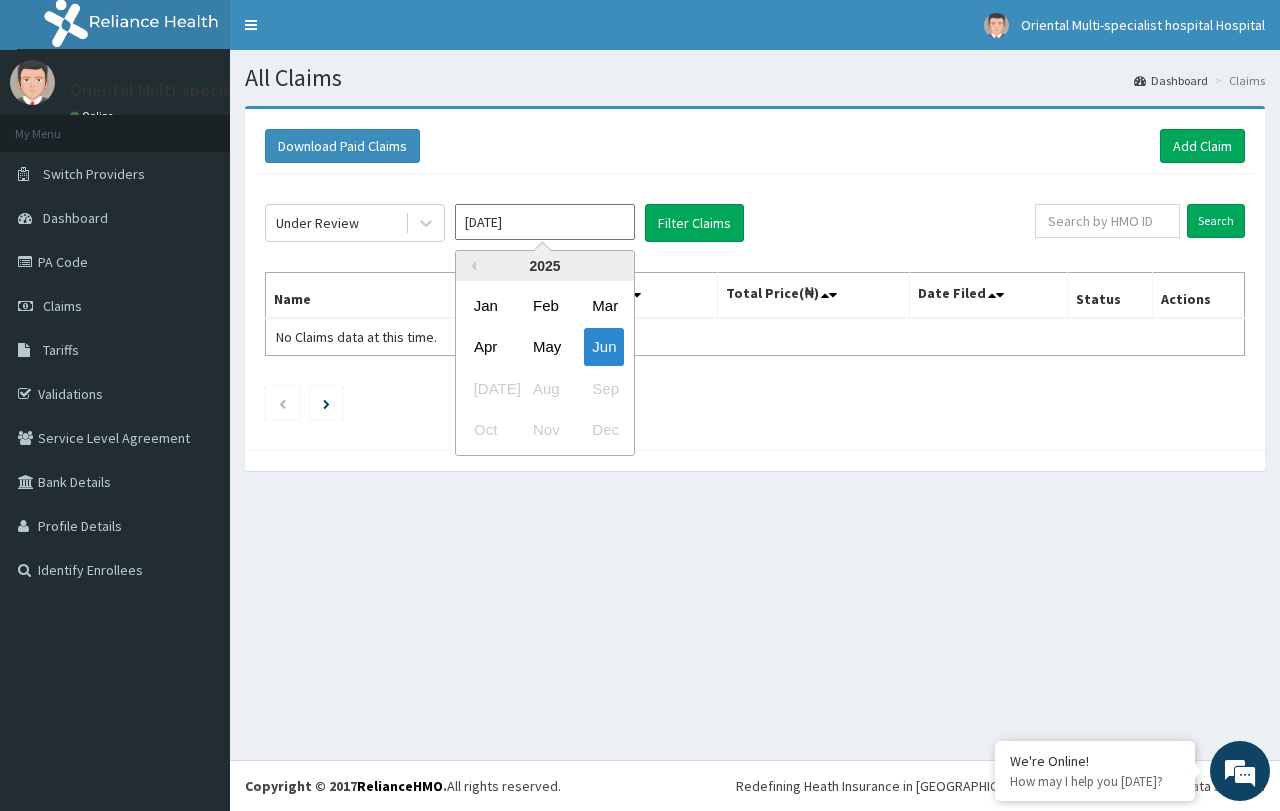 click on "[DATE]" at bounding box center (545, 222) 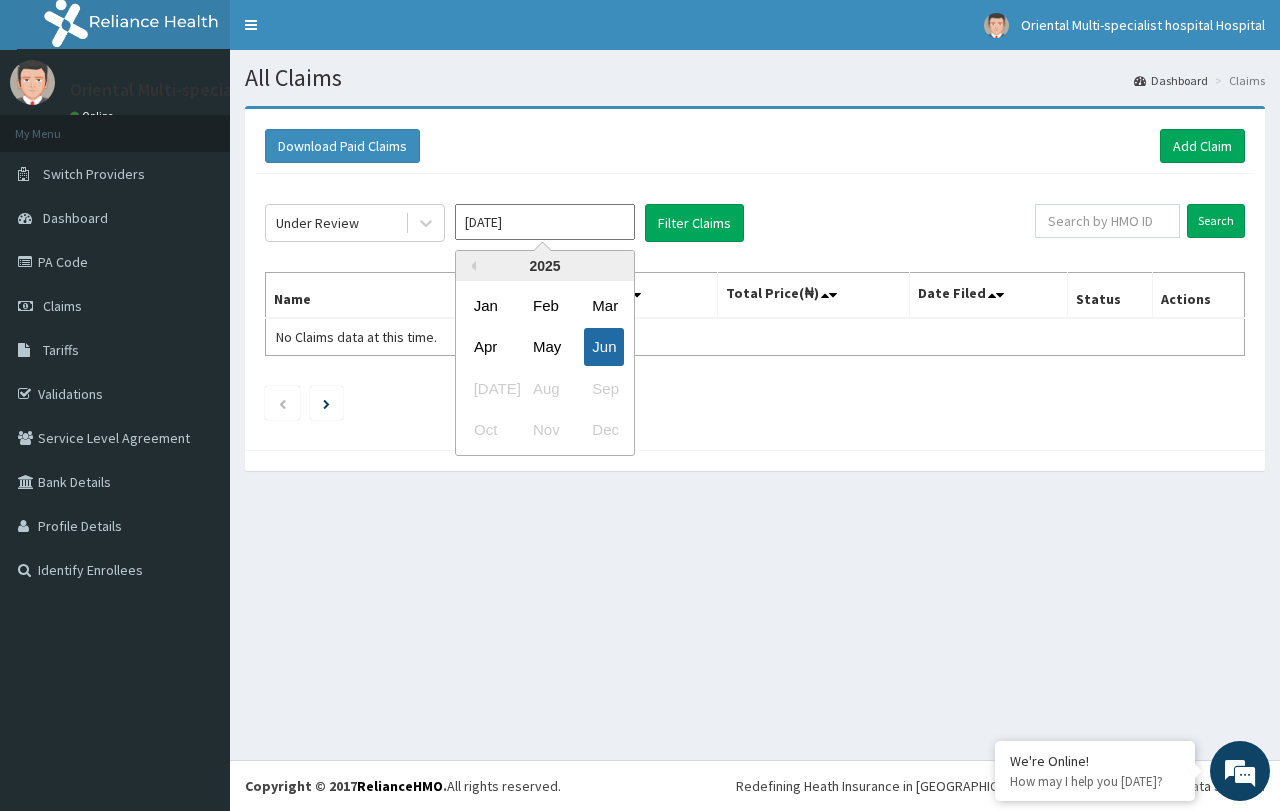 click on "Jun" at bounding box center [604, 347] 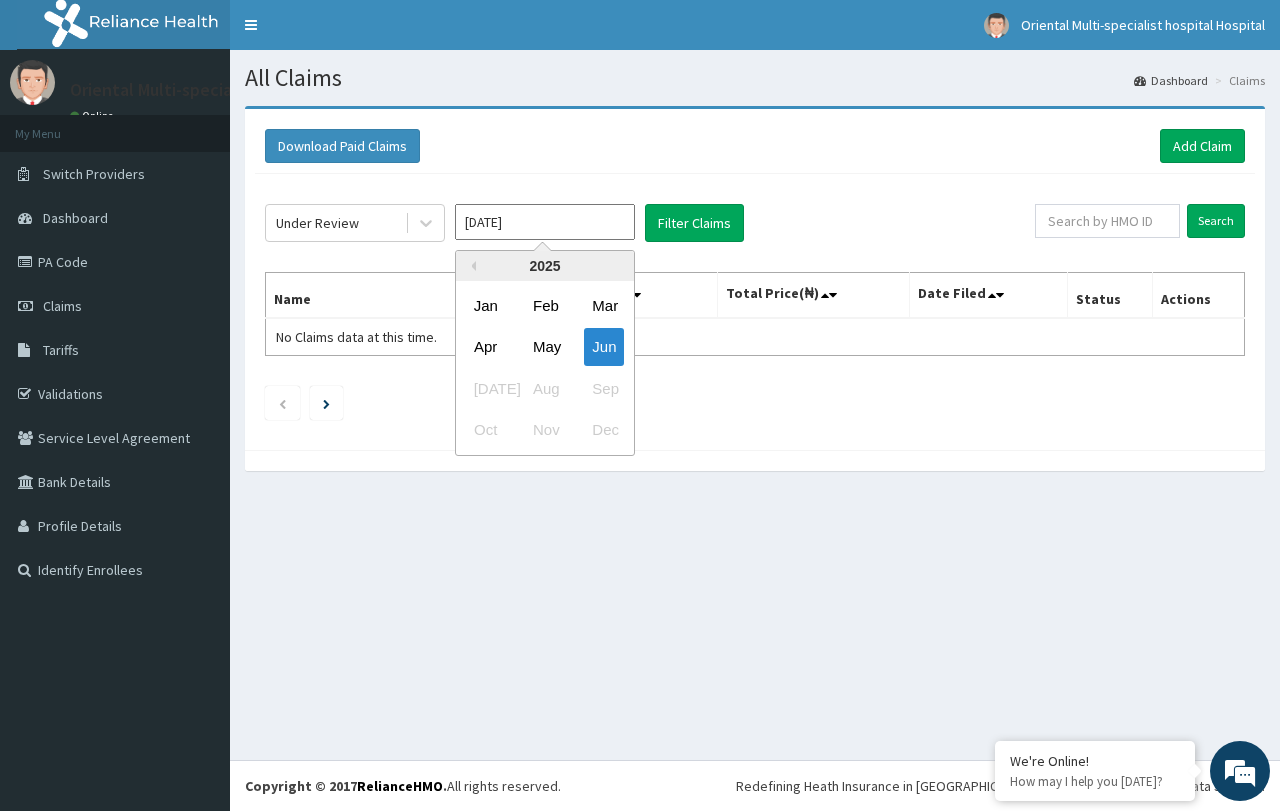 type on "[DATE]" 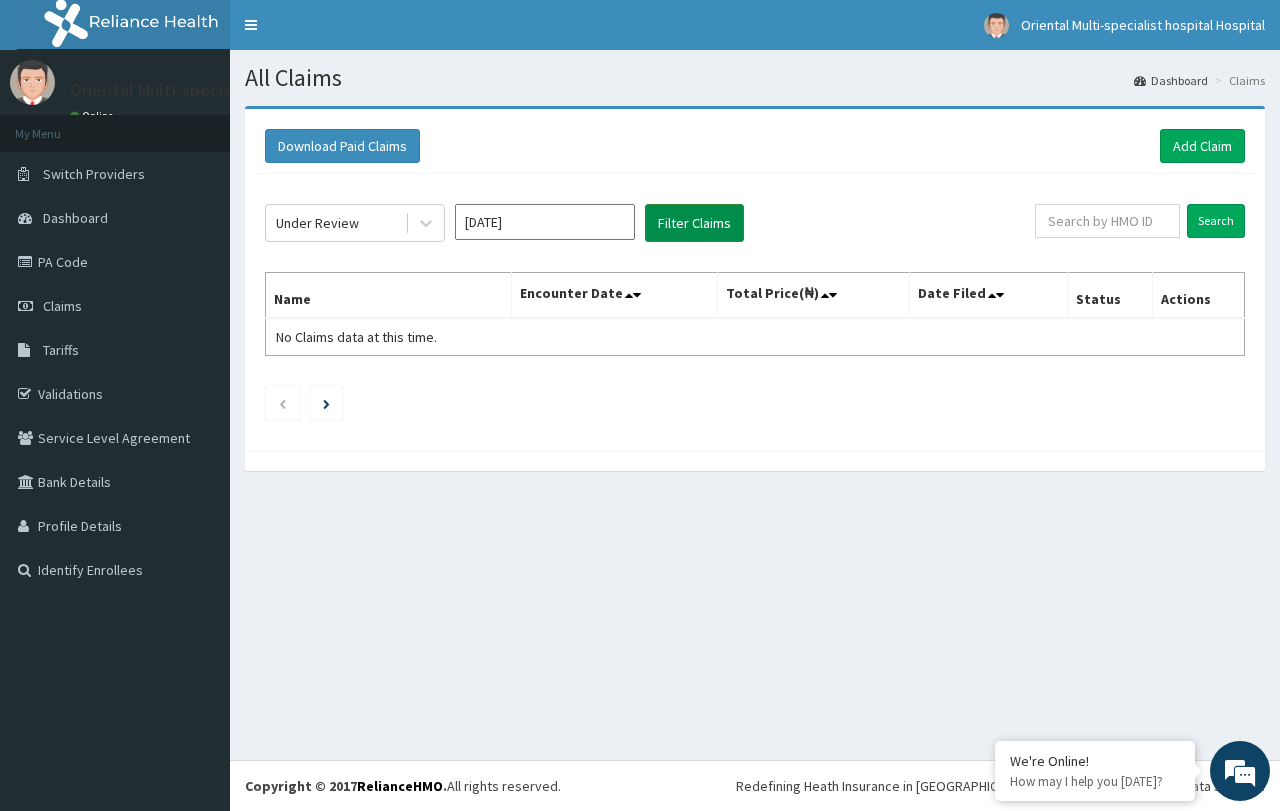 click on "Filter Claims" at bounding box center (694, 223) 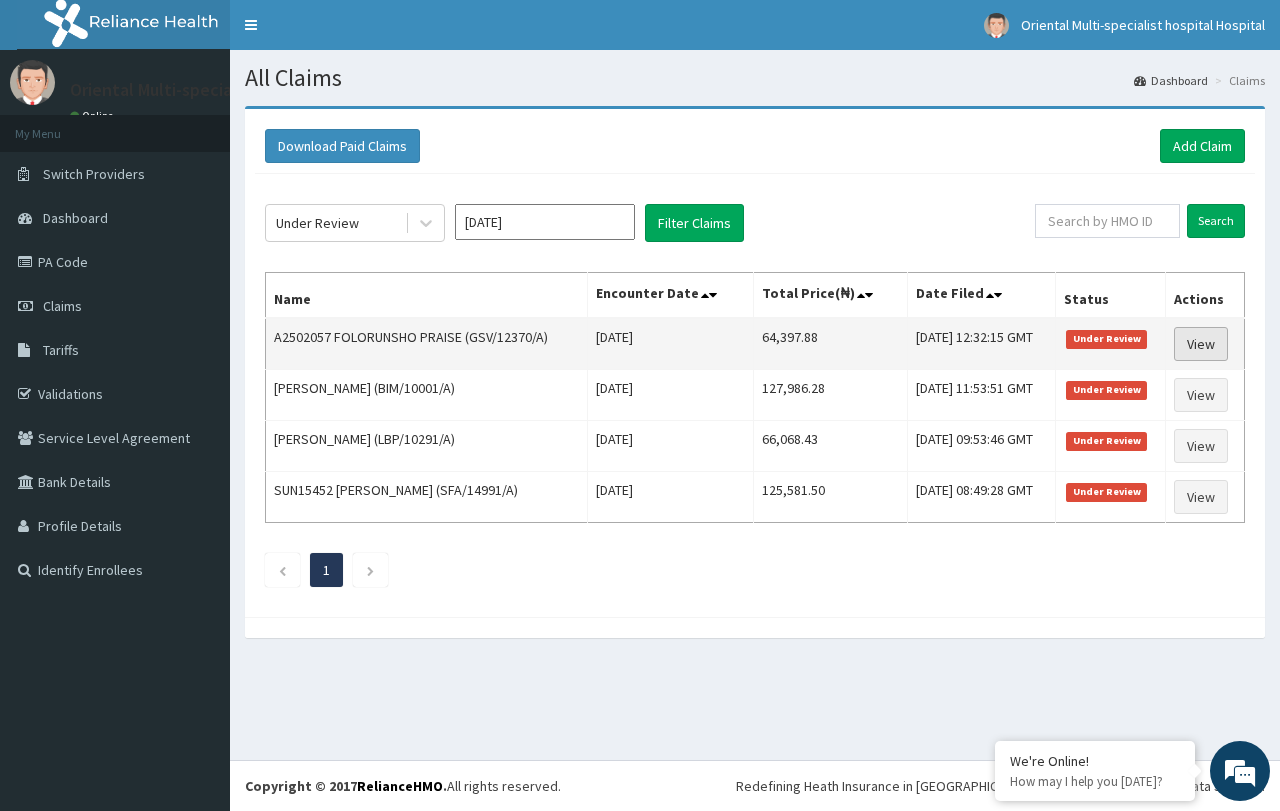 click on "View" at bounding box center [1201, 344] 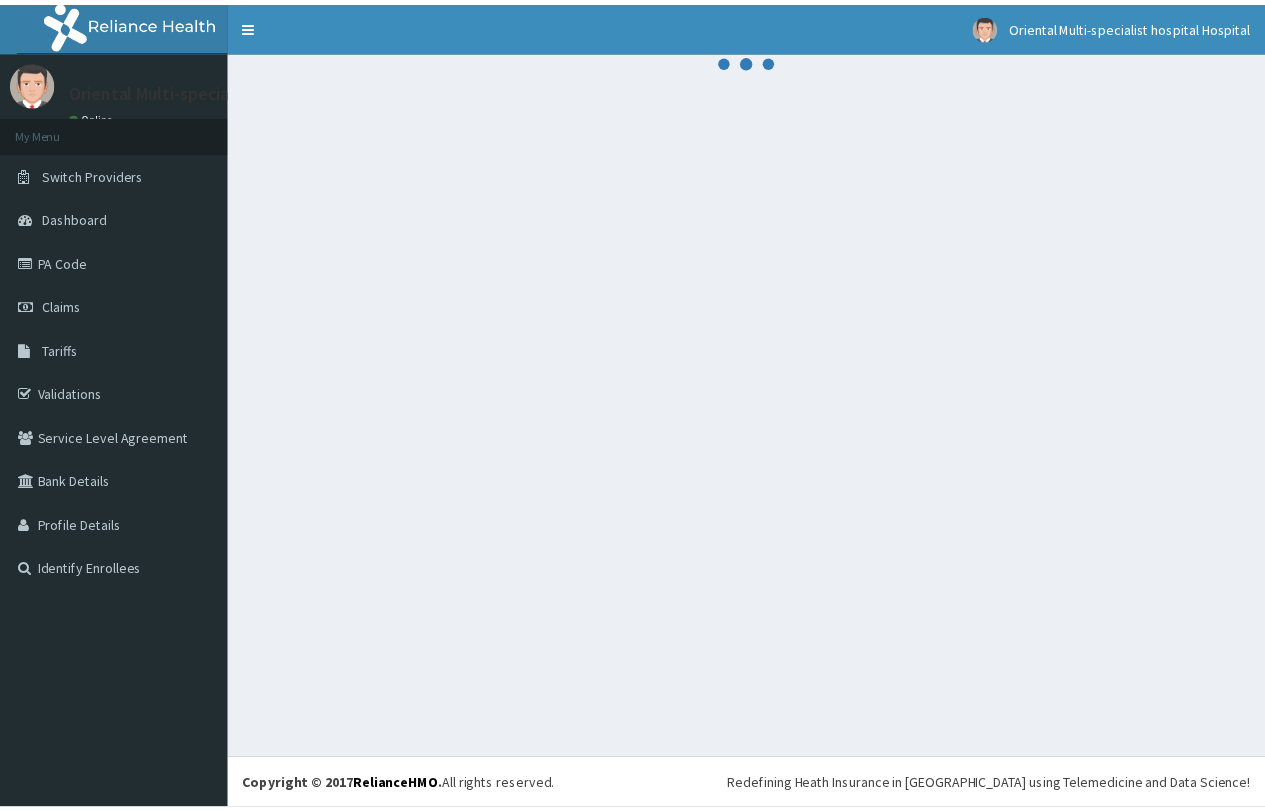 scroll, scrollTop: 0, scrollLeft: 0, axis: both 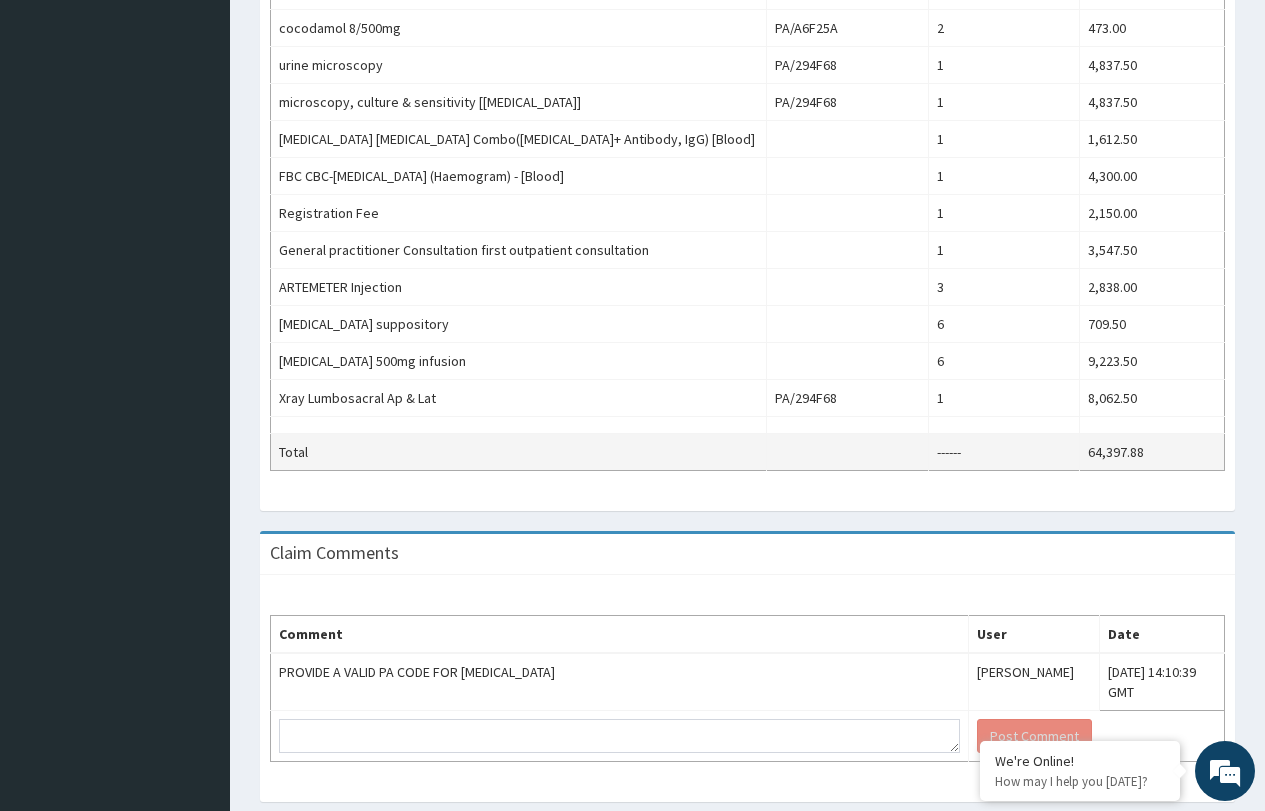 click on "Total" at bounding box center (519, 452) 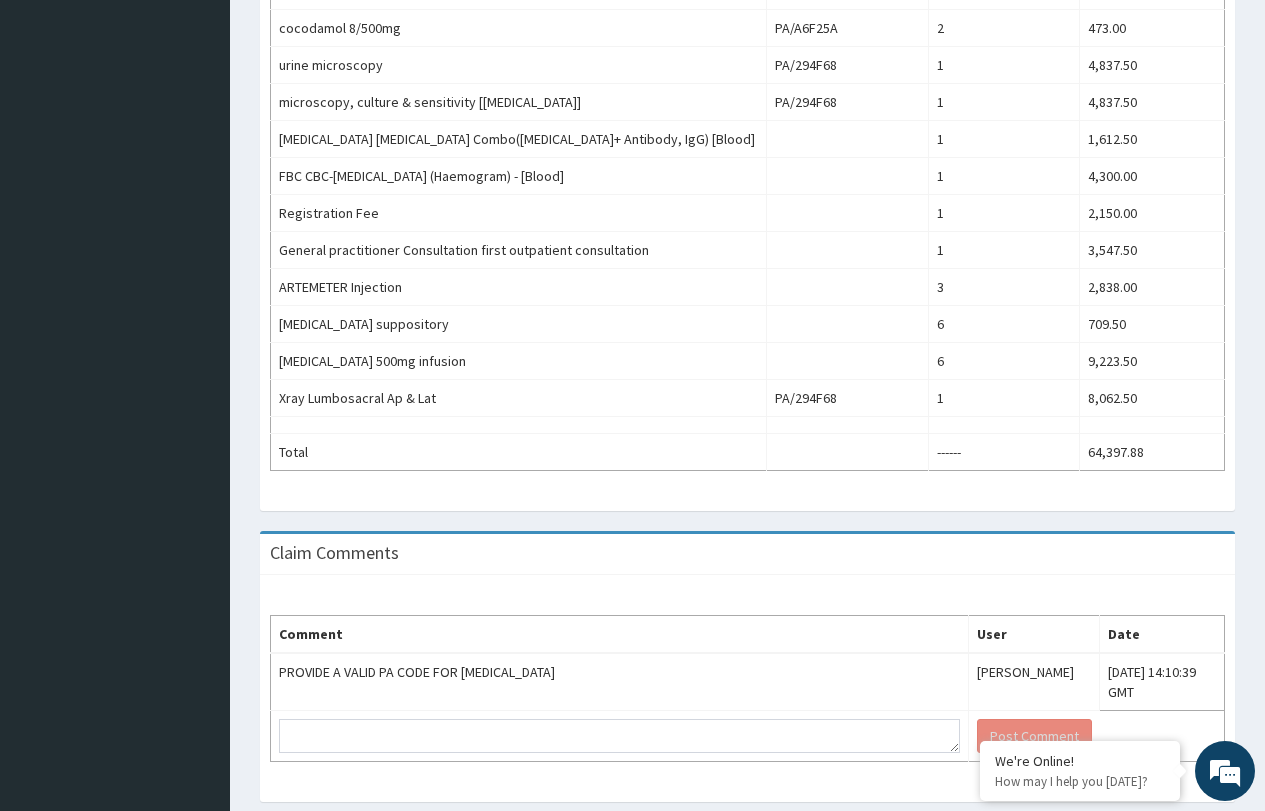 click on "Comment" at bounding box center (620, 635) 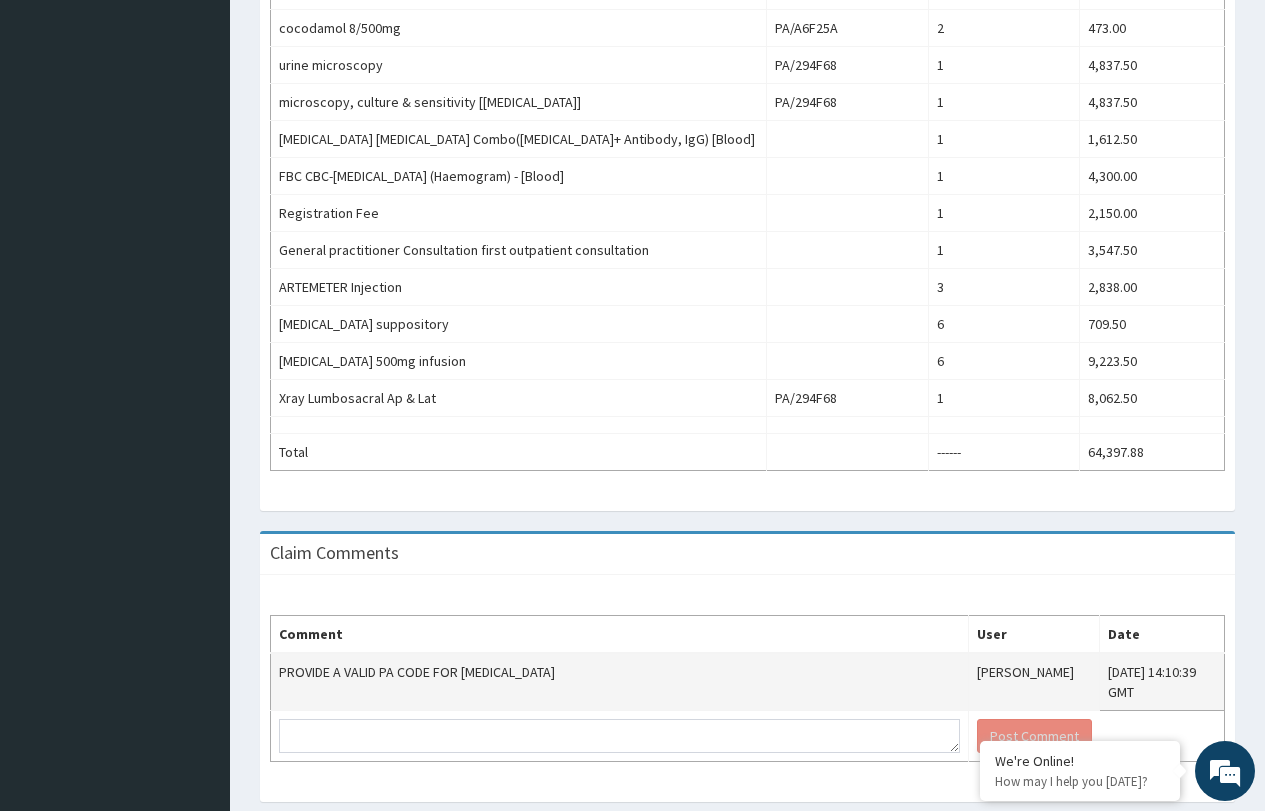 click on "PROVIDE A VALID PA CODE FOR [MEDICAL_DATA]" at bounding box center (620, 682) 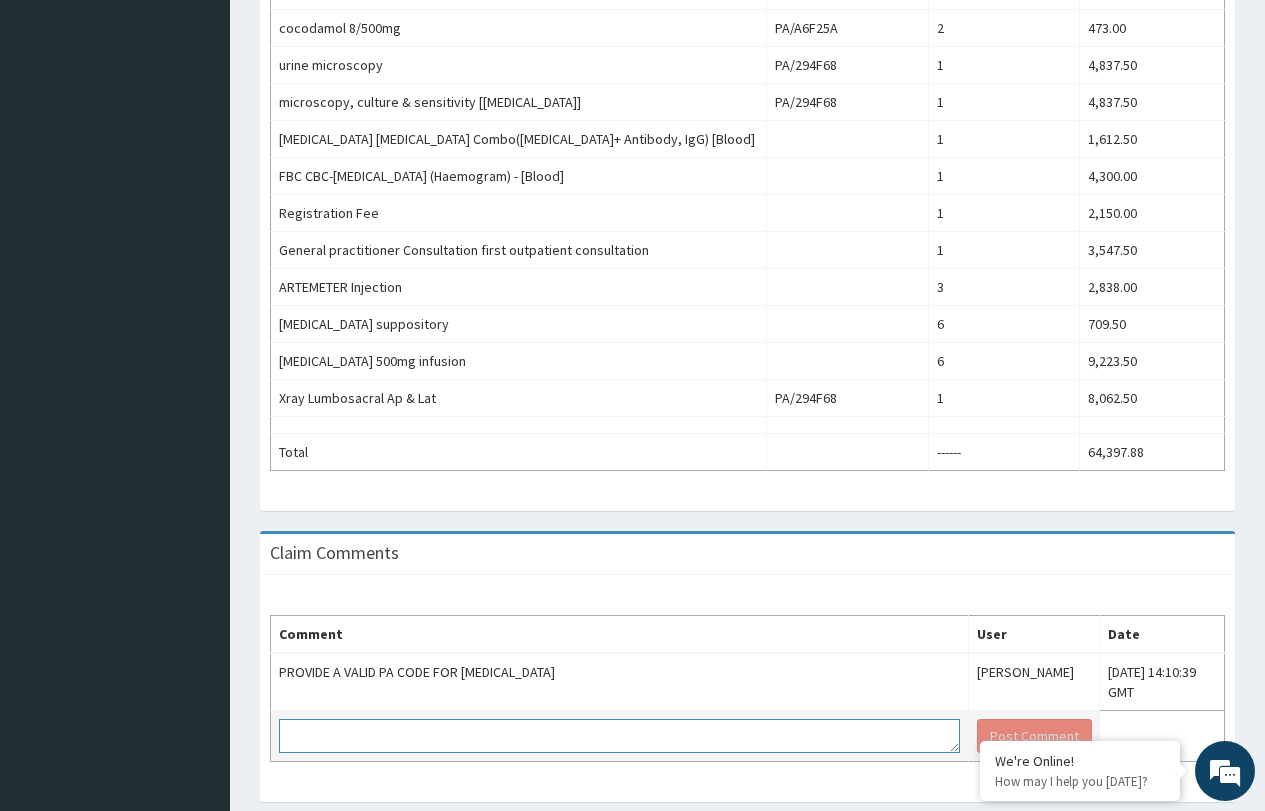 click at bounding box center [619, 736] 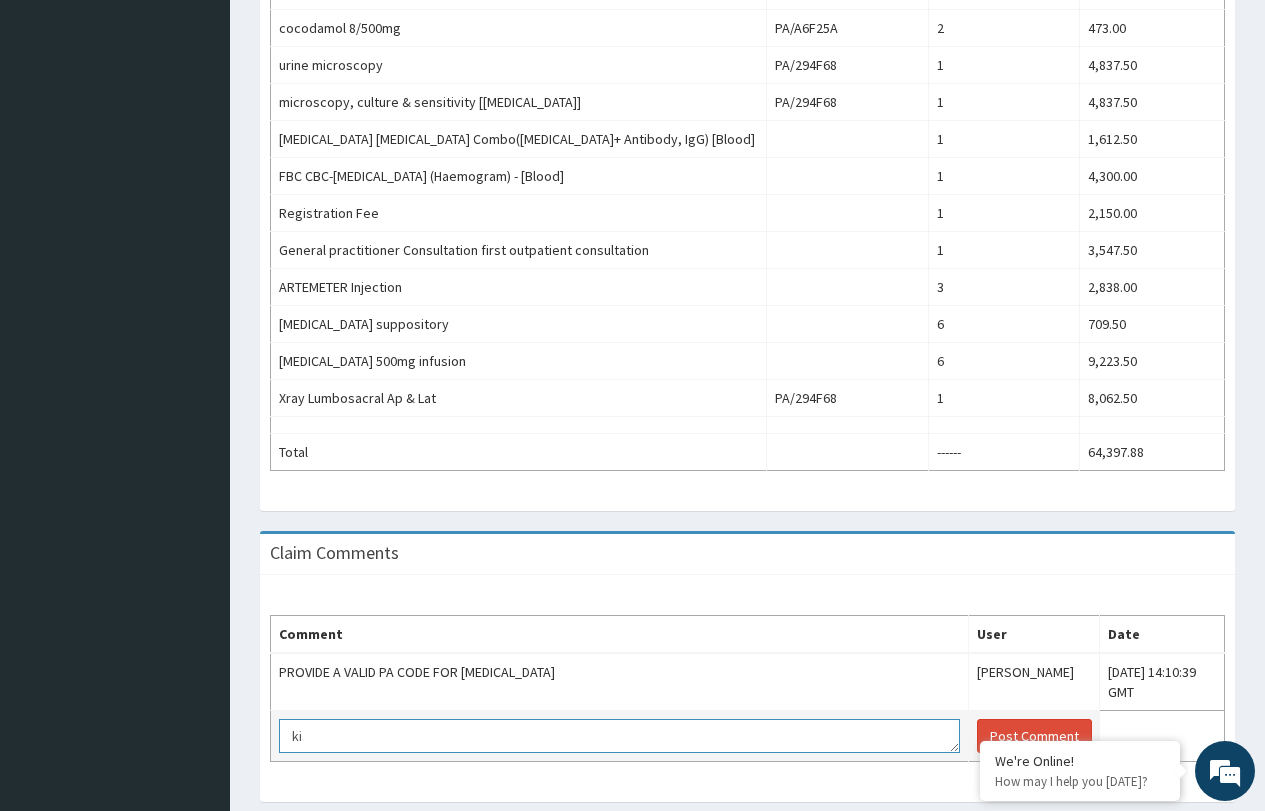 type on "k" 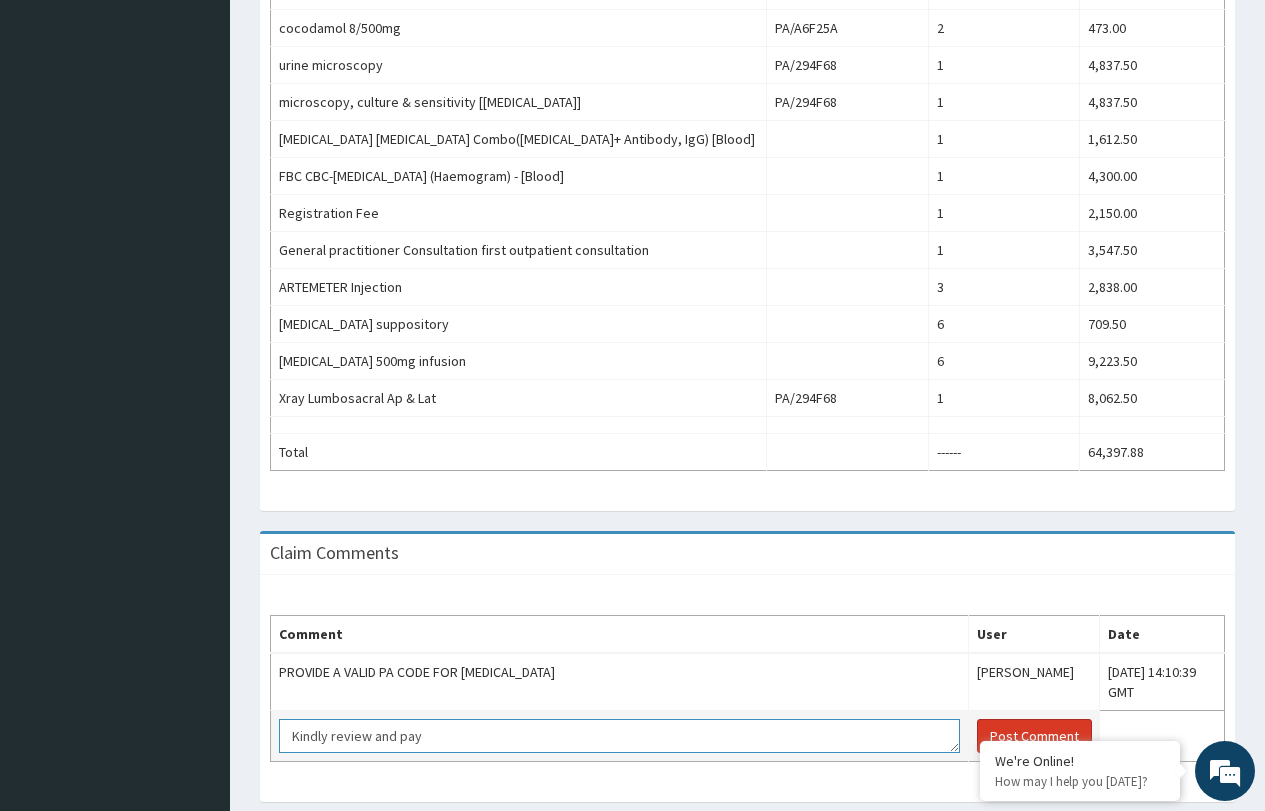 type on "Kindly review and pay" 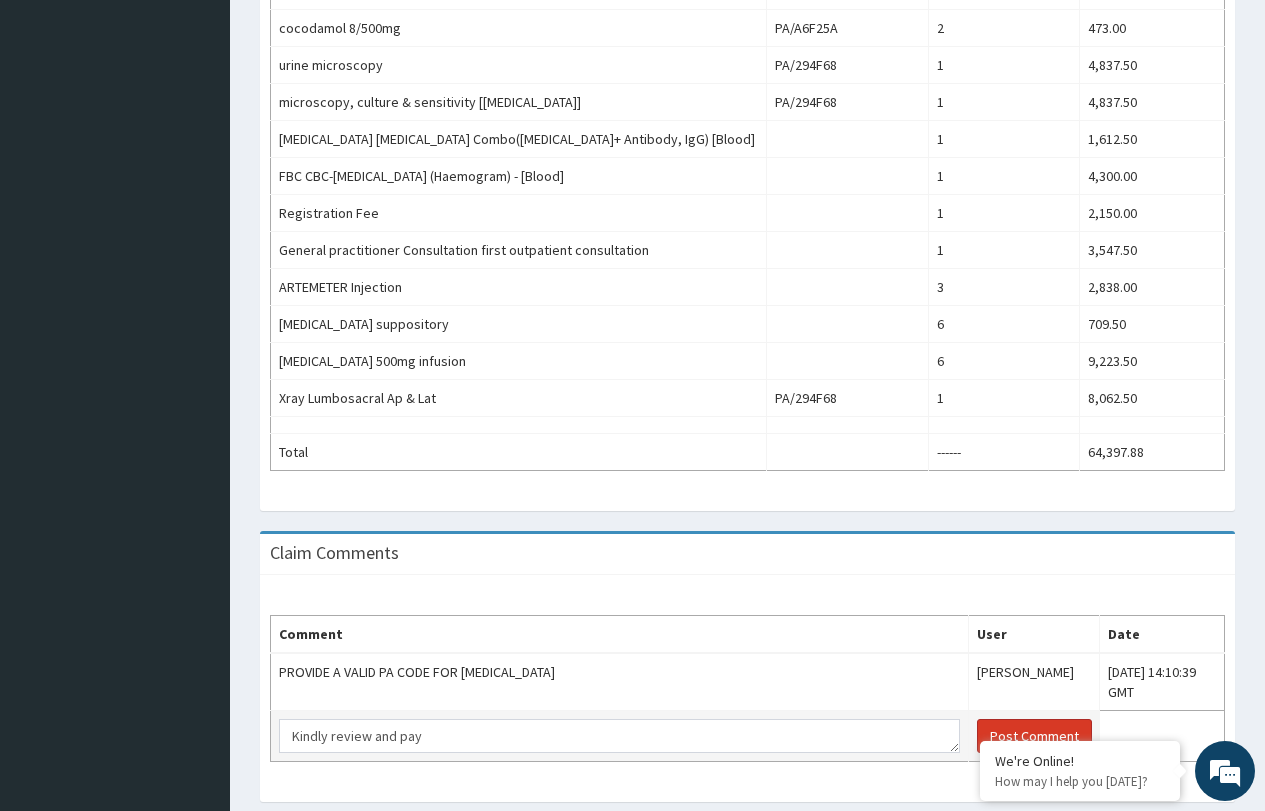 click on "Post Comment" at bounding box center (1034, 736) 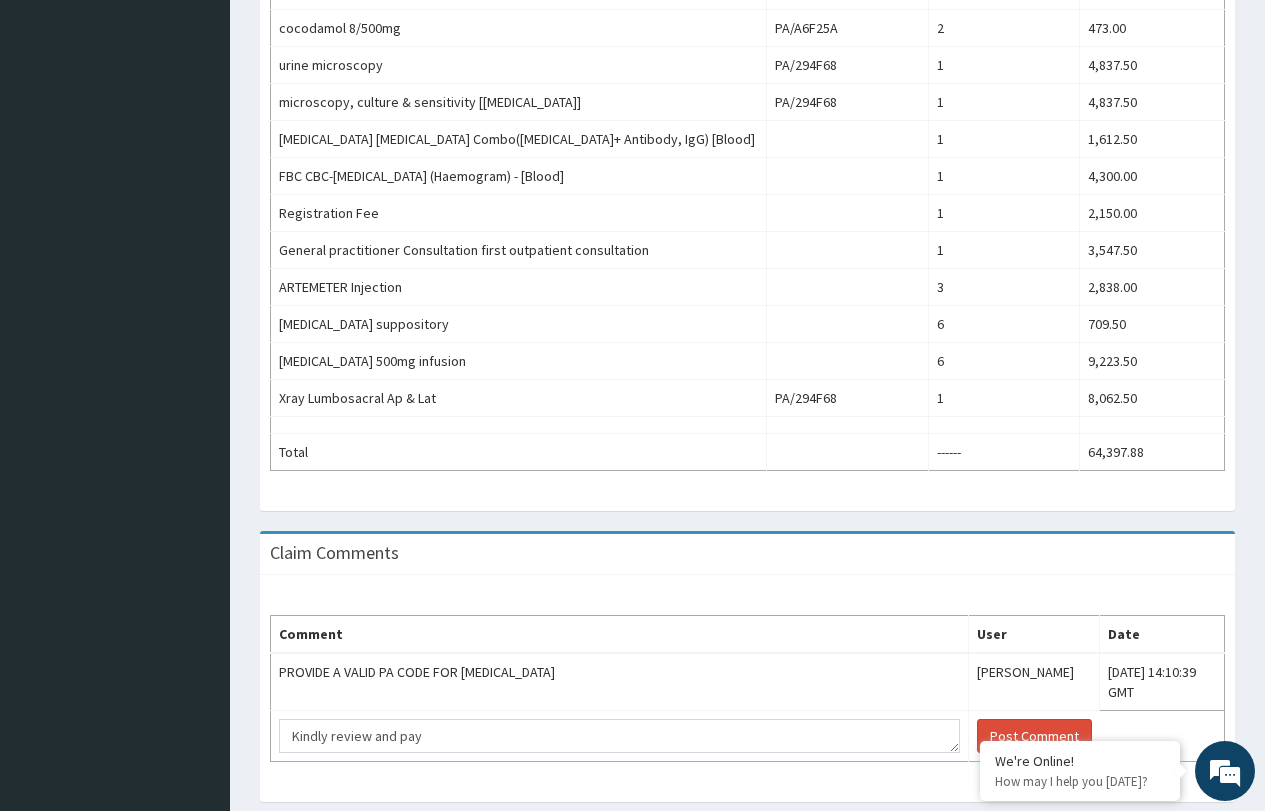 type 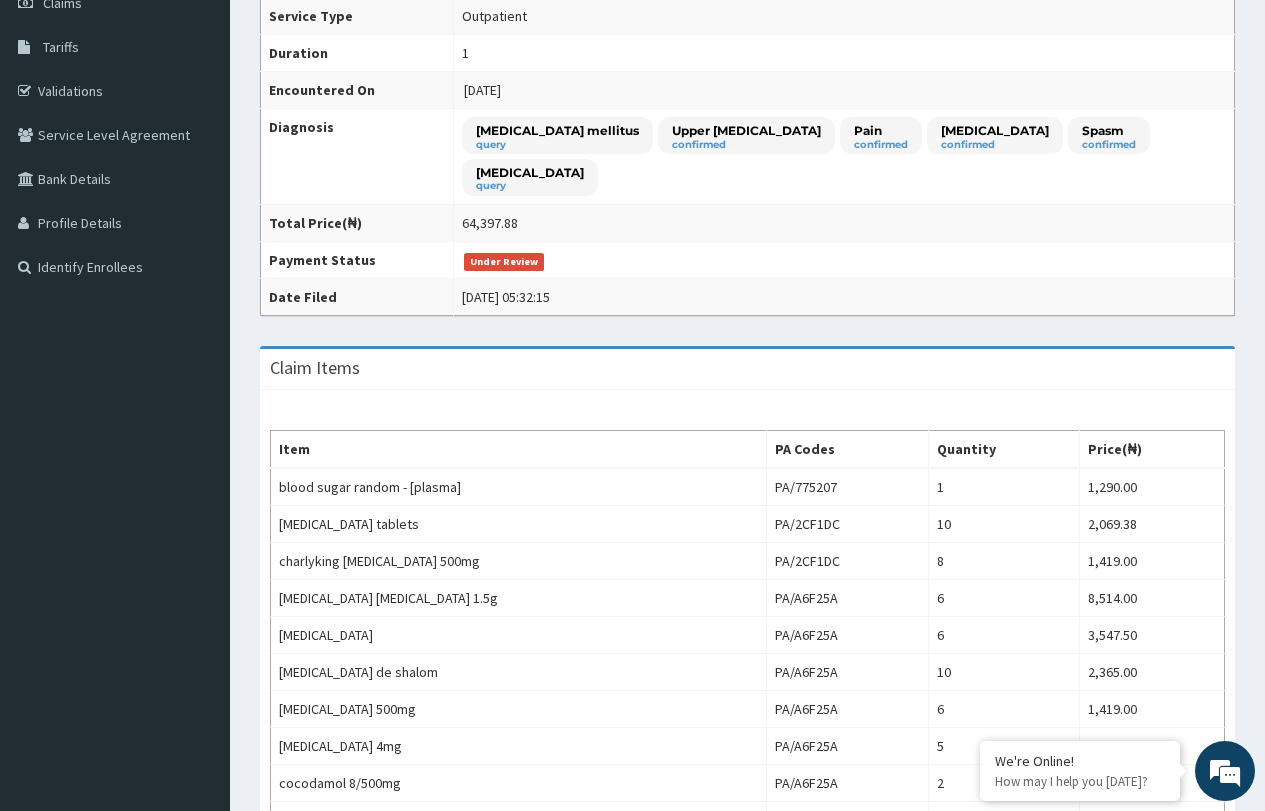 scroll, scrollTop: 0, scrollLeft: 0, axis: both 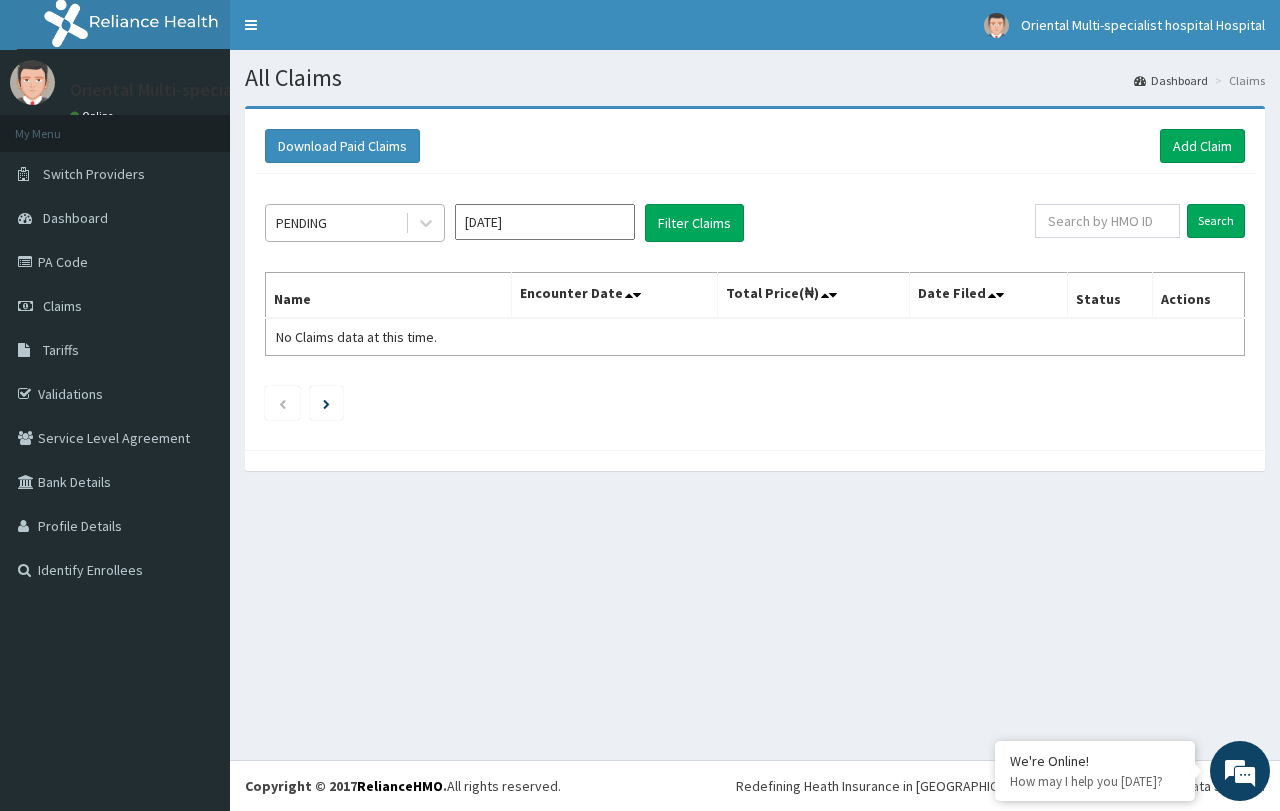 click on "PENDING" at bounding box center (335, 223) 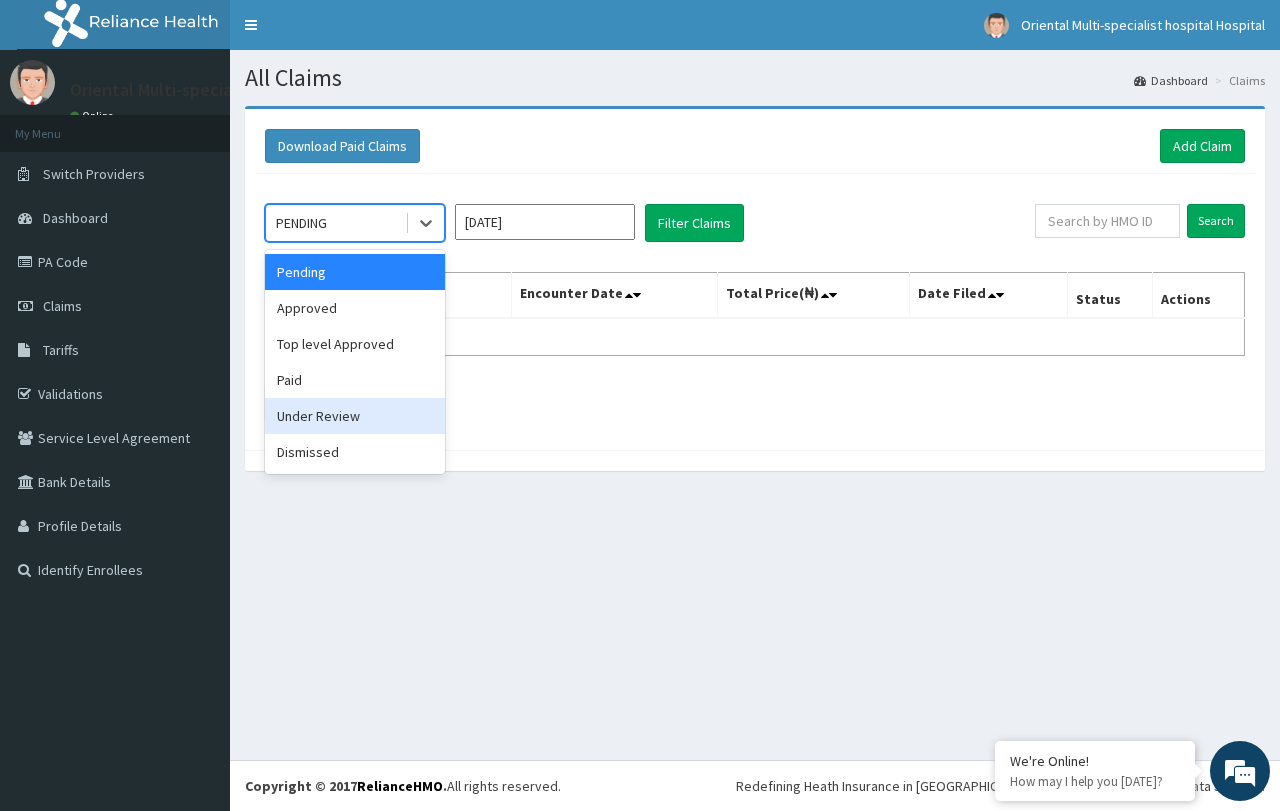 click on "Under Review" at bounding box center [355, 416] 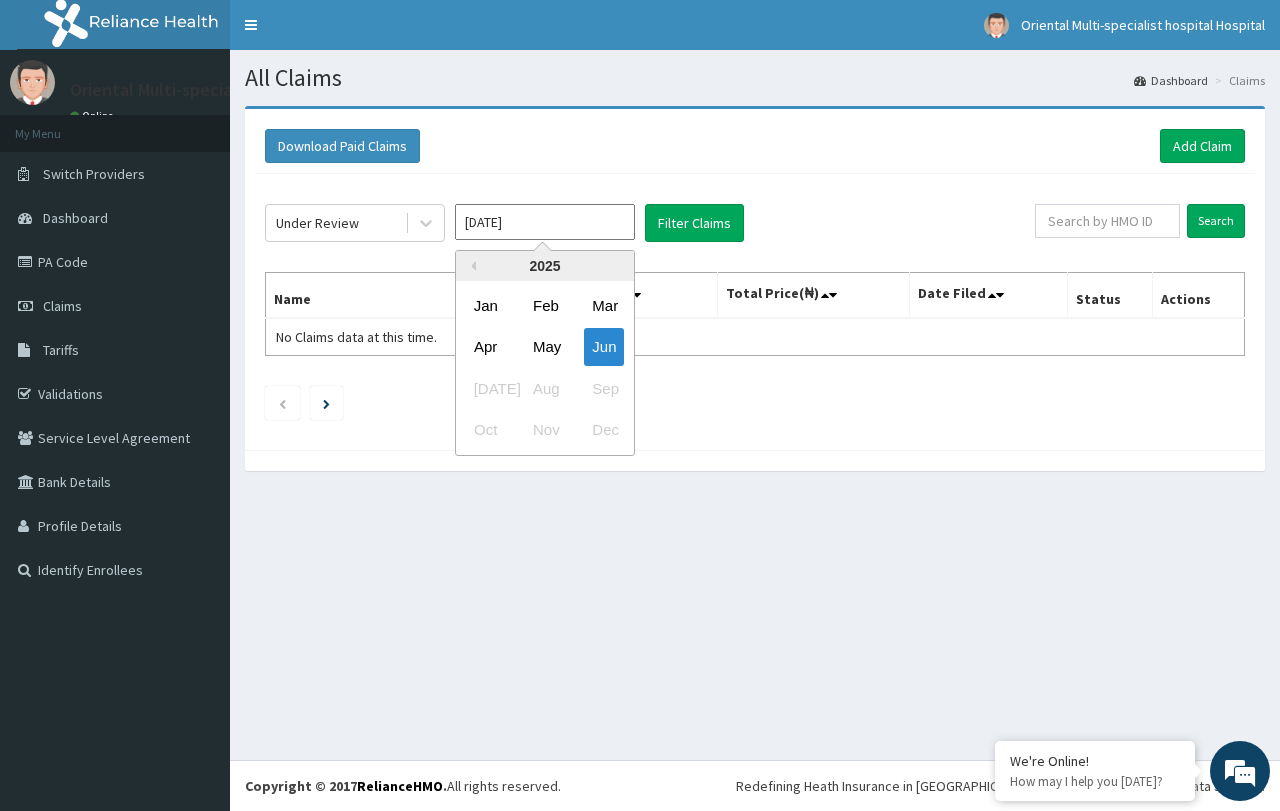 drag, startPoint x: 612, startPoint y: 229, endPoint x: 617, endPoint y: 252, distance: 23.537205 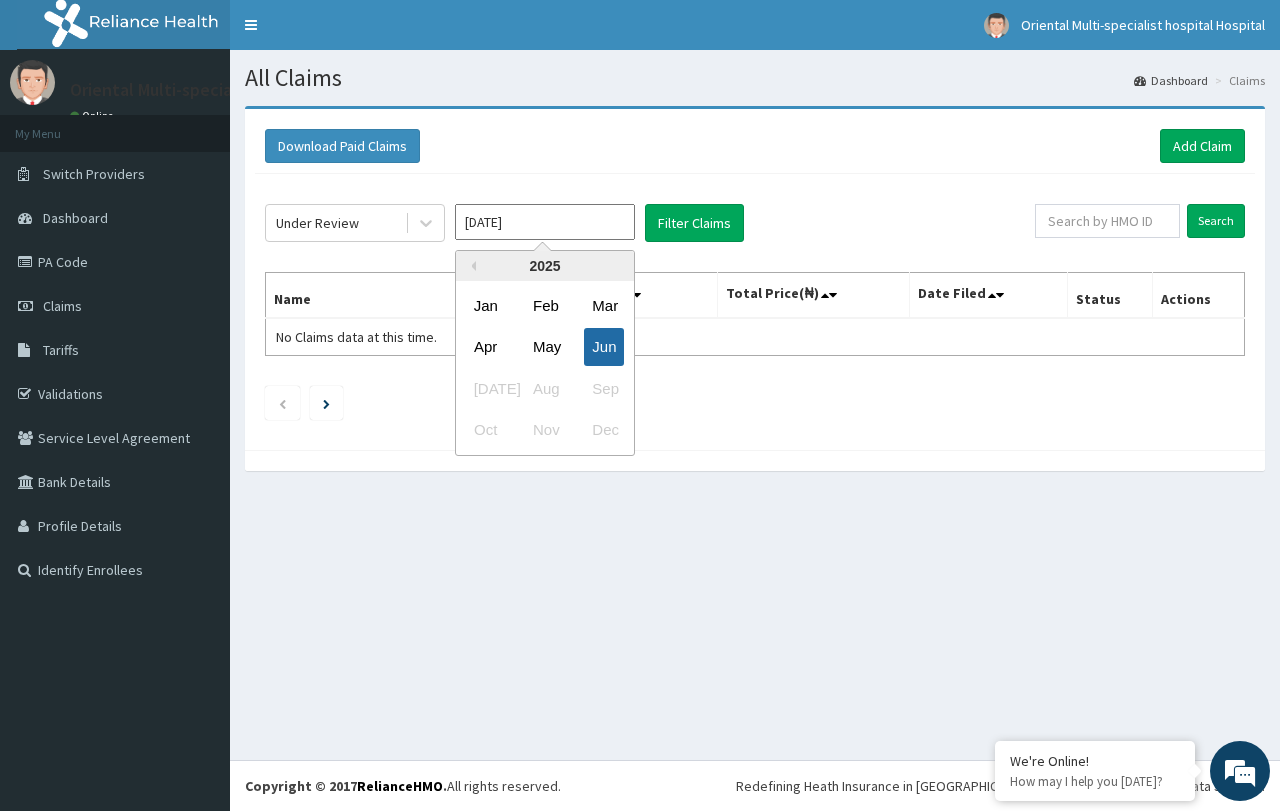 click on "Jun" at bounding box center [604, 347] 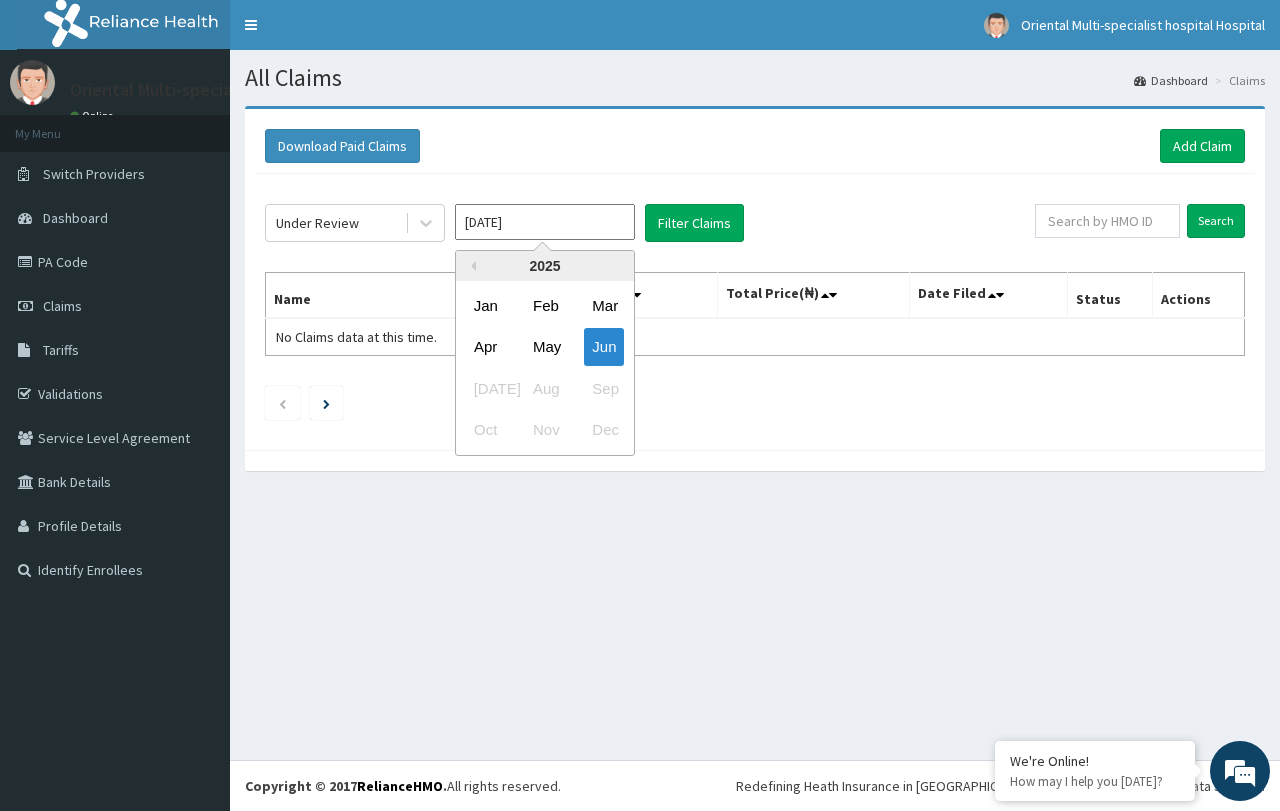 type on "May 2025" 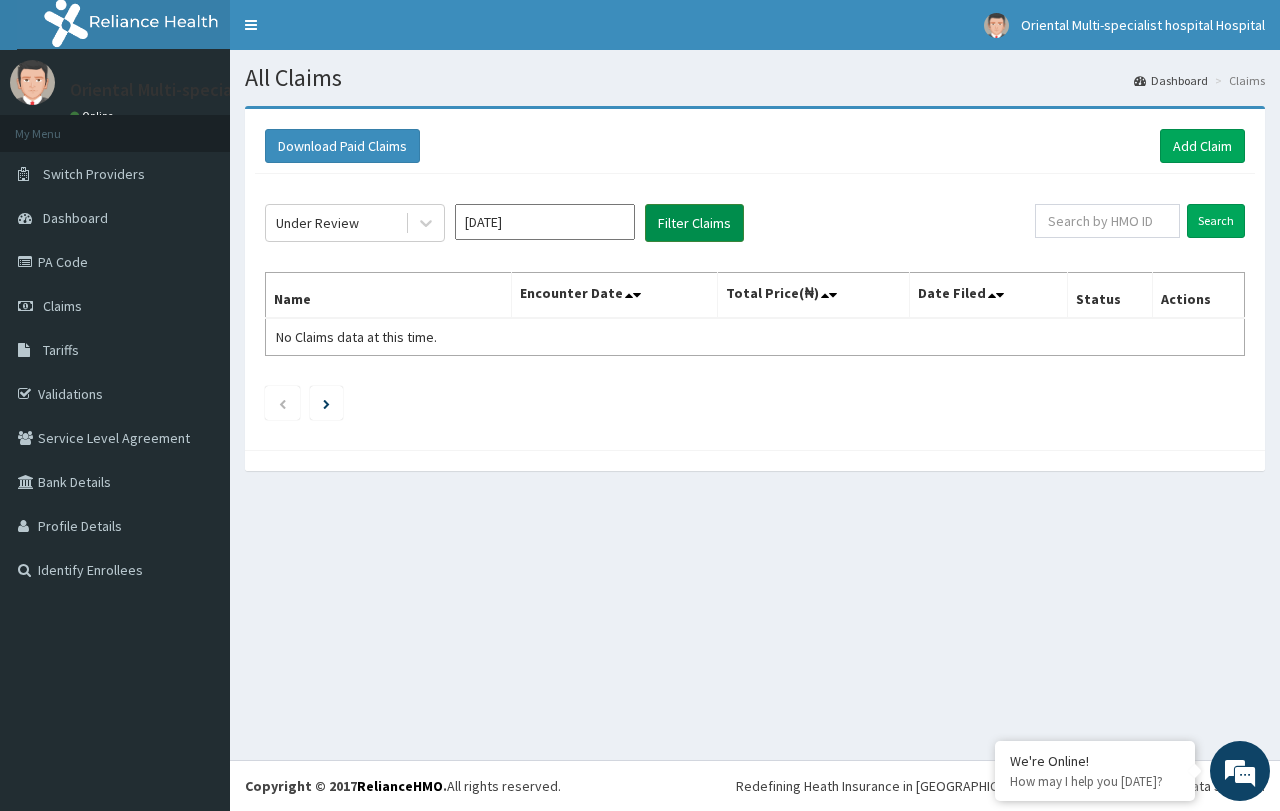 click on "Filter Claims" at bounding box center [694, 223] 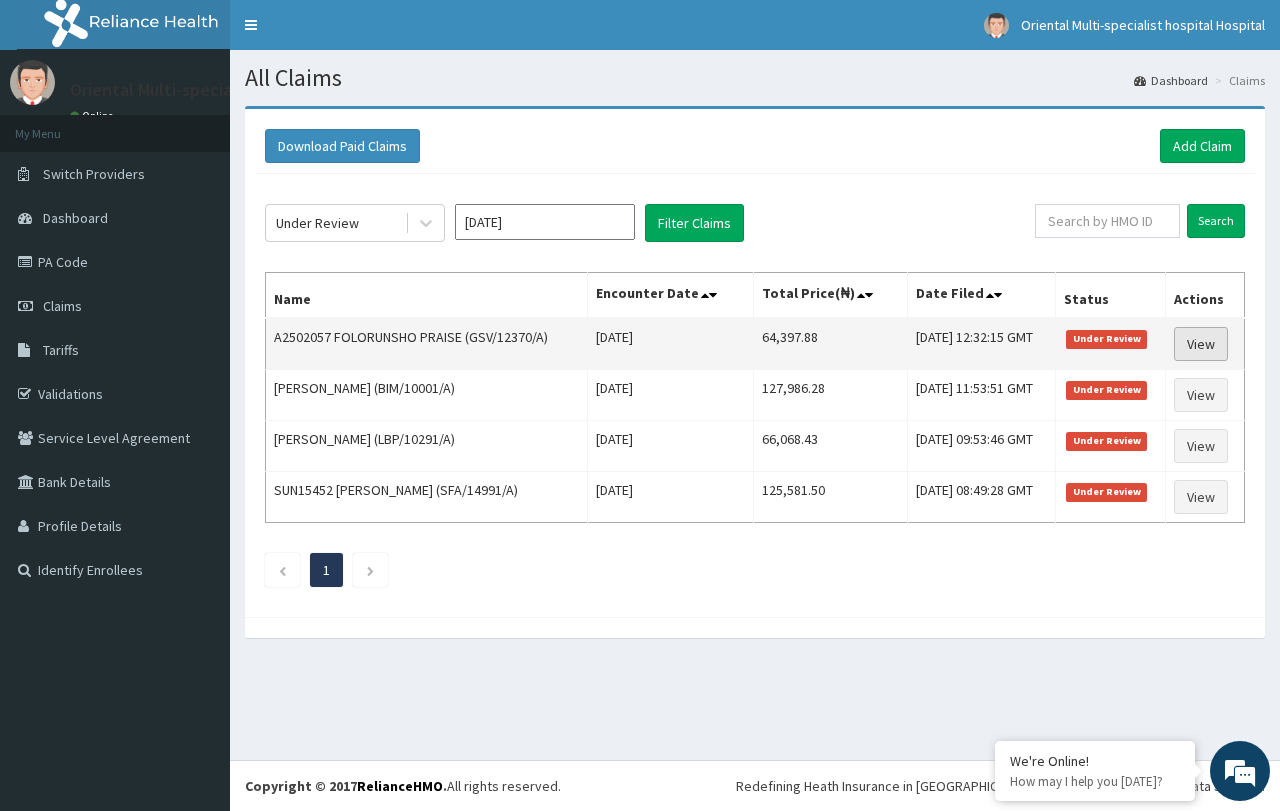 click on "View" at bounding box center (1201, 344) 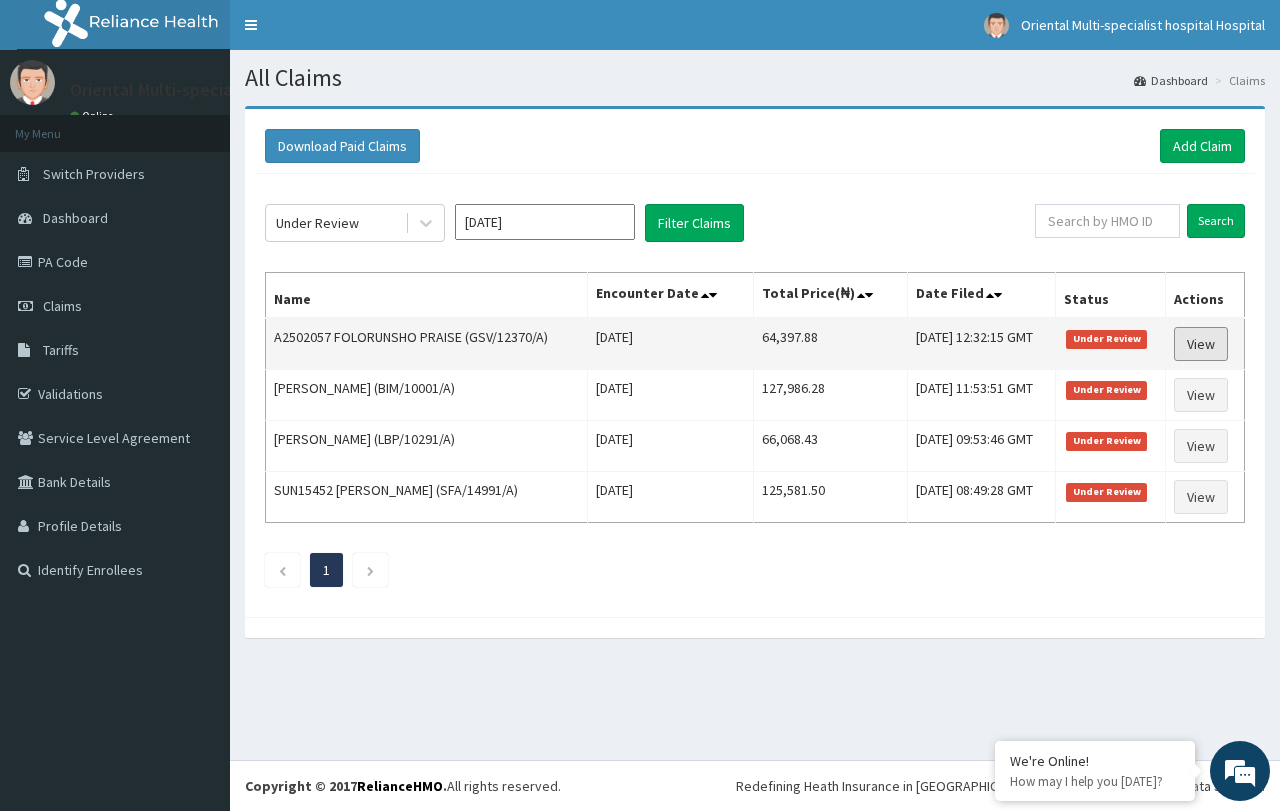 scroll, scrollTop: 0, scrollLeft: 0, axis: both 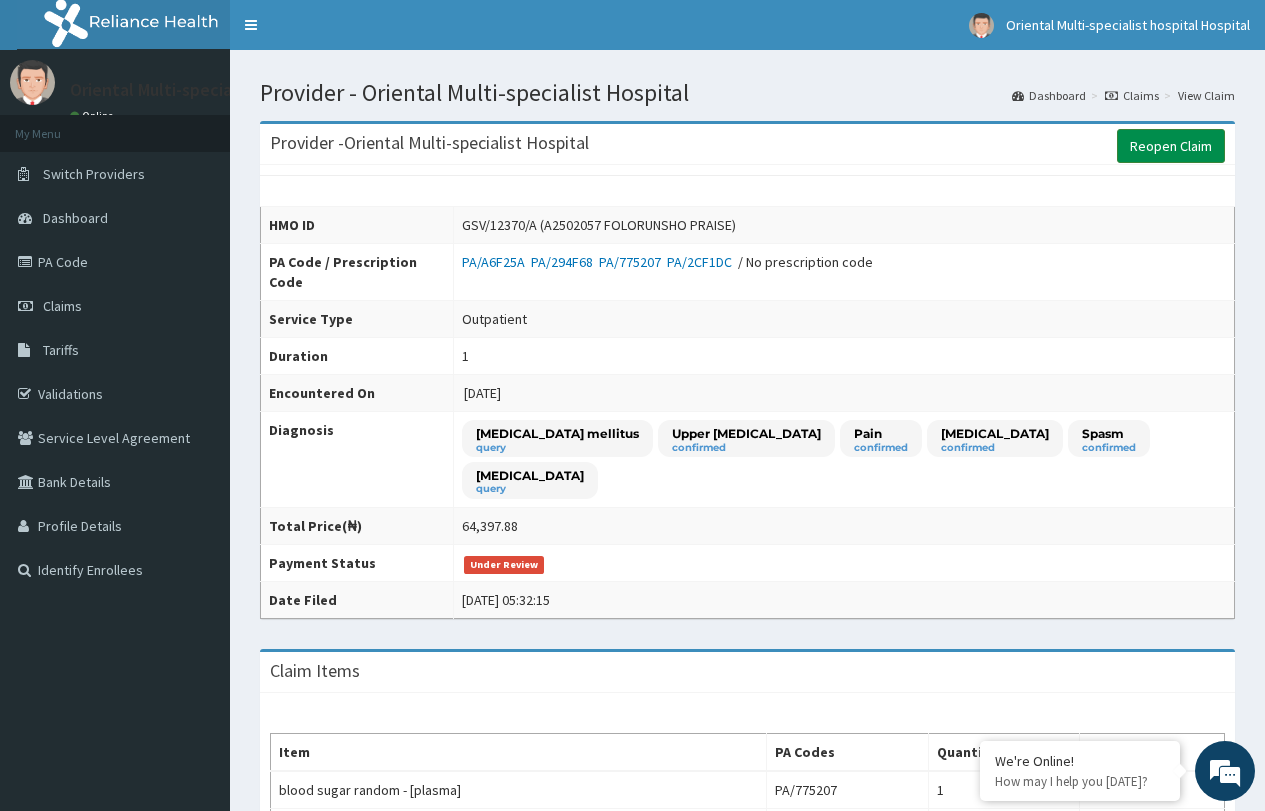 click on "Reopen Claim" at bounding box center (1171, 146) 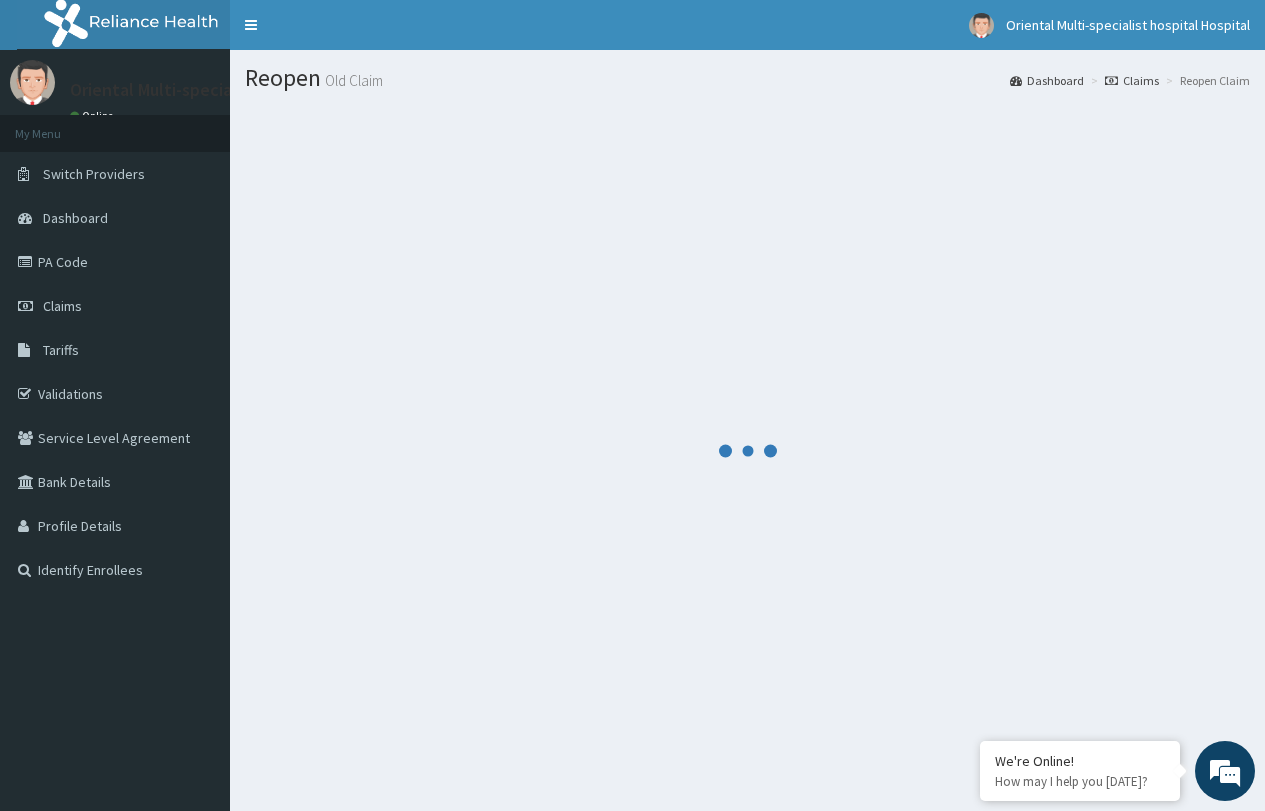 scroll, scrollTop: 0, scrollLeft: 0, axis: both 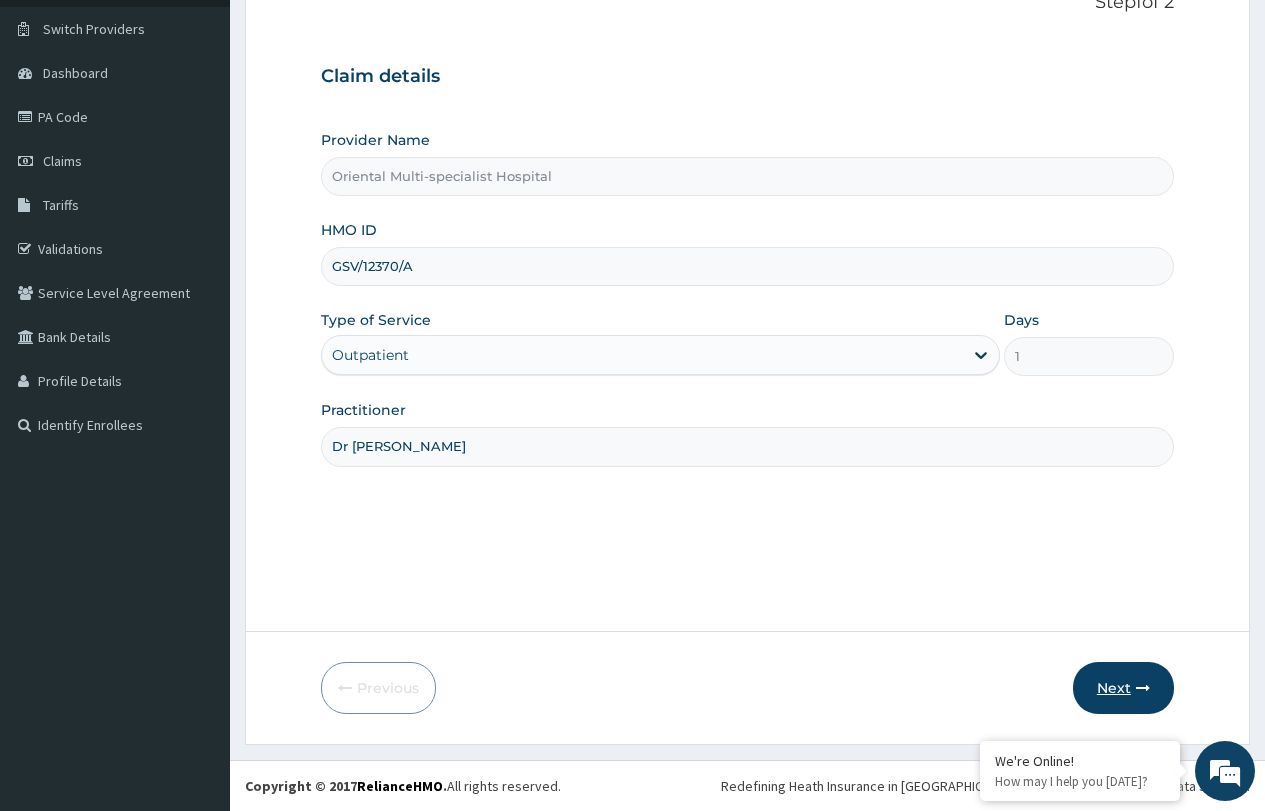click on "Next" at bounding box center (1123, 688) 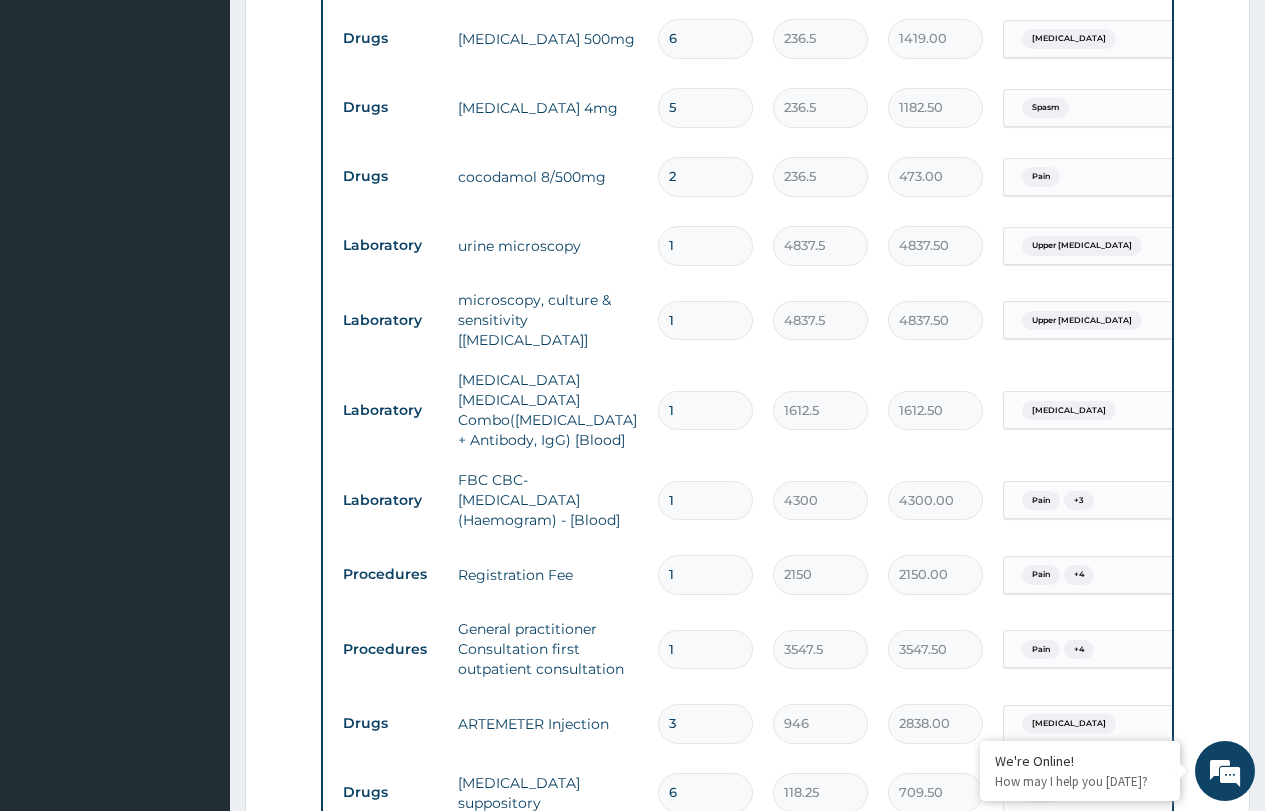 scroll, scrollTop: 1745, scrollLeft: 0, axis: vertical 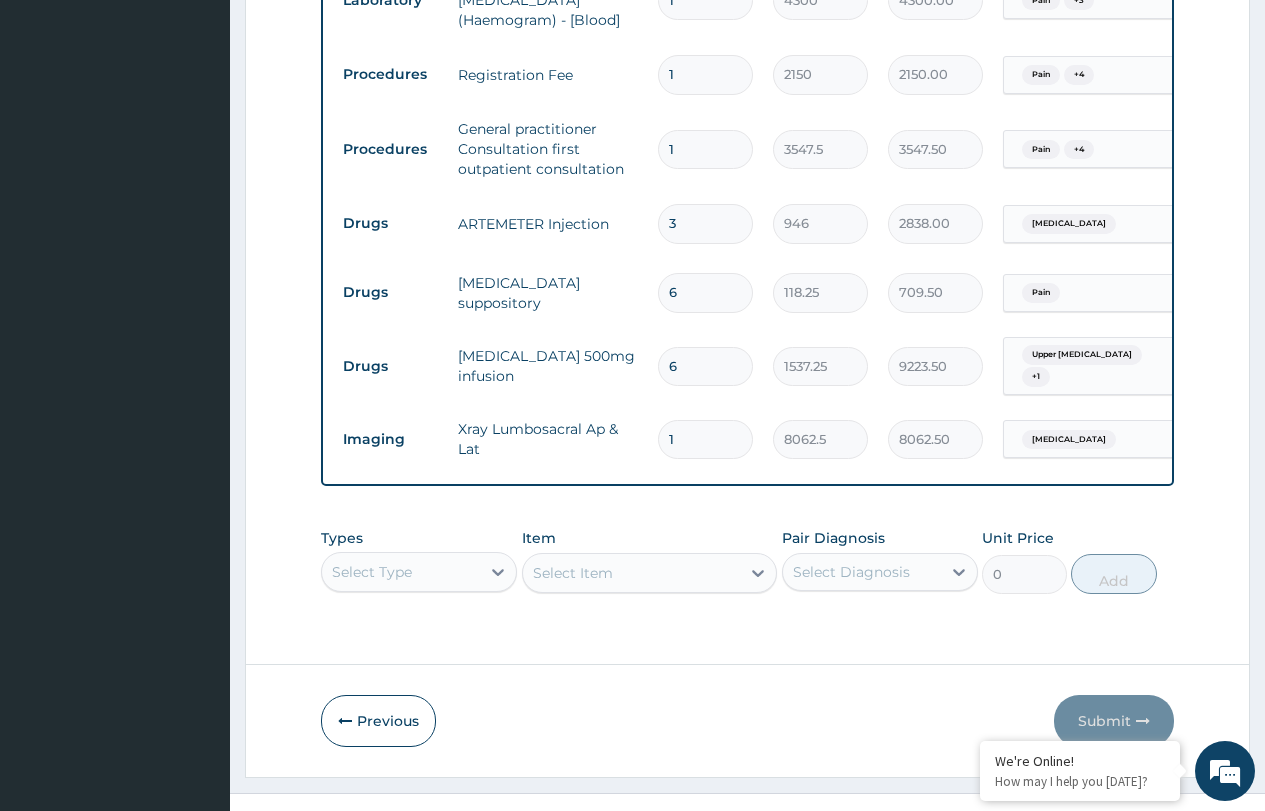 click on "Select Type" at bounding box center (419, 572) 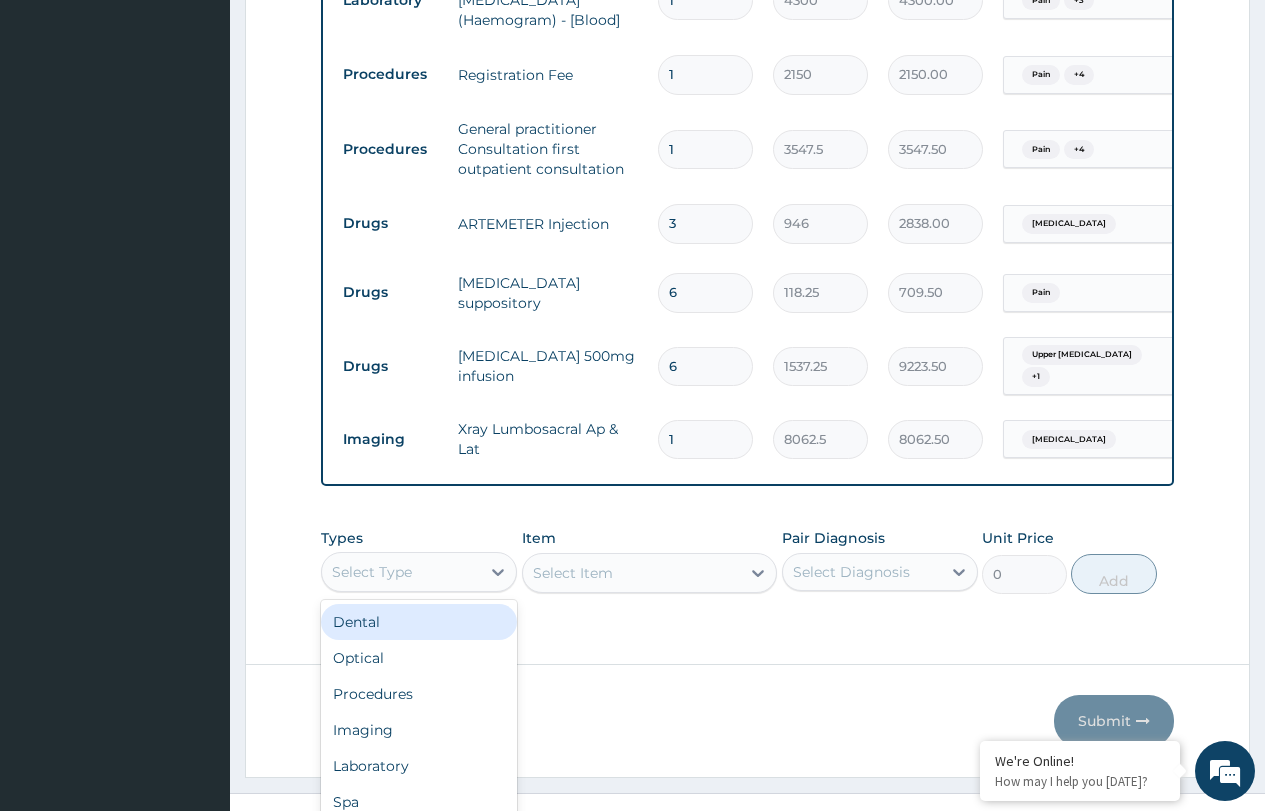 scroll, scrollTop: 56, scrollLeft: 0, axis: vertical 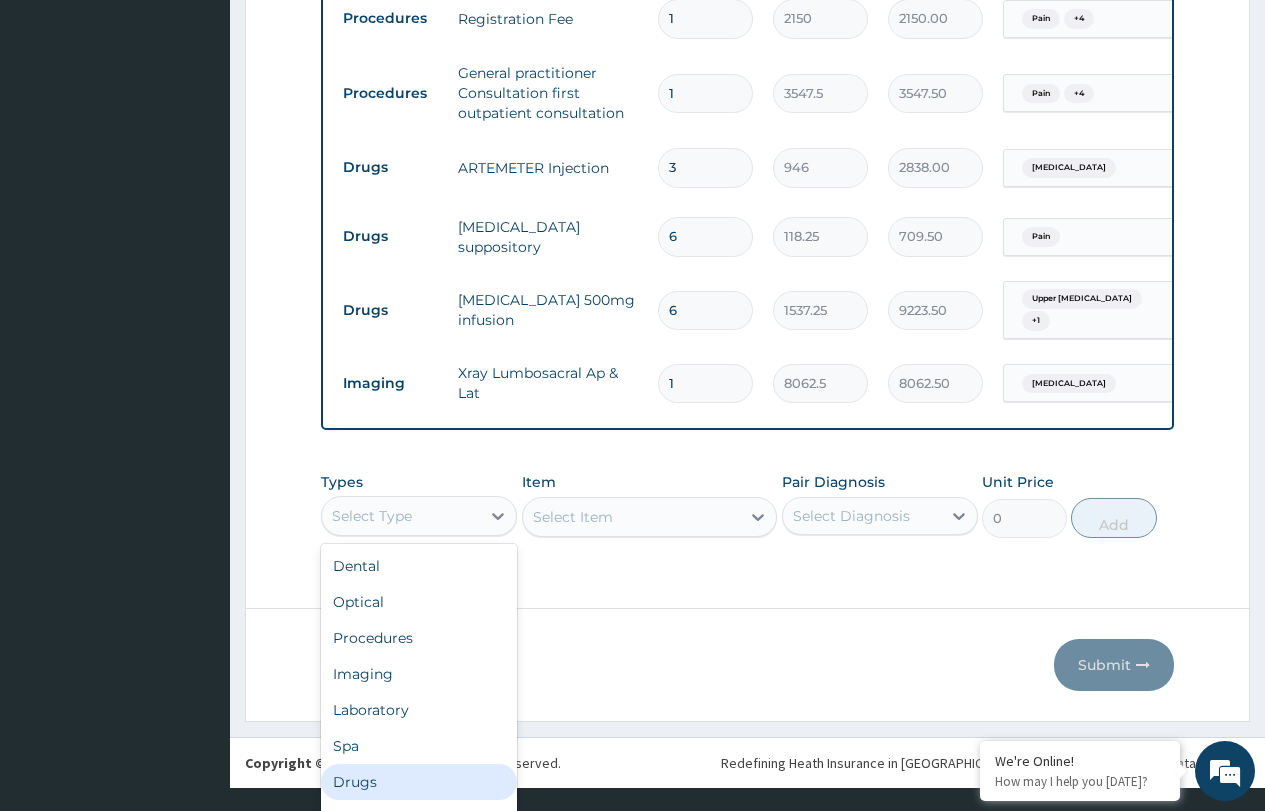 click on "Drugs" at bounding box center (419, 782) 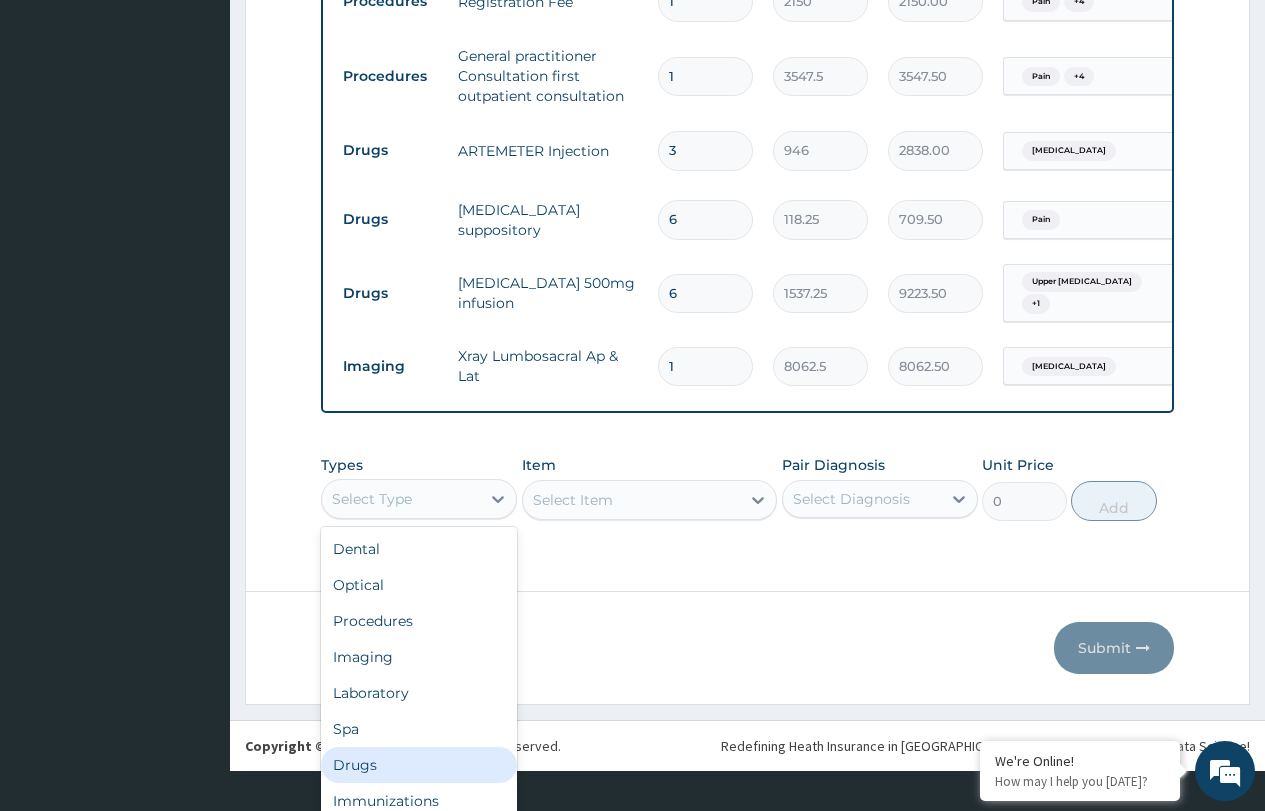 scroll, scrollTop: 0, scrollLeft: 0, axis: both 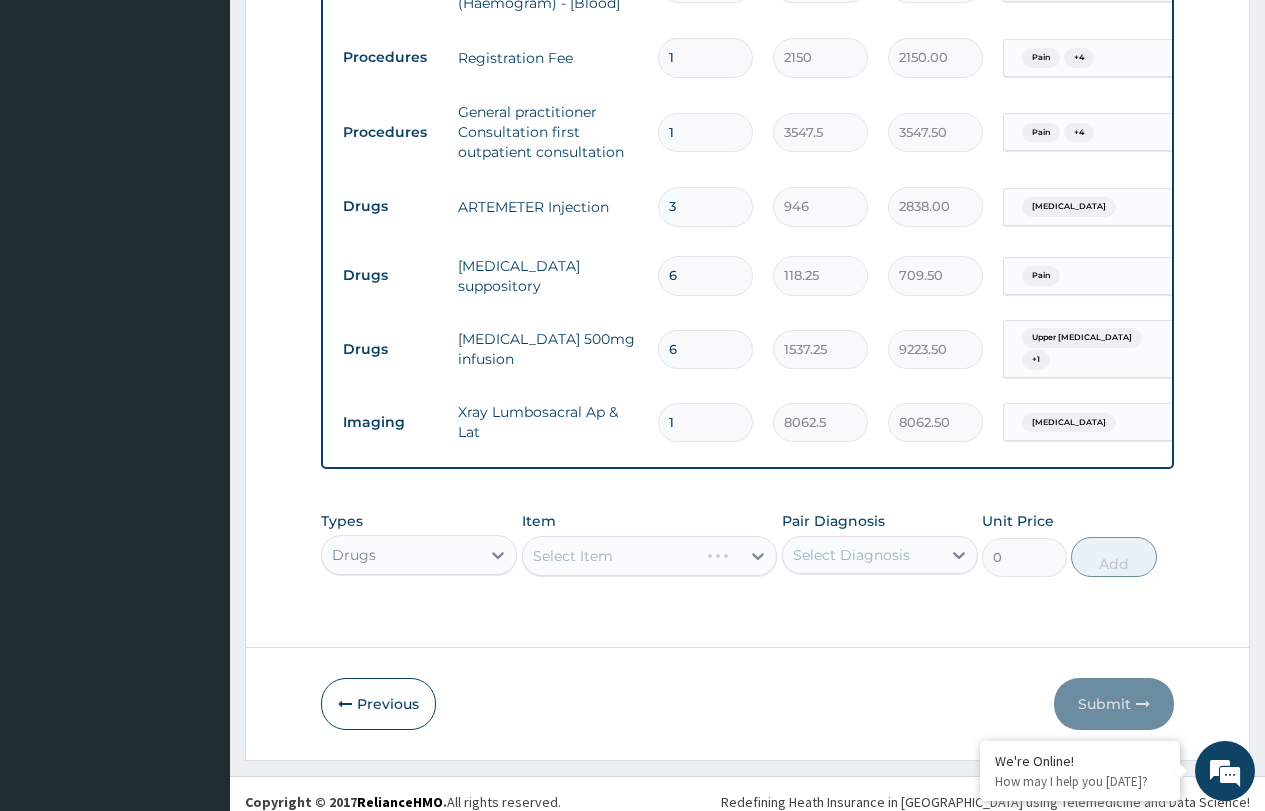 click on "Select Item" at bounding box center (650, 556) 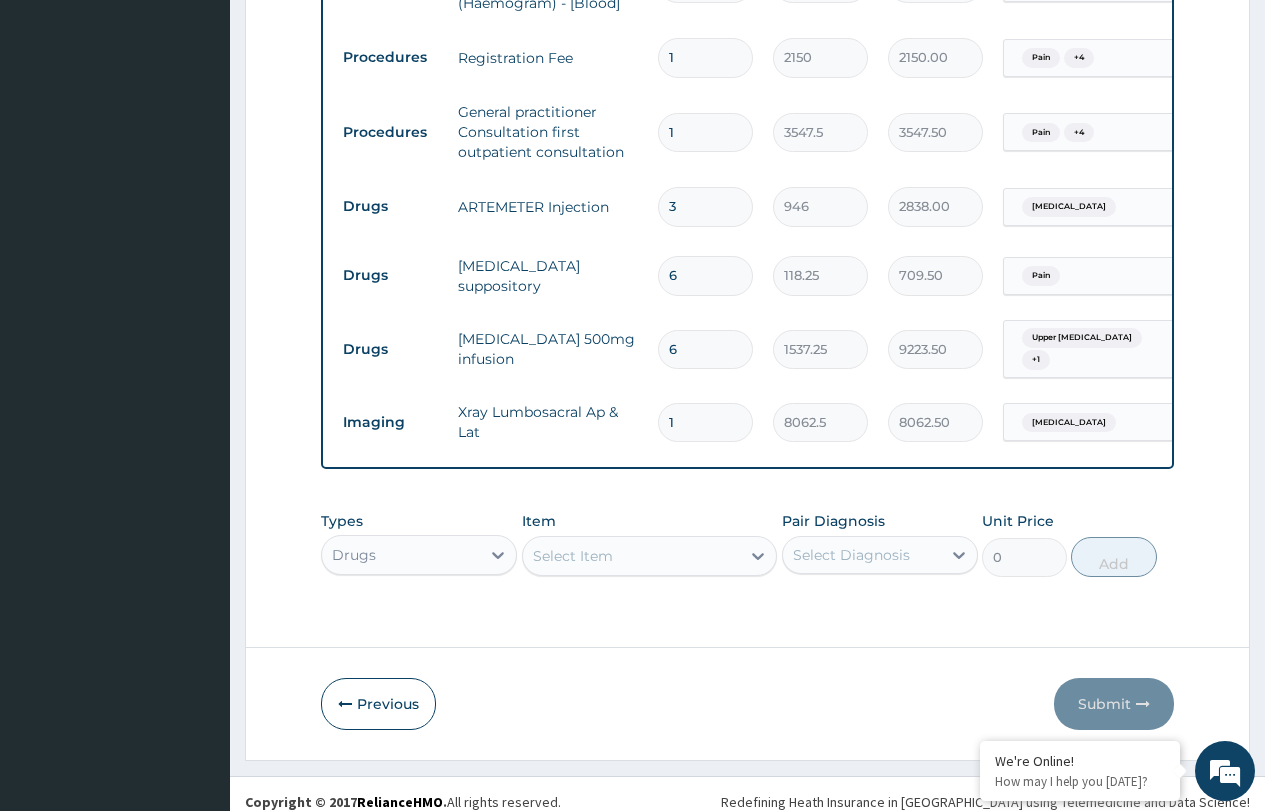 click on "Select Item" at bounding box center [632, 556] 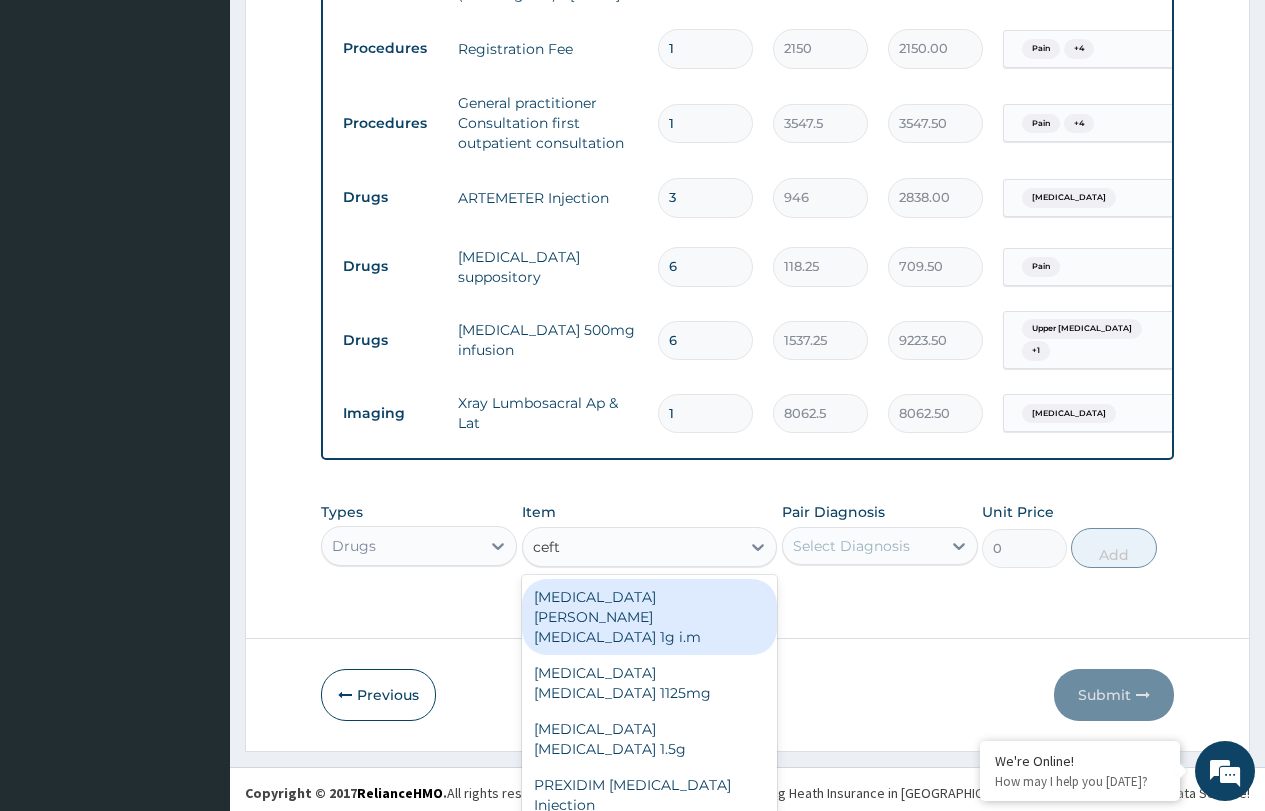 scroll, scrollTop: 0, scrollLeft: 0, axis: both 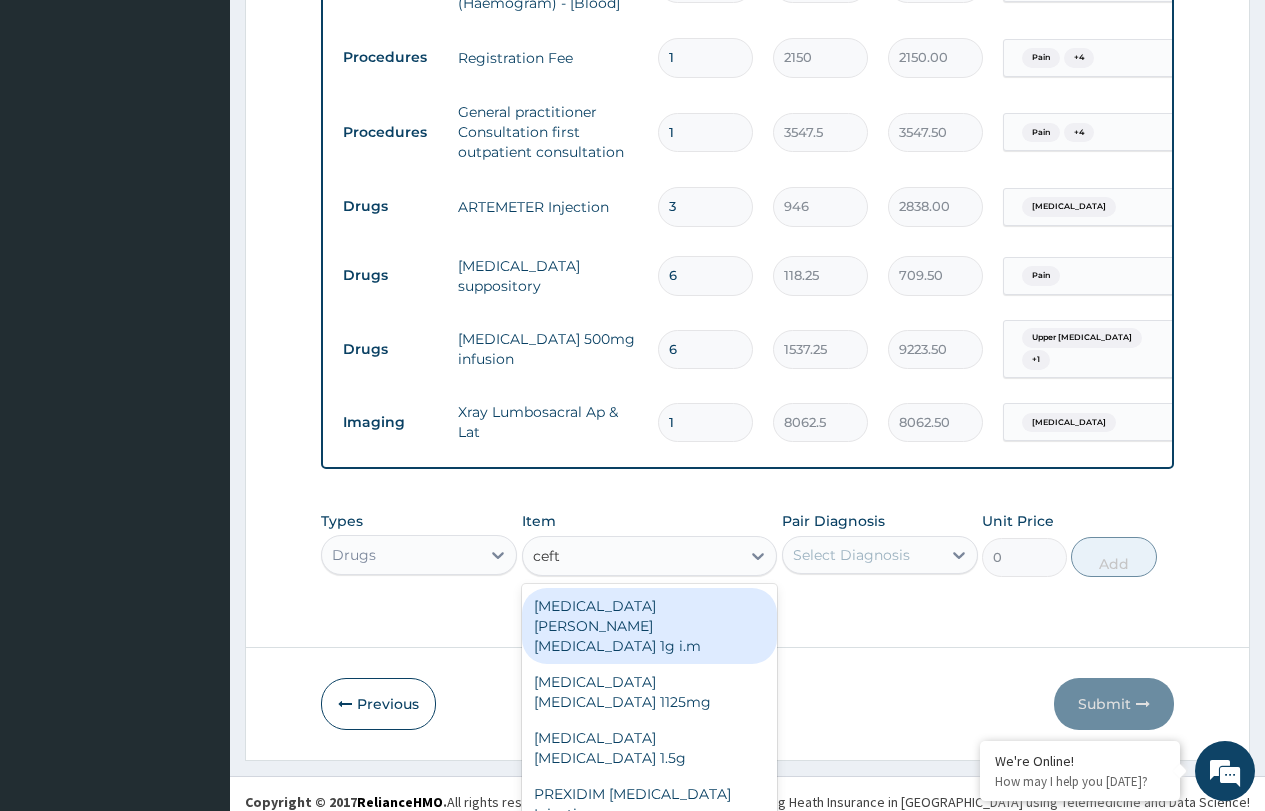 type on "ceftr" 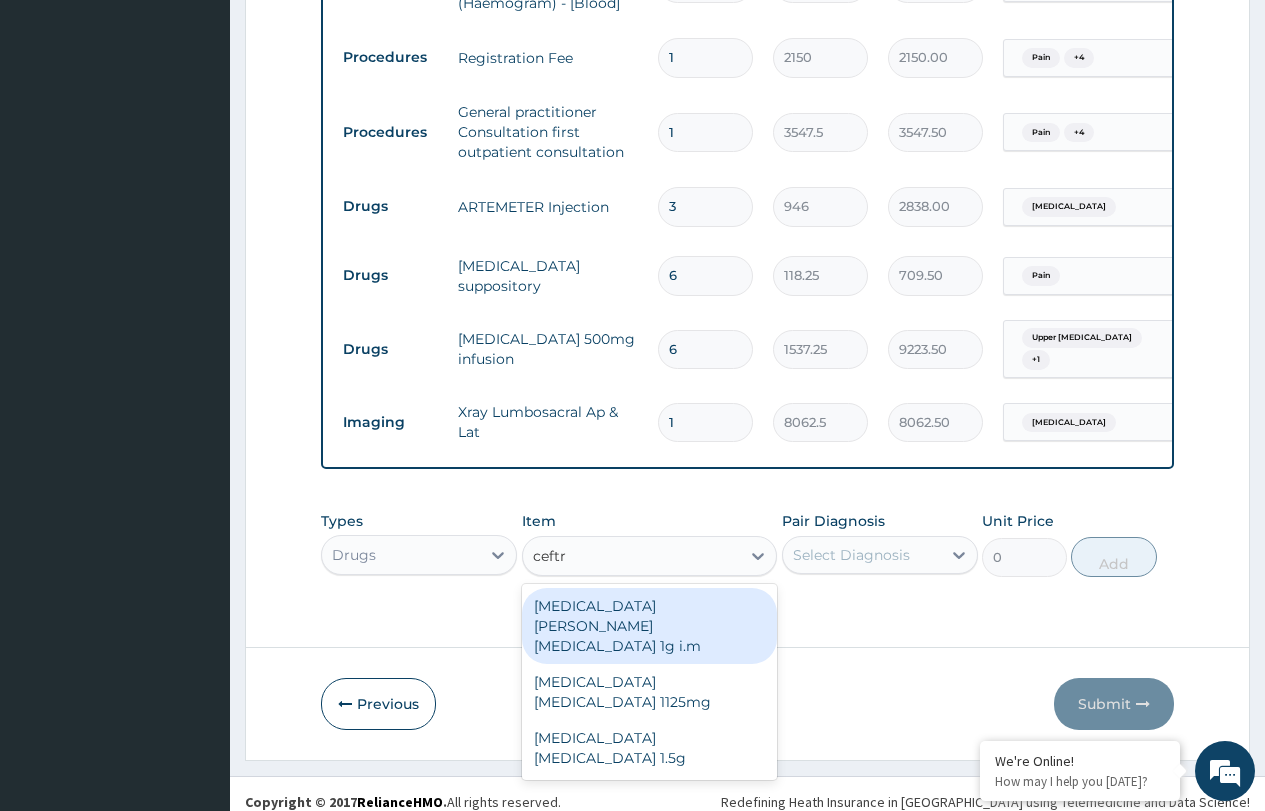 click on "ROCEPHIN CEFTRIAXONE 1g i.m" at bounding box center [650, 626] 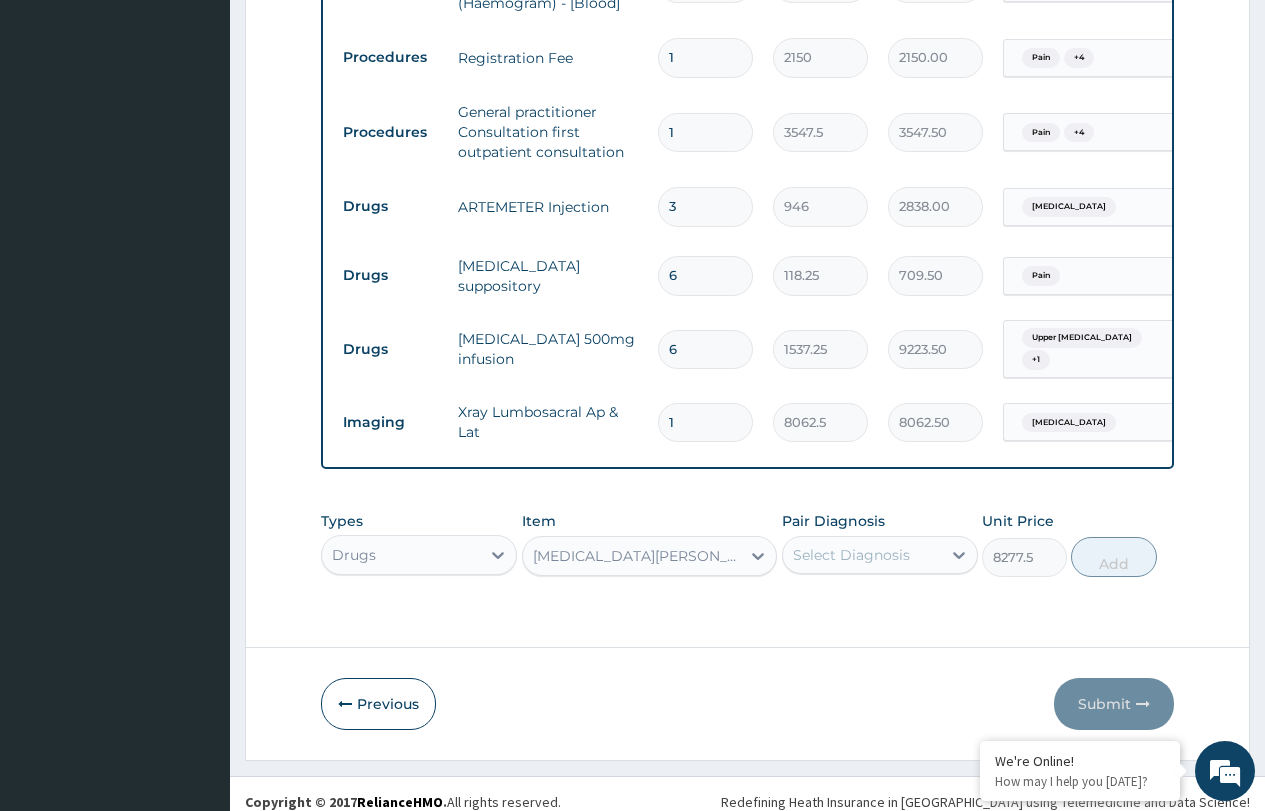click on "Select Diagnosis" at bounding box center (880, 555) 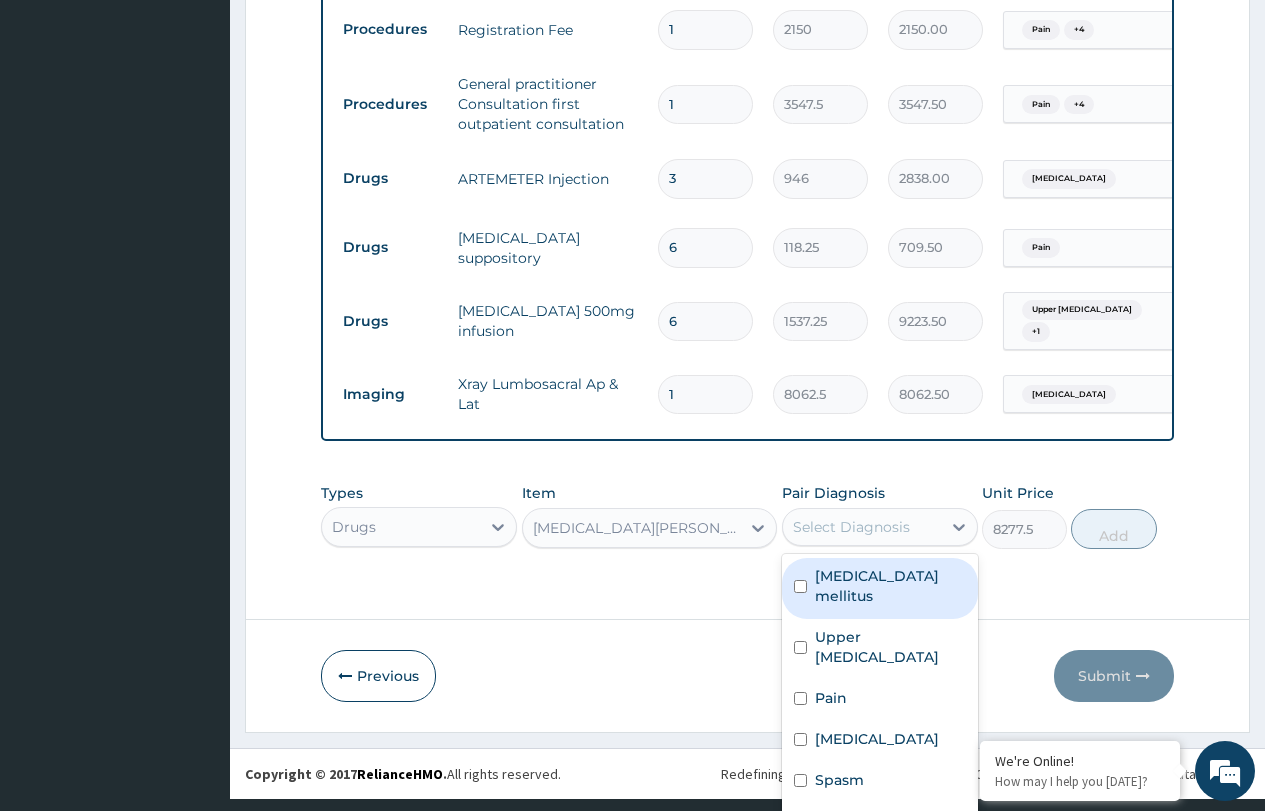 scroll, scrollTop: 29, scrollLeft: 0, axis: vertical 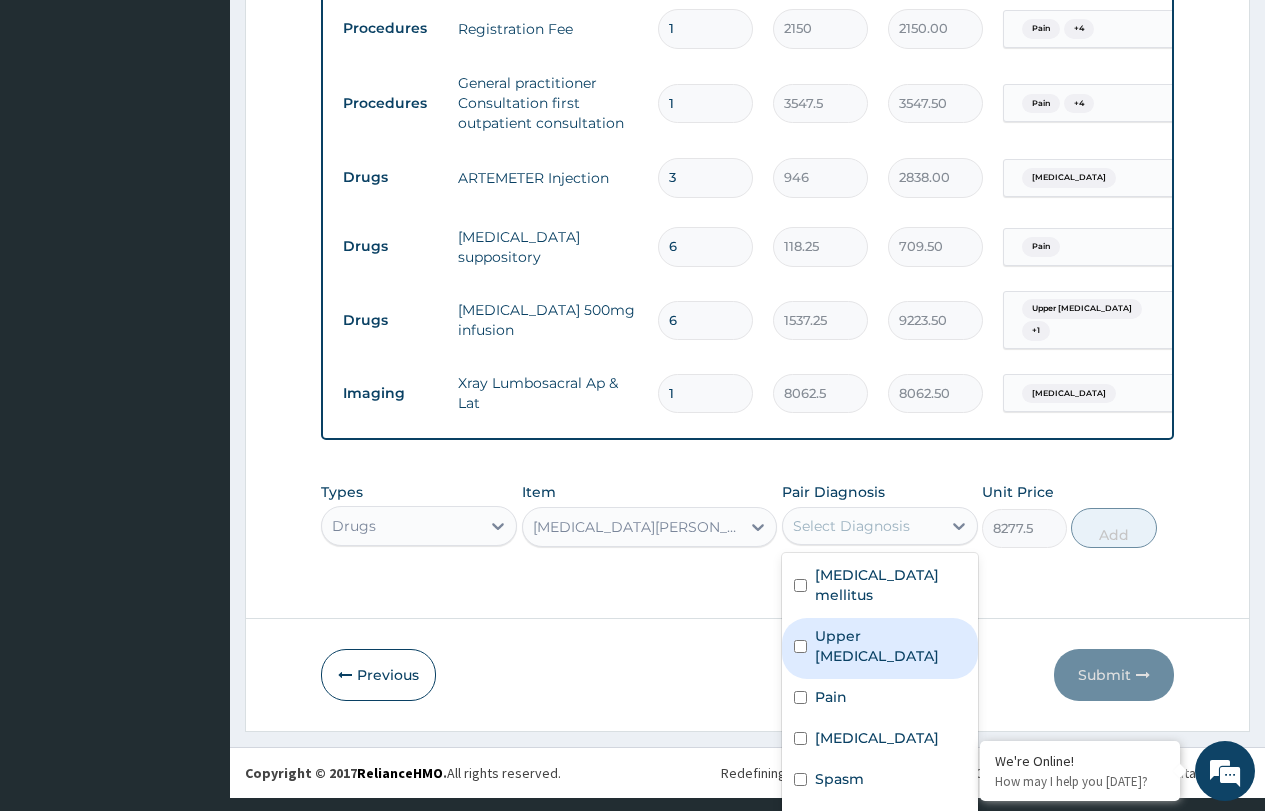 click at bounding box center (800, 646) 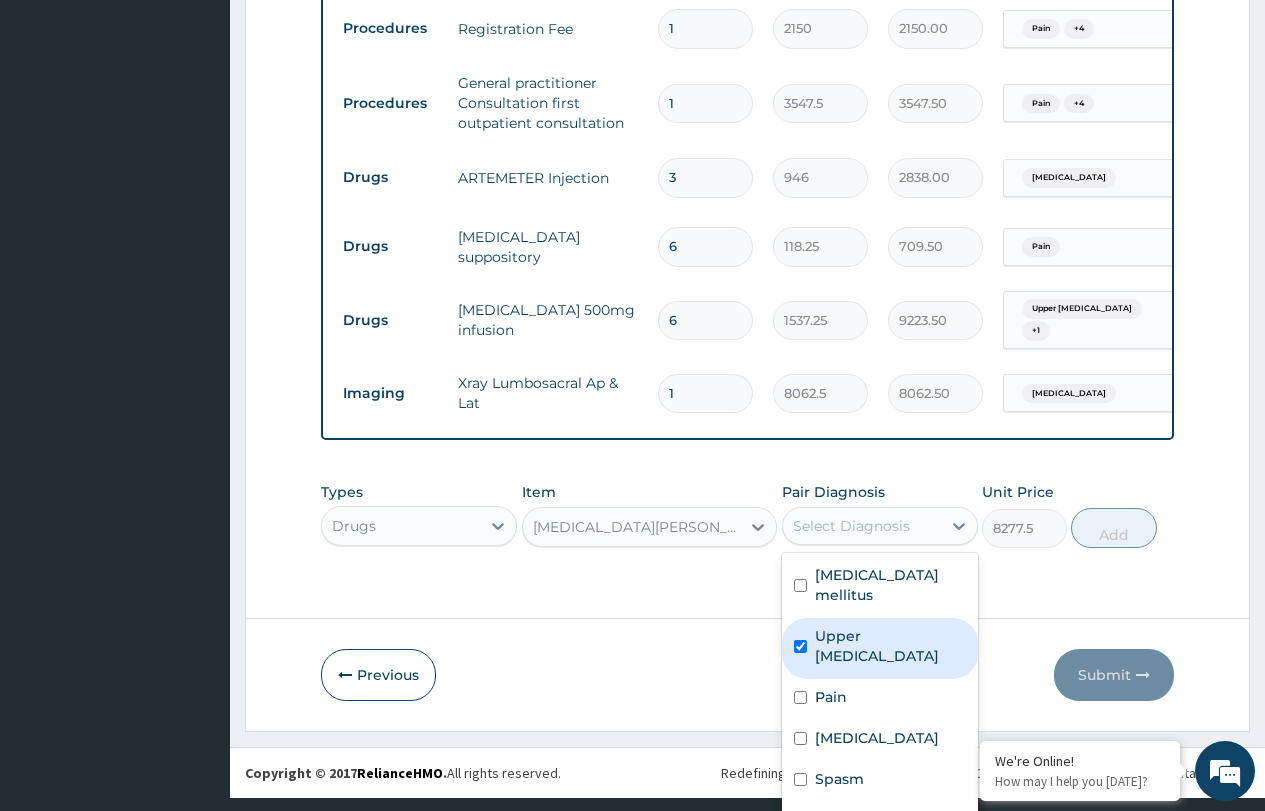 checkbox on "true" 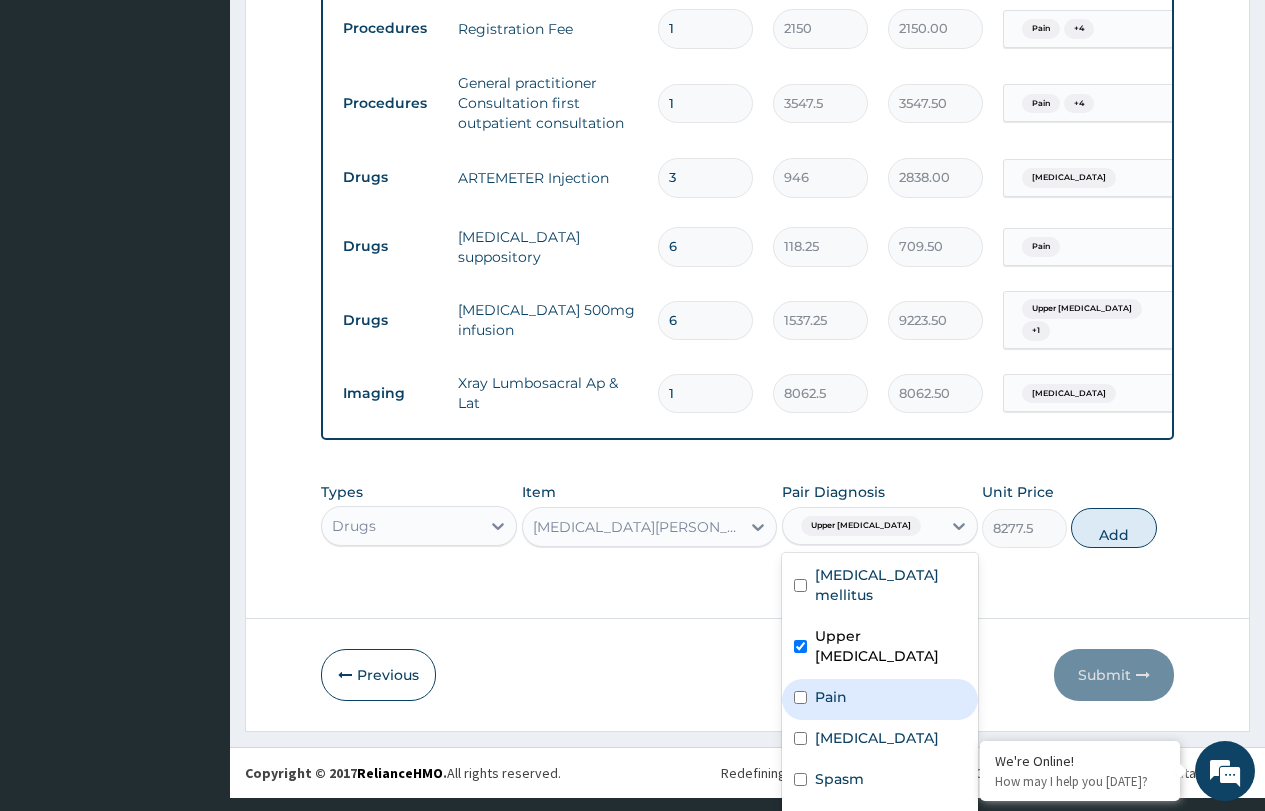 click at bounding box center [800, 697] 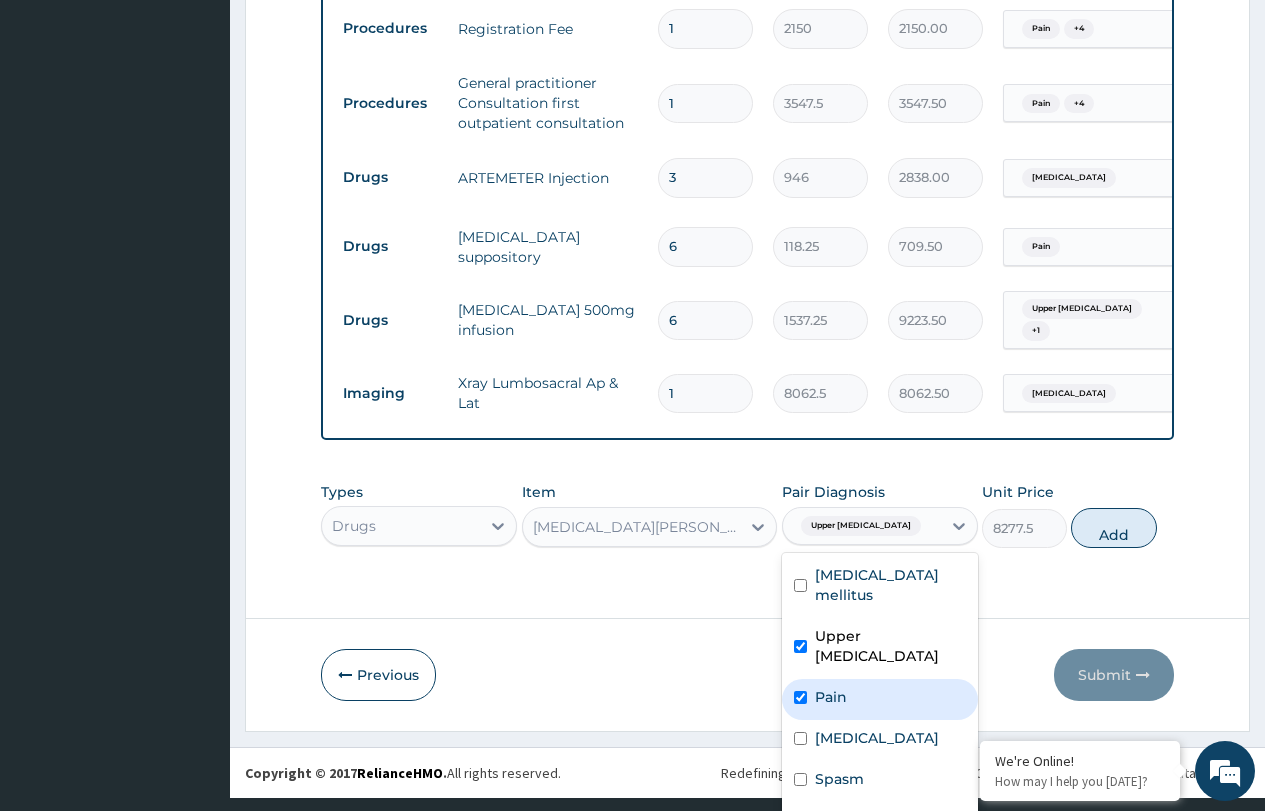 checkbox on "true" 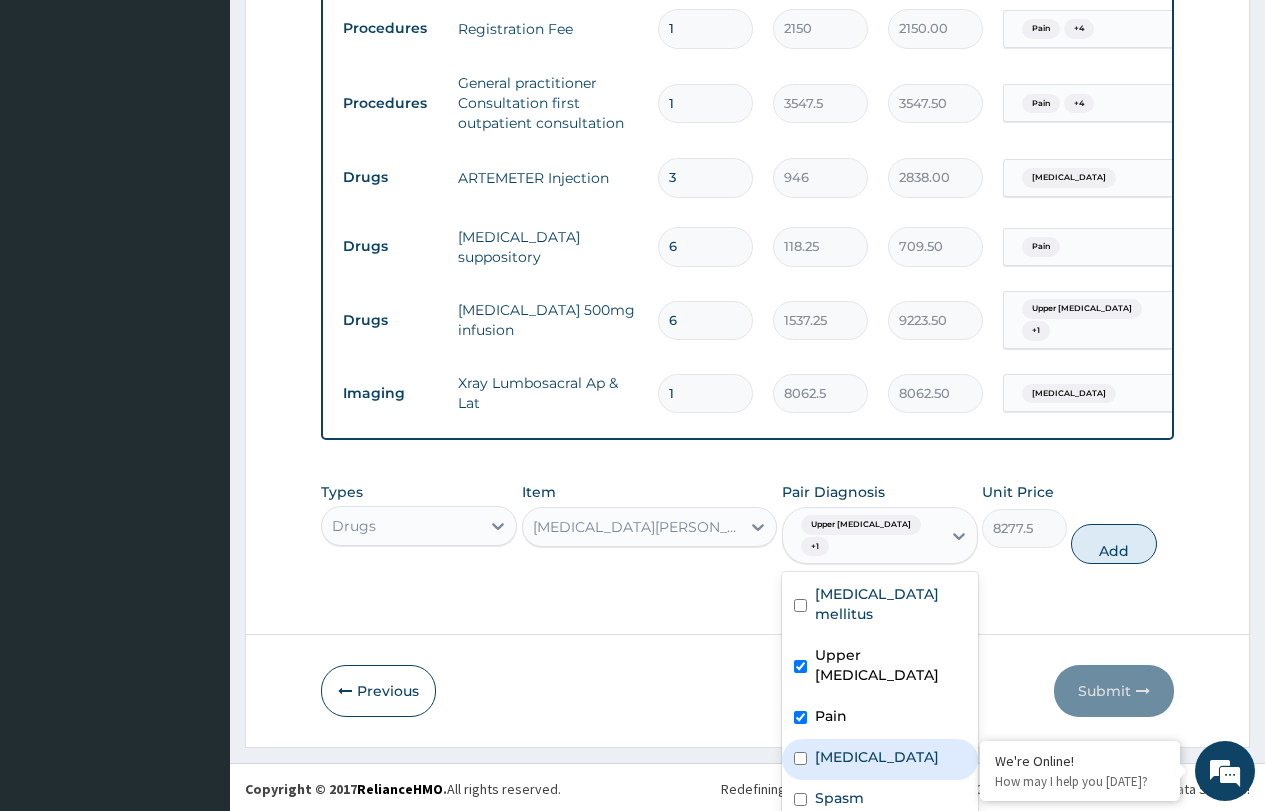 click at bounding box center (800, 758) 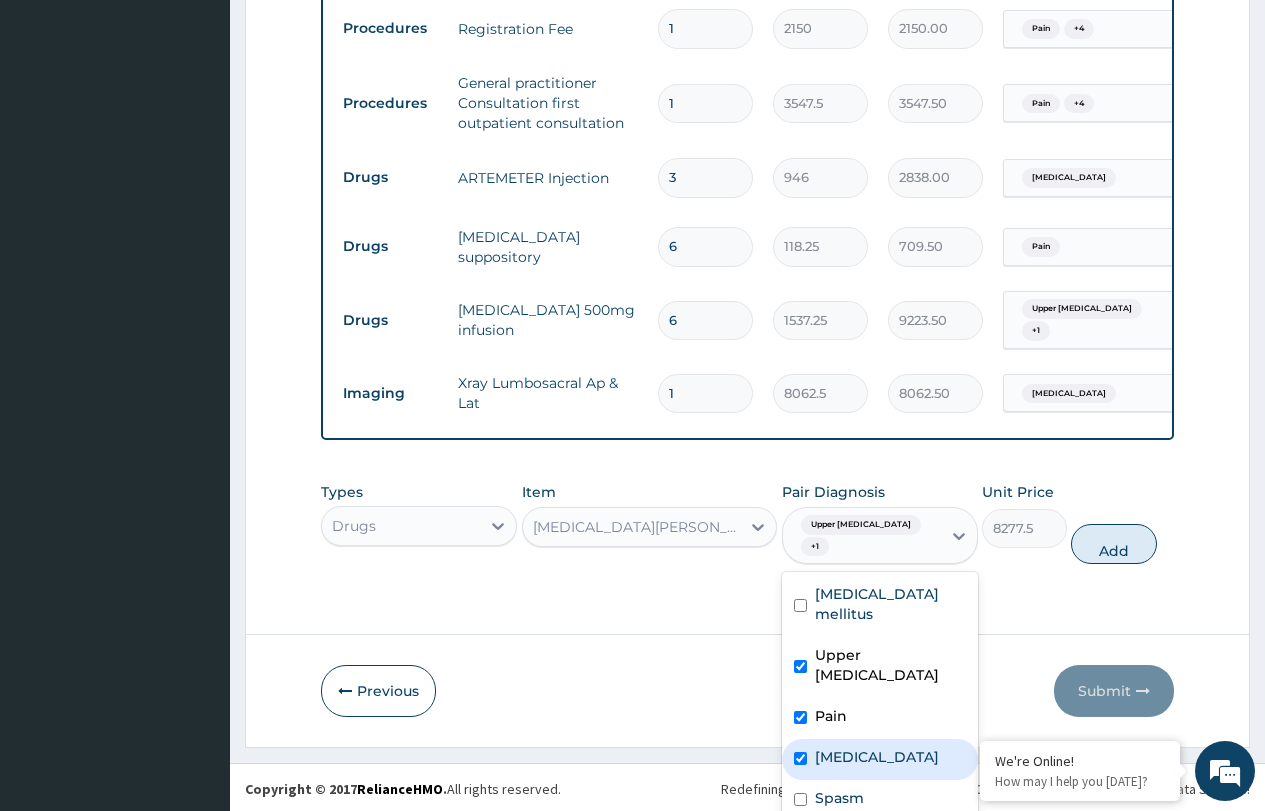 checkbox on "true" 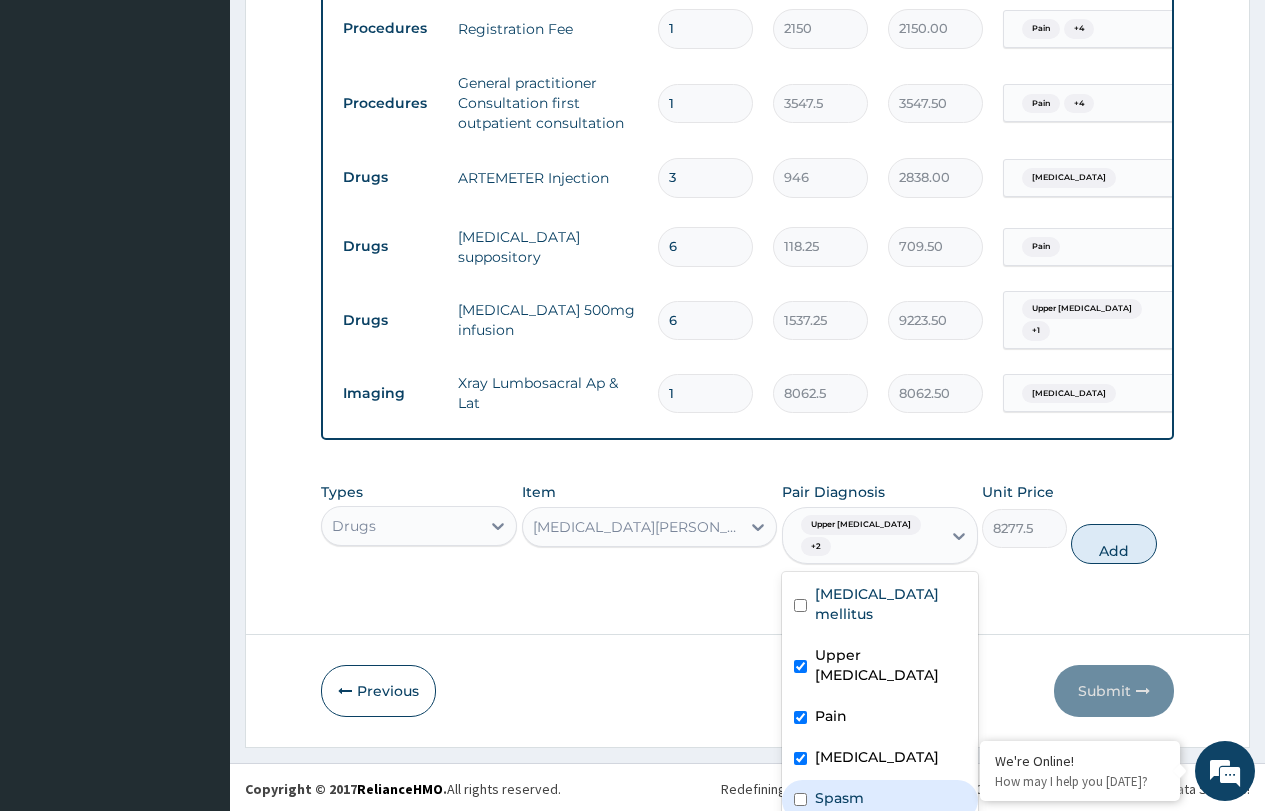 click at bounding box center [800, 799] 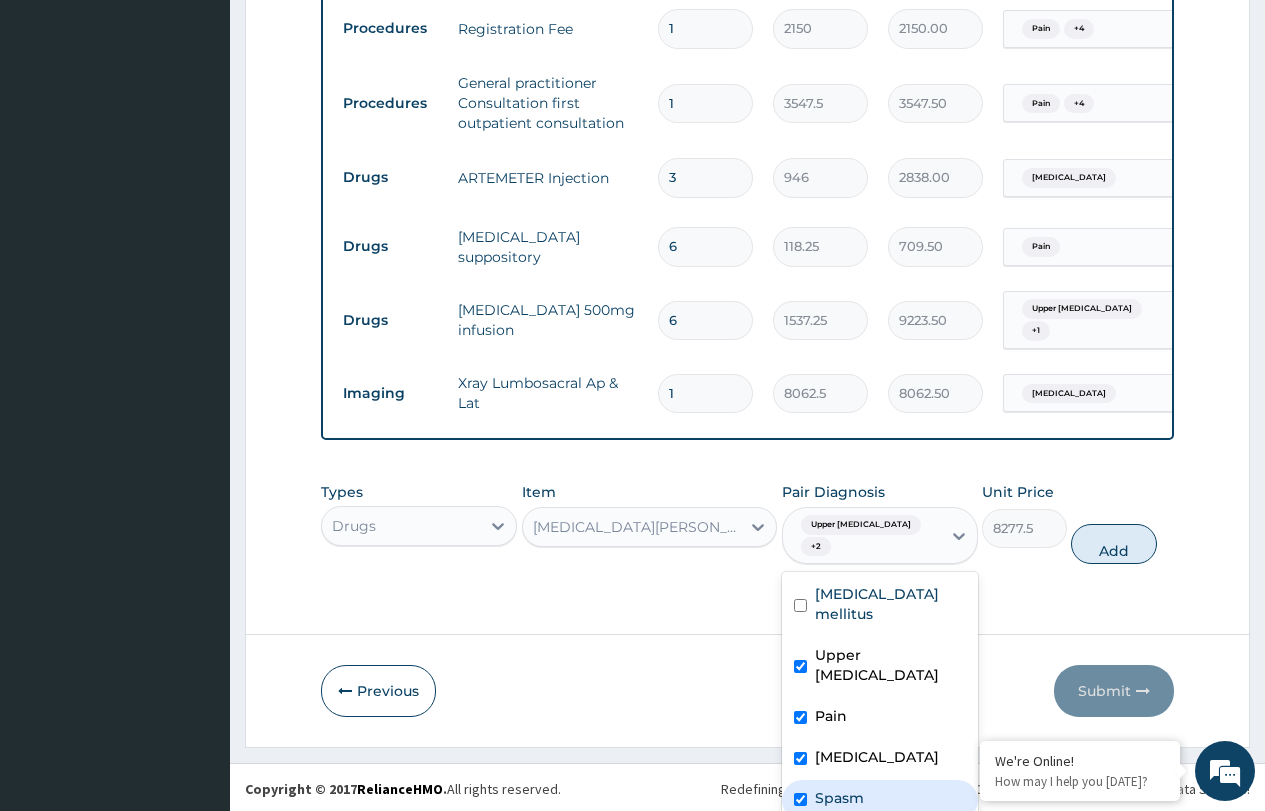 checkbox on "true" 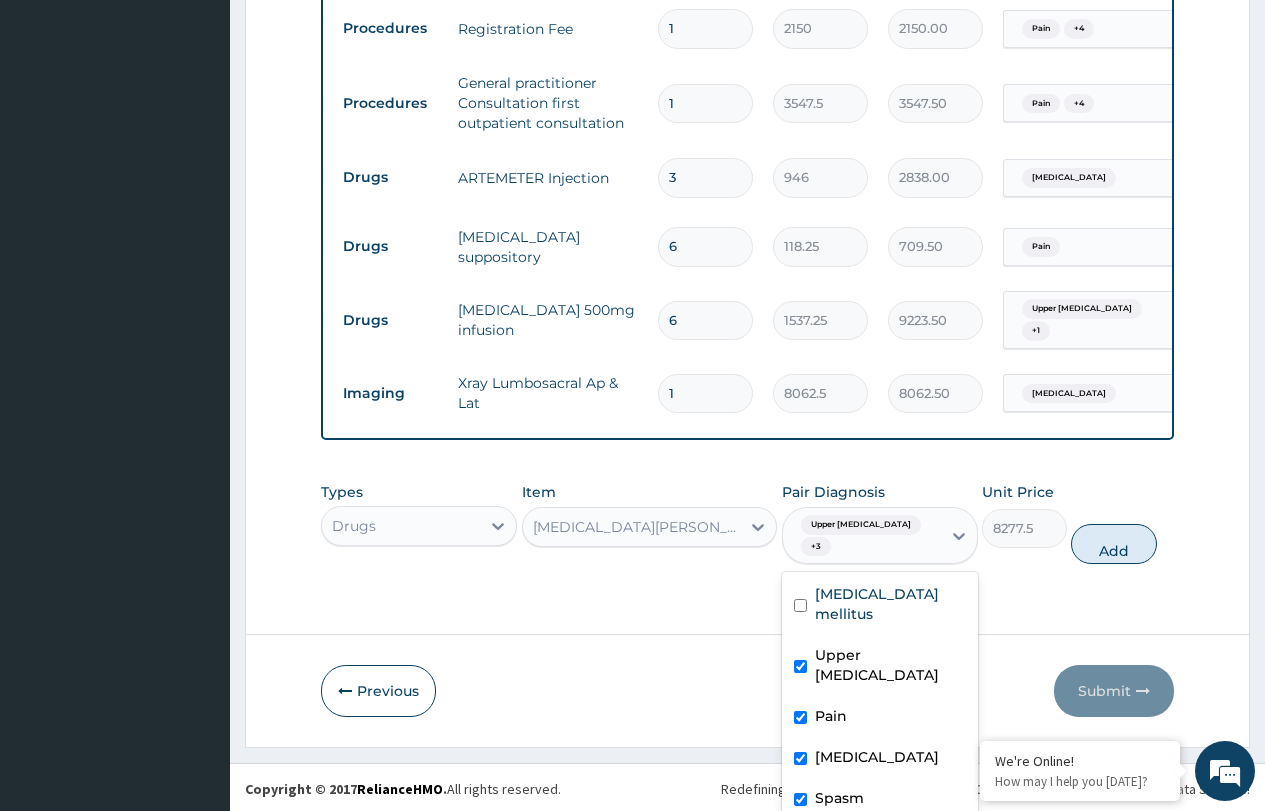 scroll, scrollTop: 32, scrollLeft: 0, axis: vertical 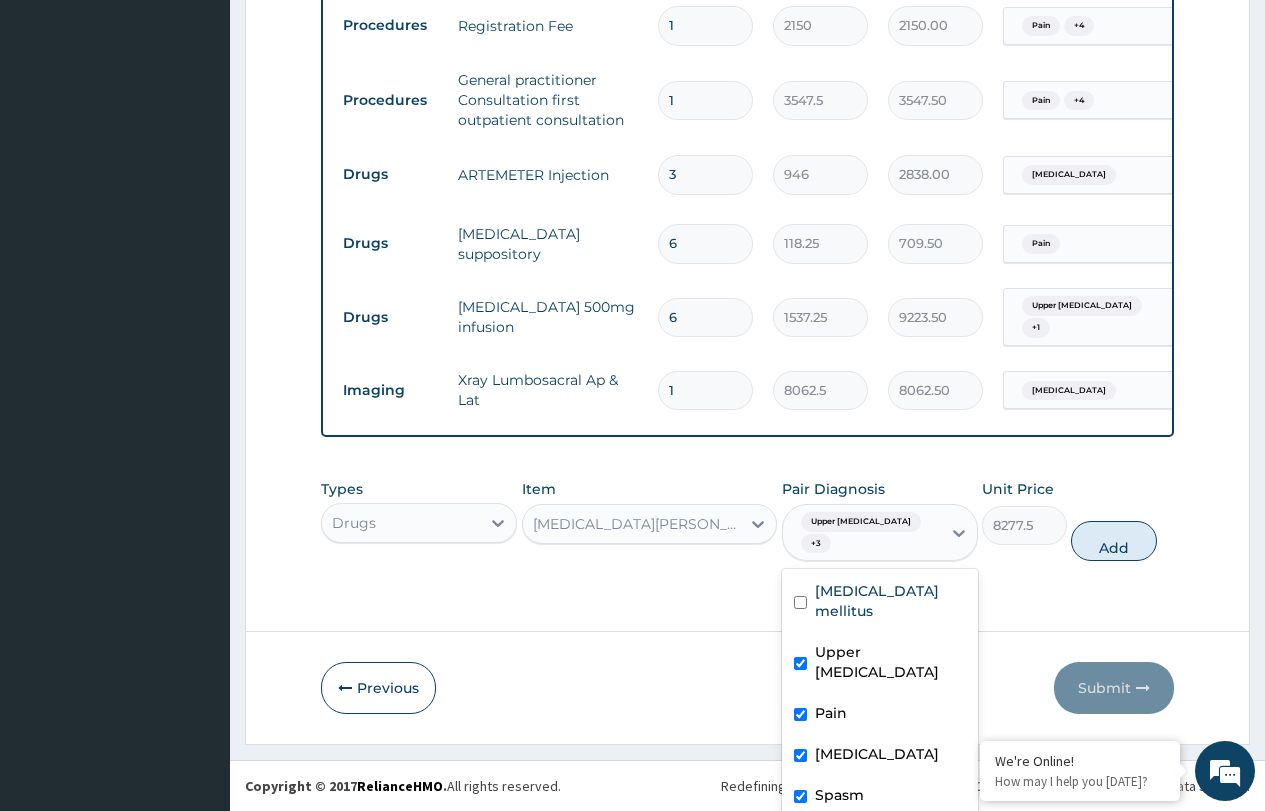 click at bounding box center [800, 837] 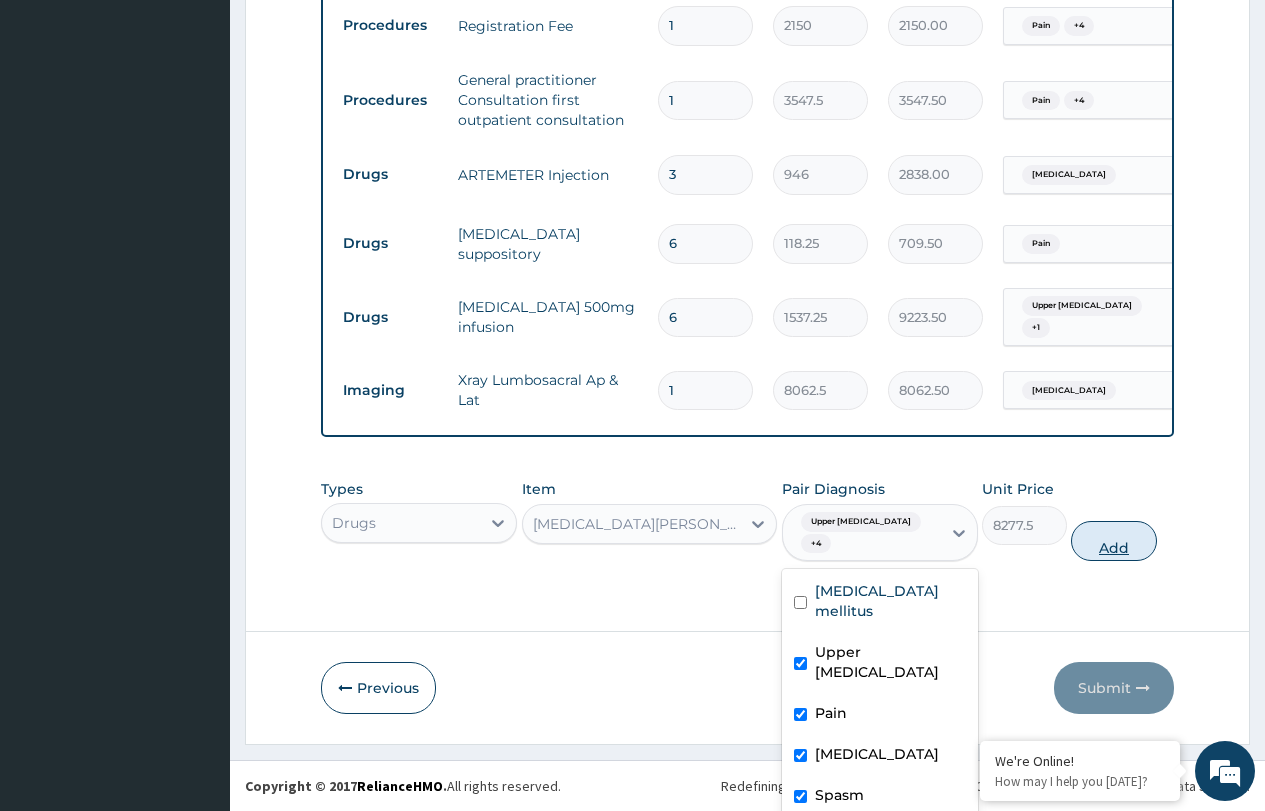 click on "Add" at bounding box center [1113, 541] 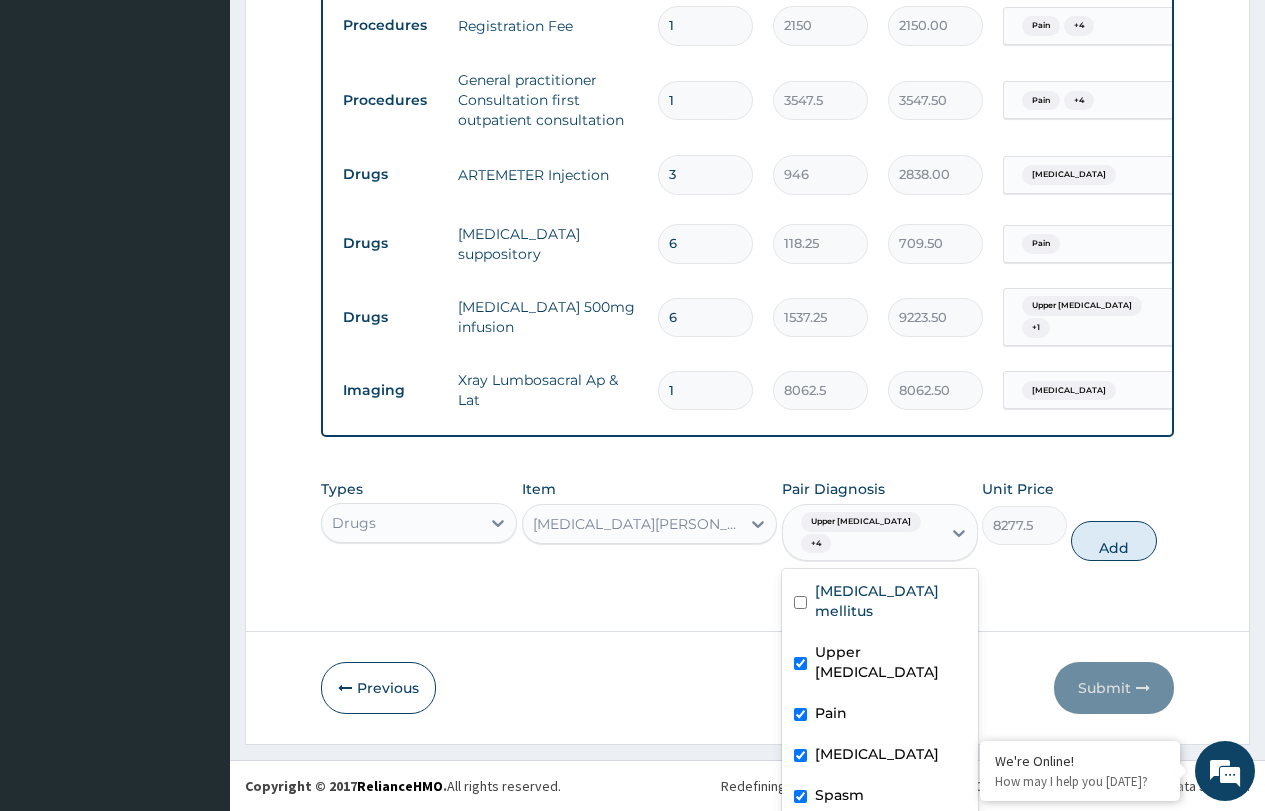 type on "0" 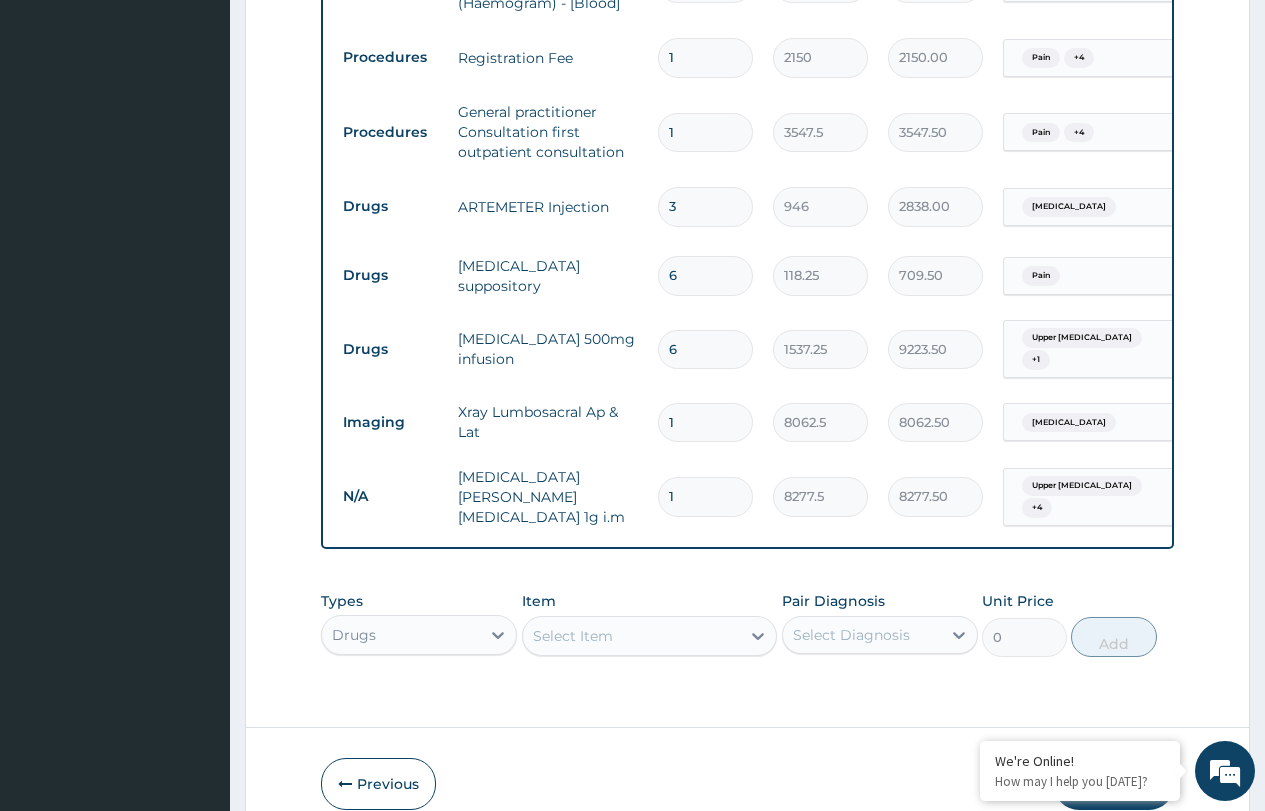scroll, scrollTop: 0, scrollLeft: 0, axis: both 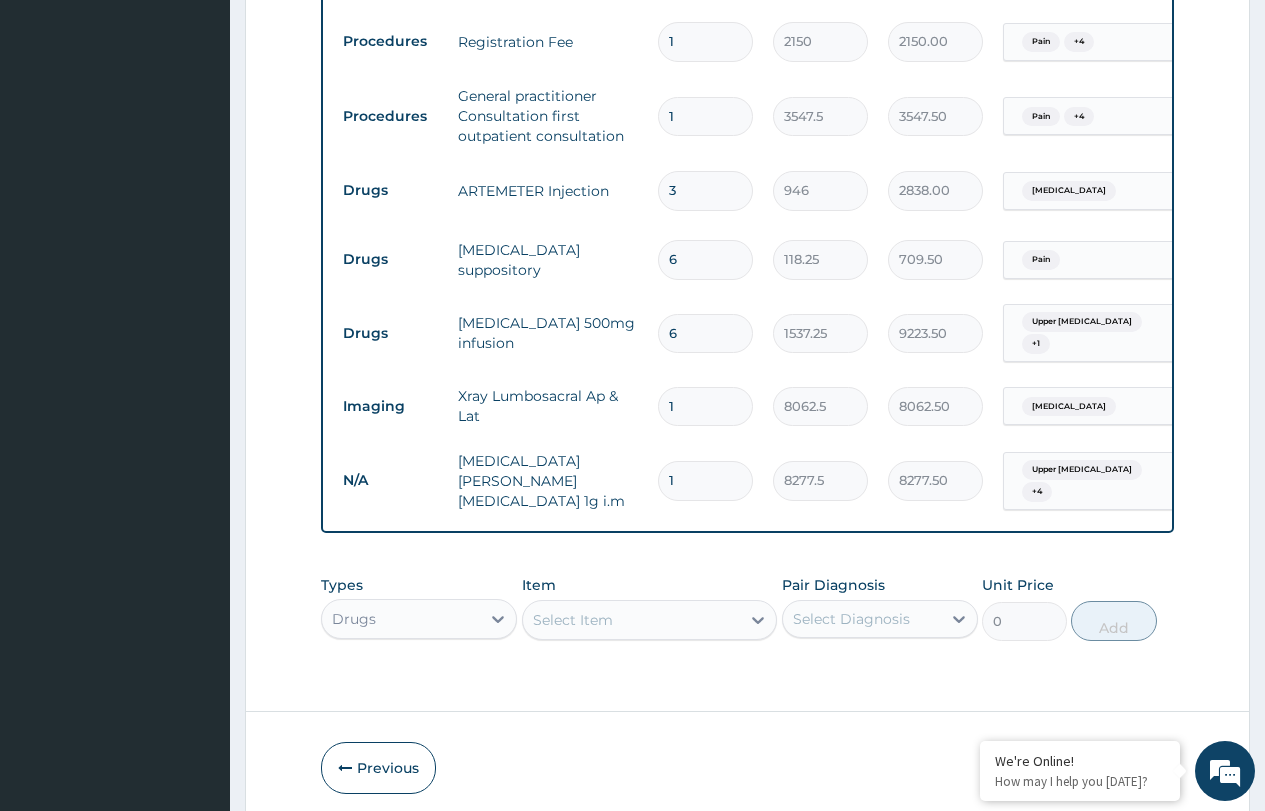 click on "1" at bounding box center [705, 480] 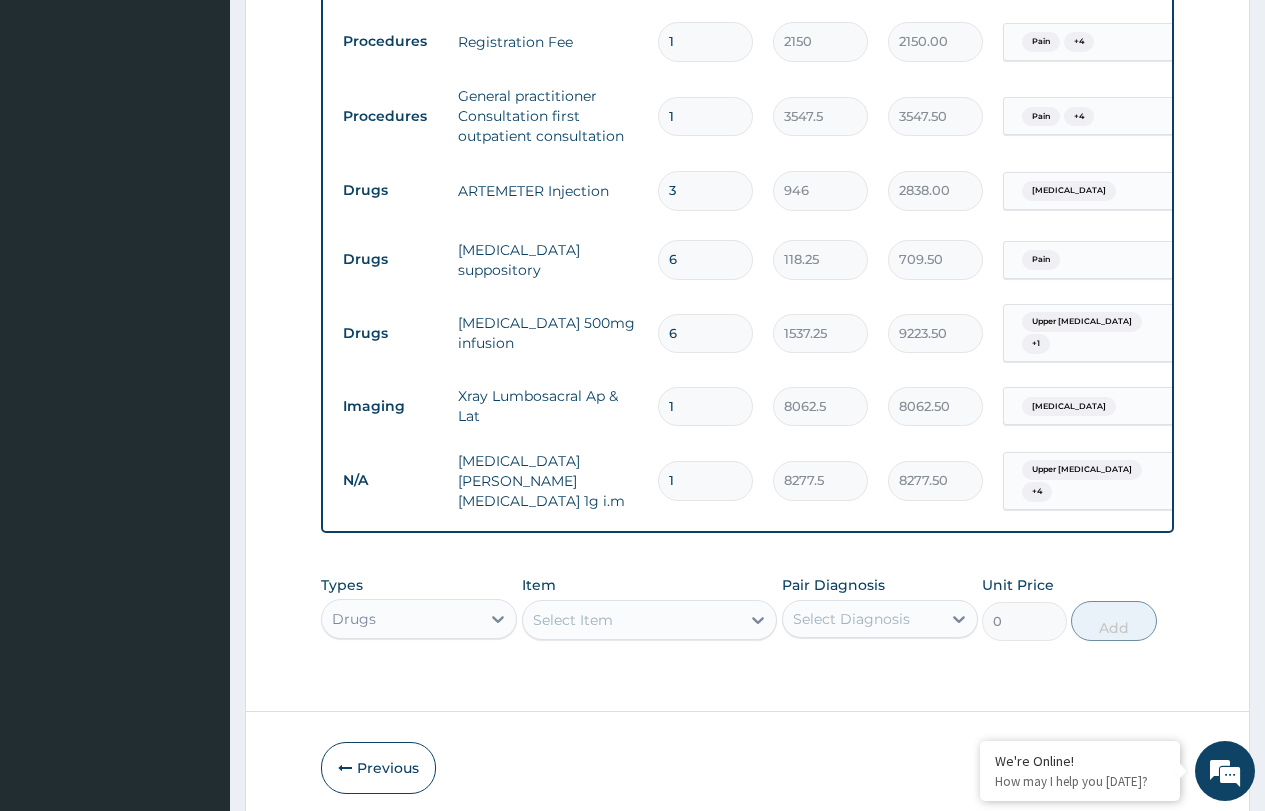 type 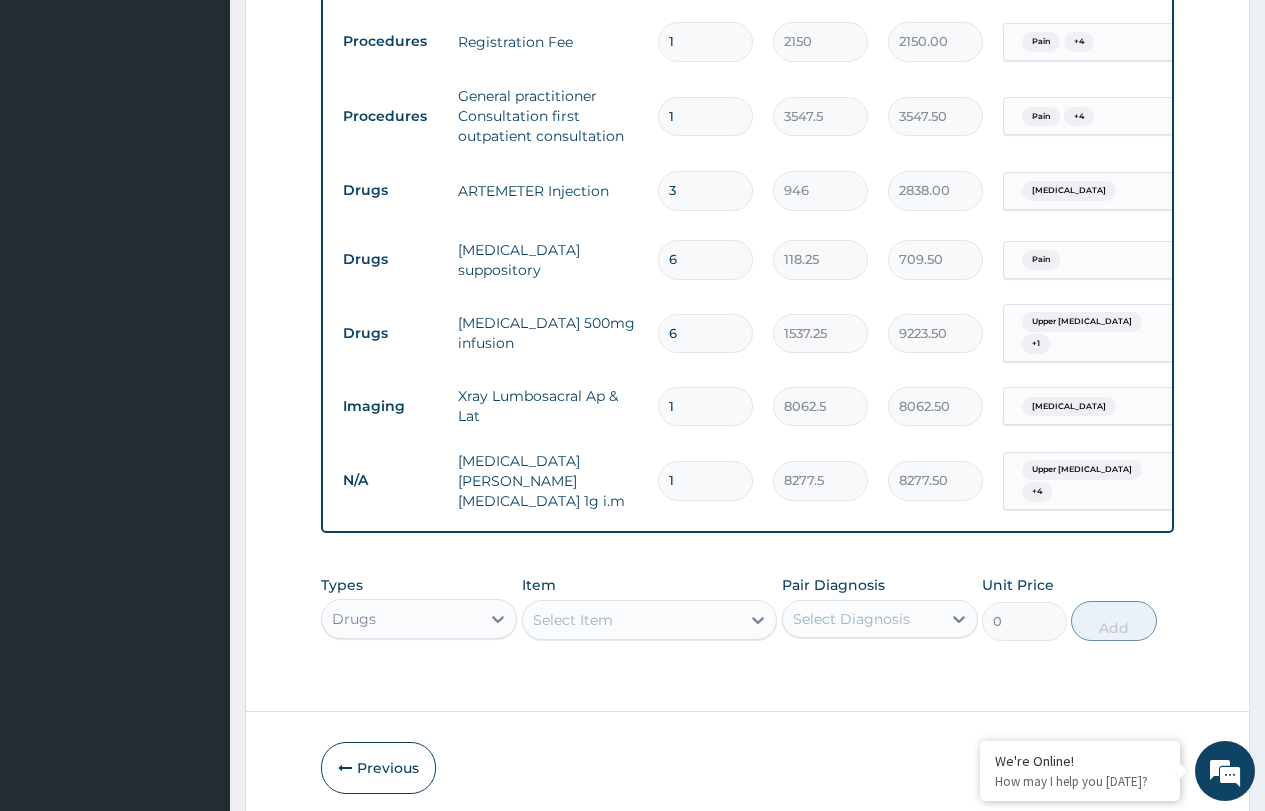 type on "0.00" 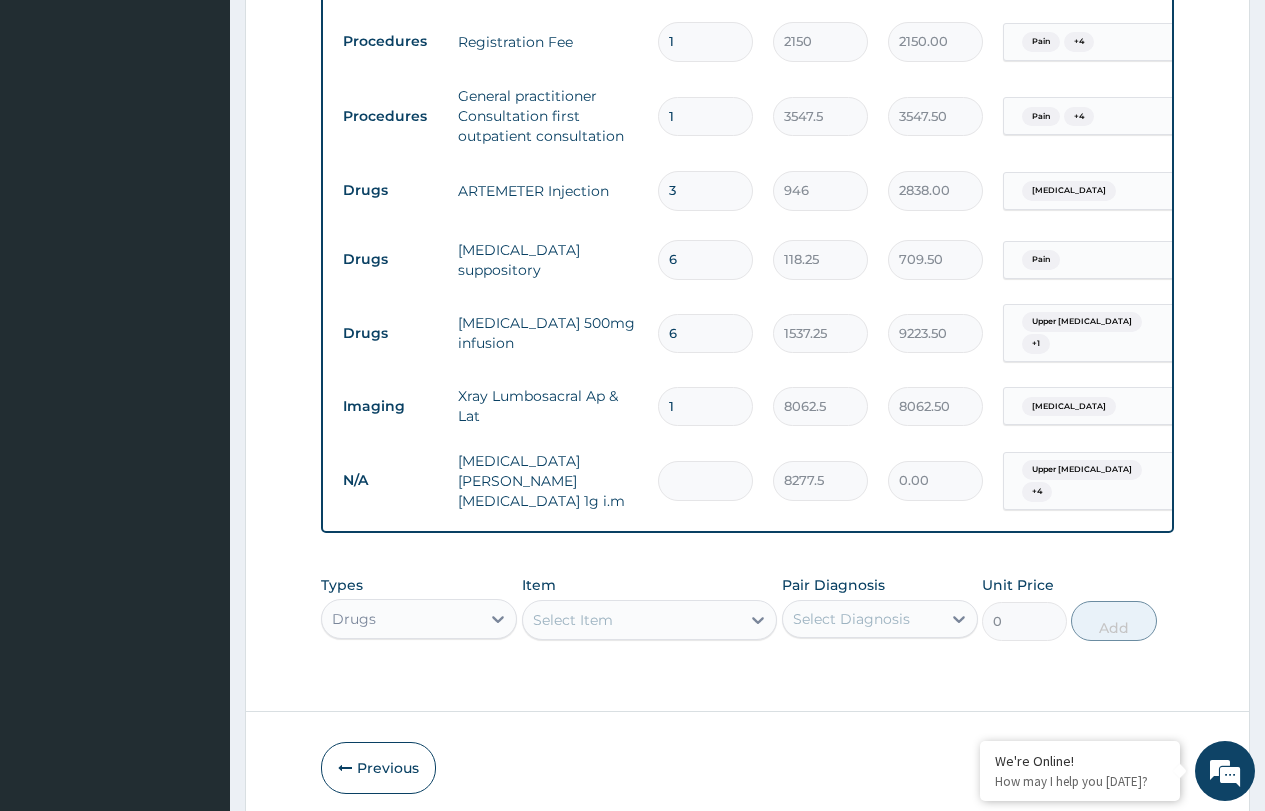 type on "6" 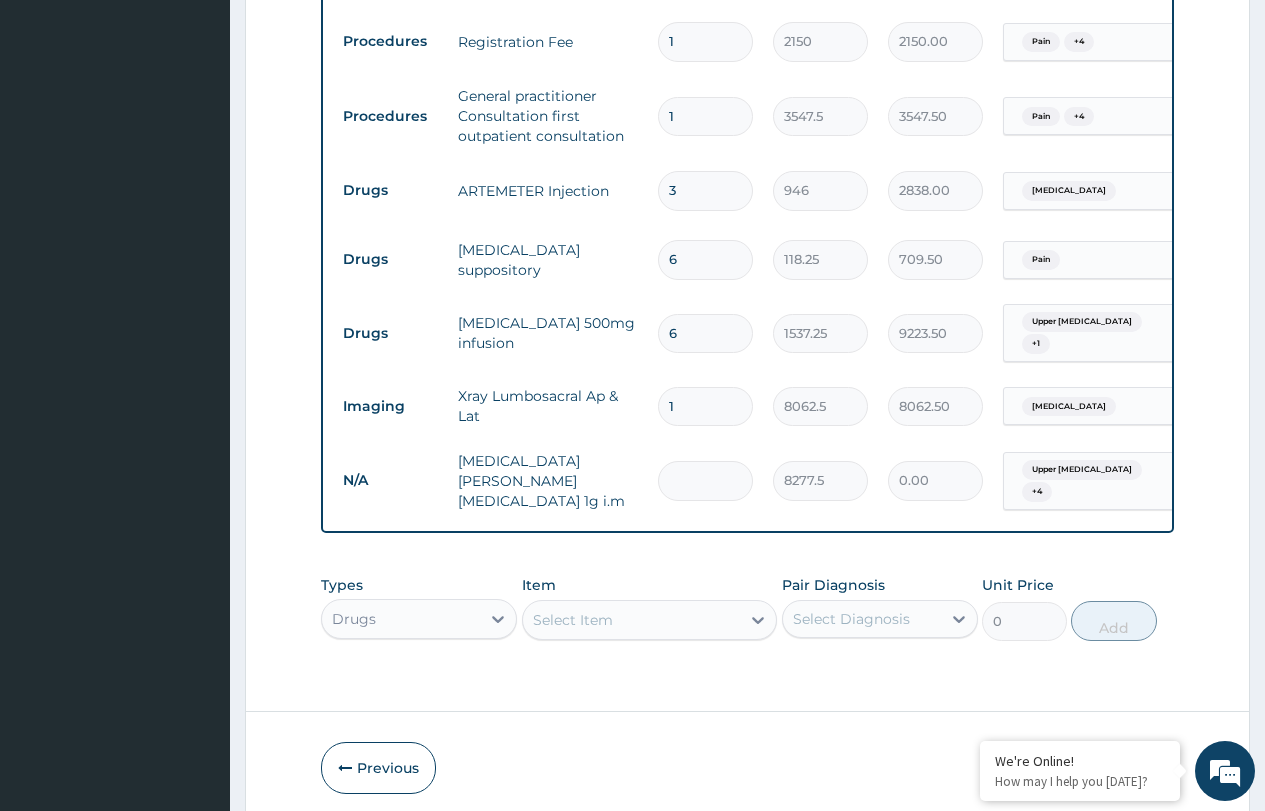 type on "49665.00" 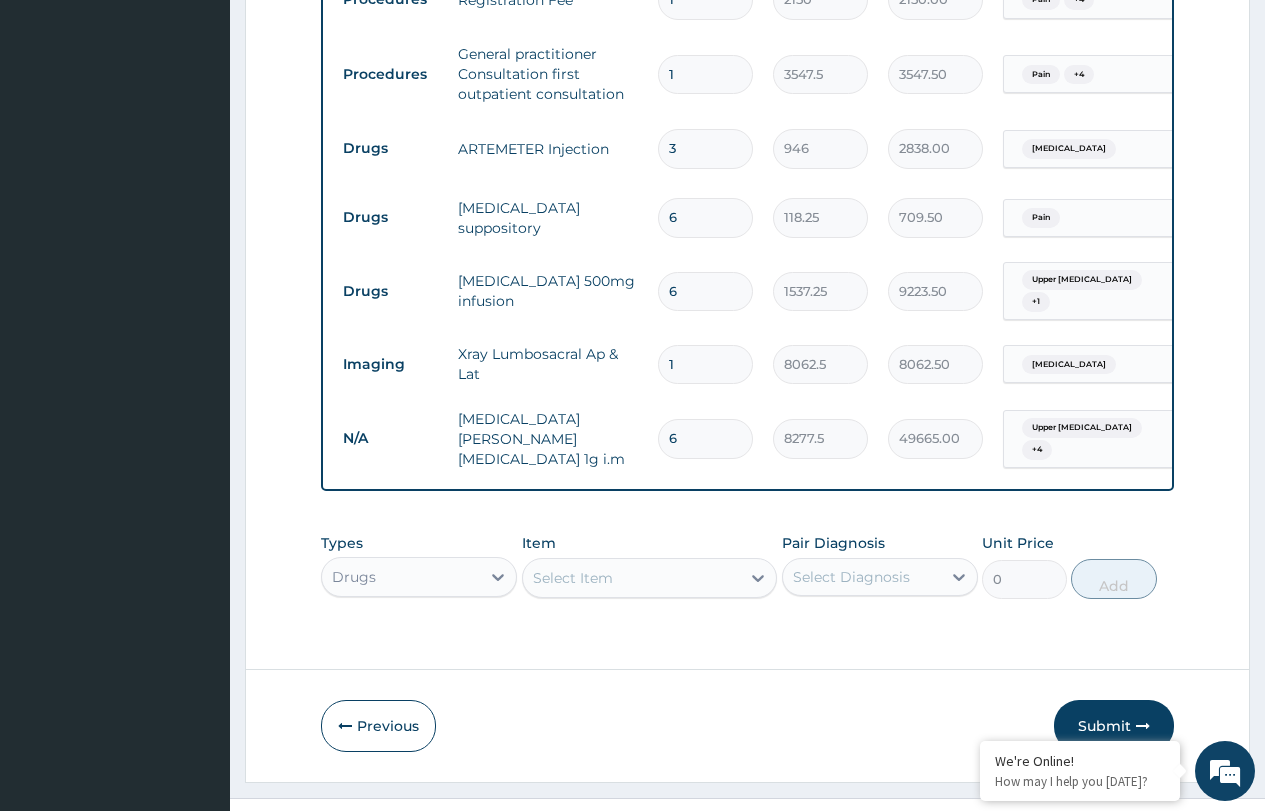 scroll, scrollTop: 1840, scrollLeft: 0, axis: vertical 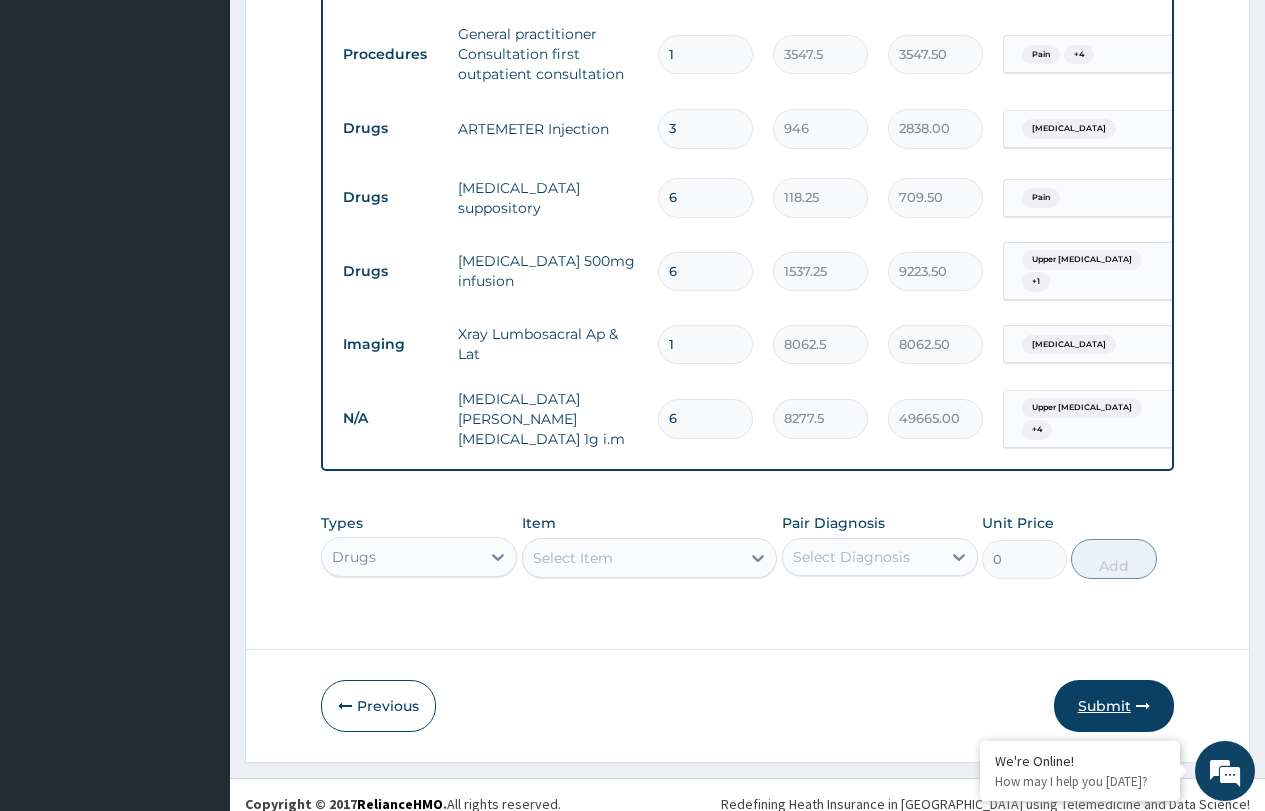 type on "6" 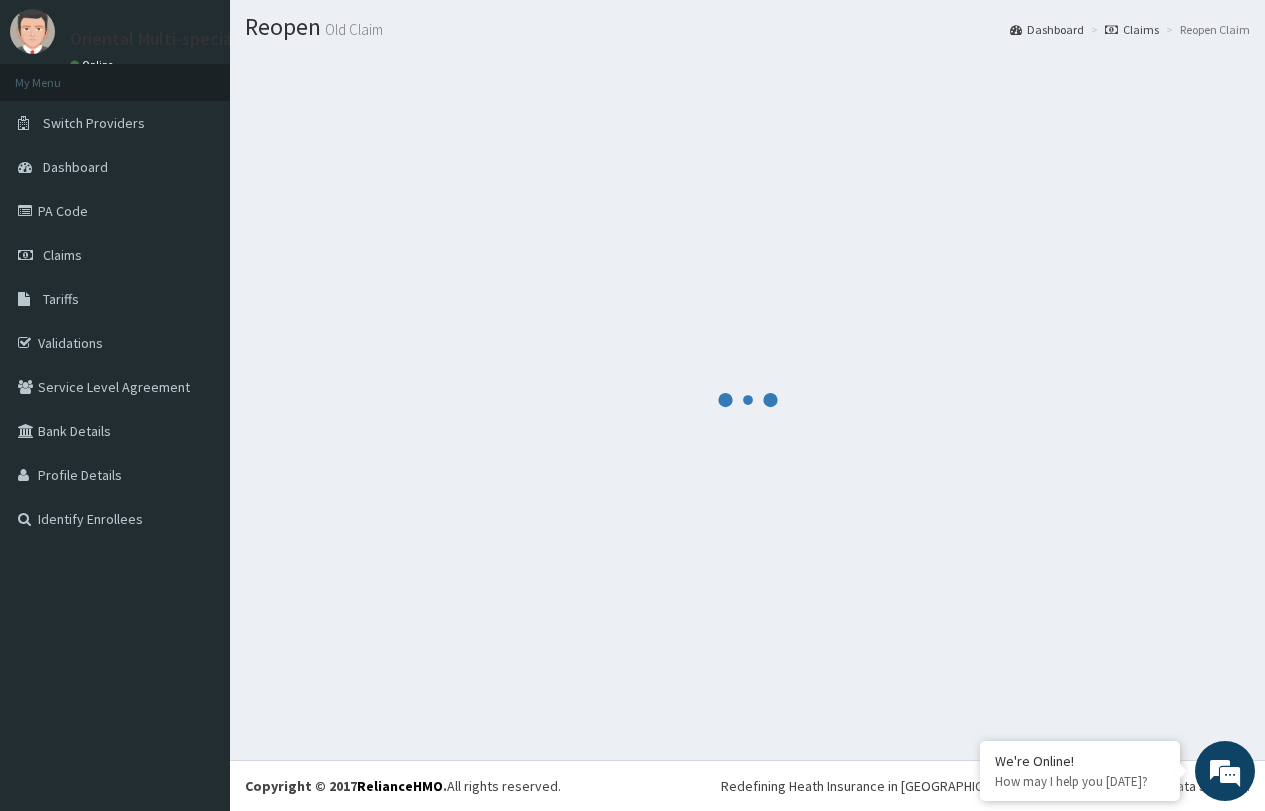 scroll, scrollTop: 1840, scrollLeft: 0, axis: vertical 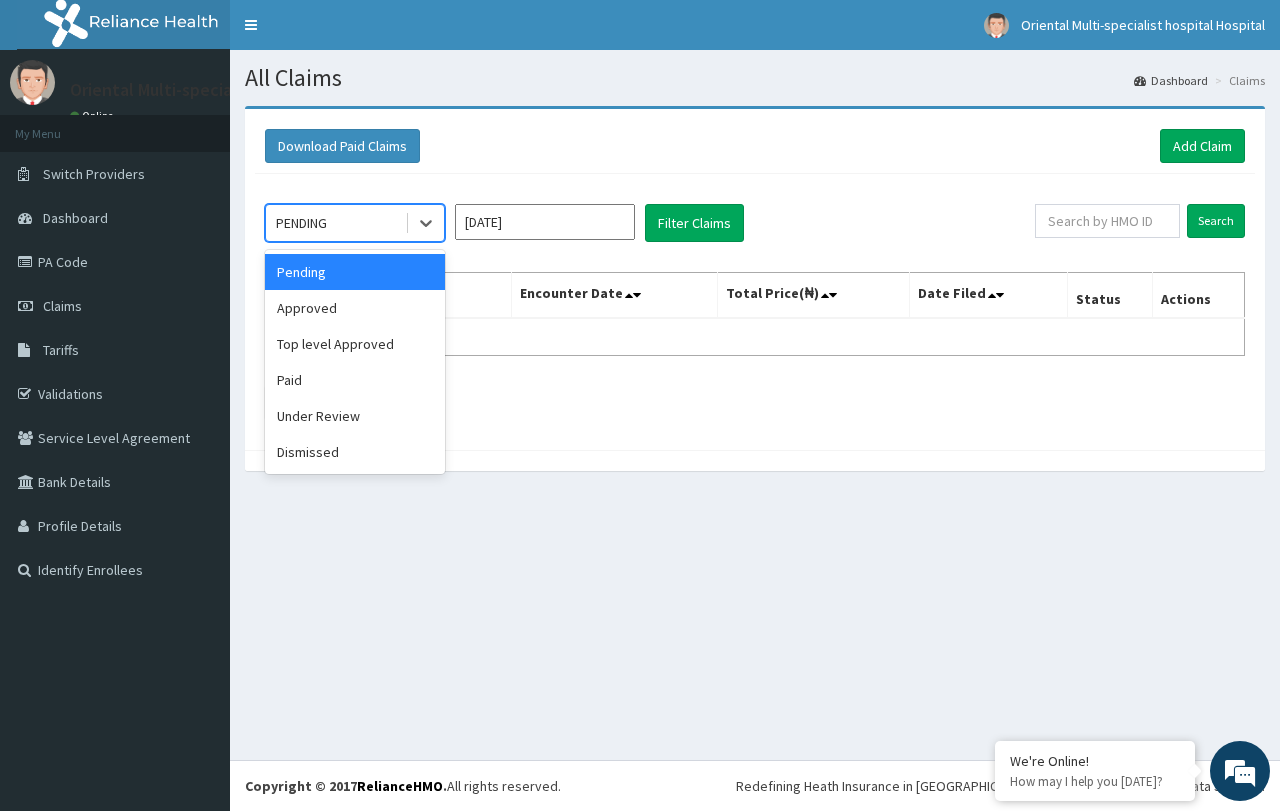 click on "PENDING" at bounding box center (335, 223) 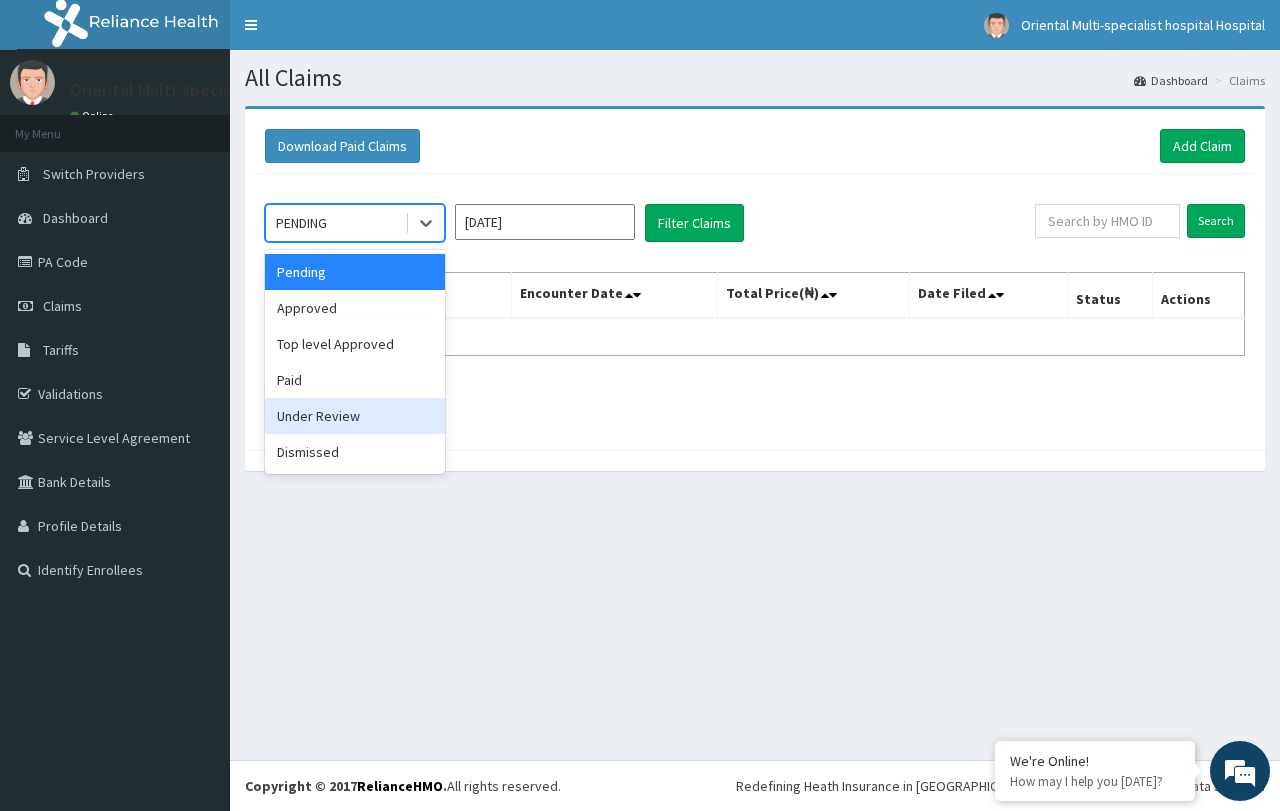 drag, startPoint x: 360, startPoint y: 412, endPoint x: 401, endPoint y: 385, distance: 49.09175 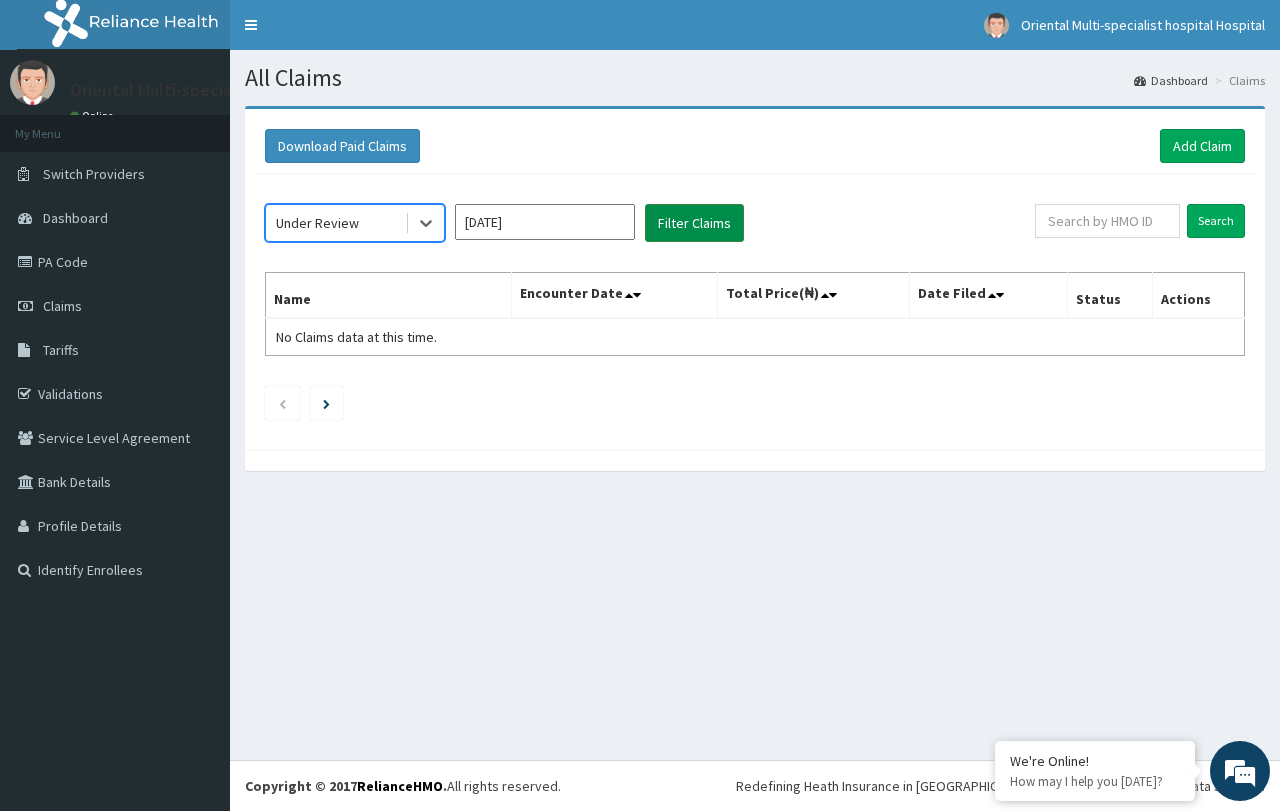 click on "Filter Claims" at bounding box center (694, 223) 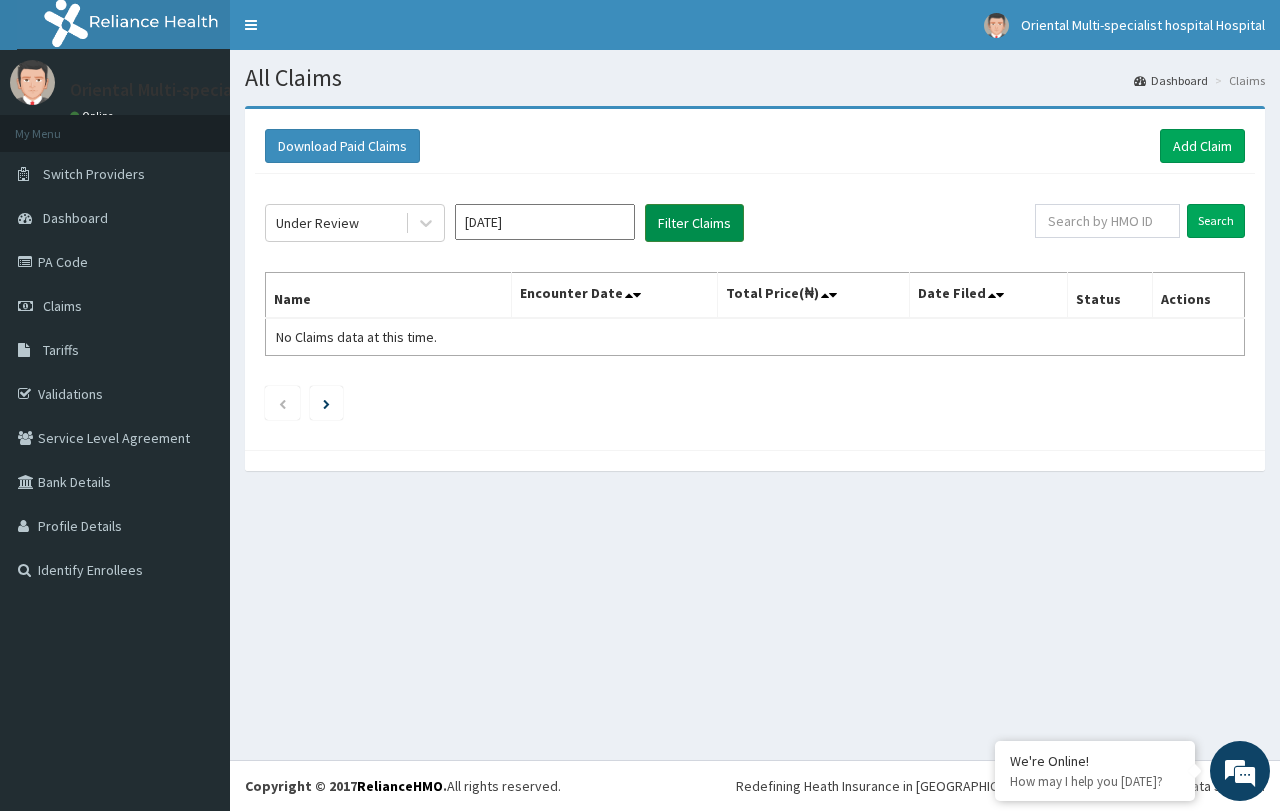 click on "Filter Claims" at bounding box center [694, 223] 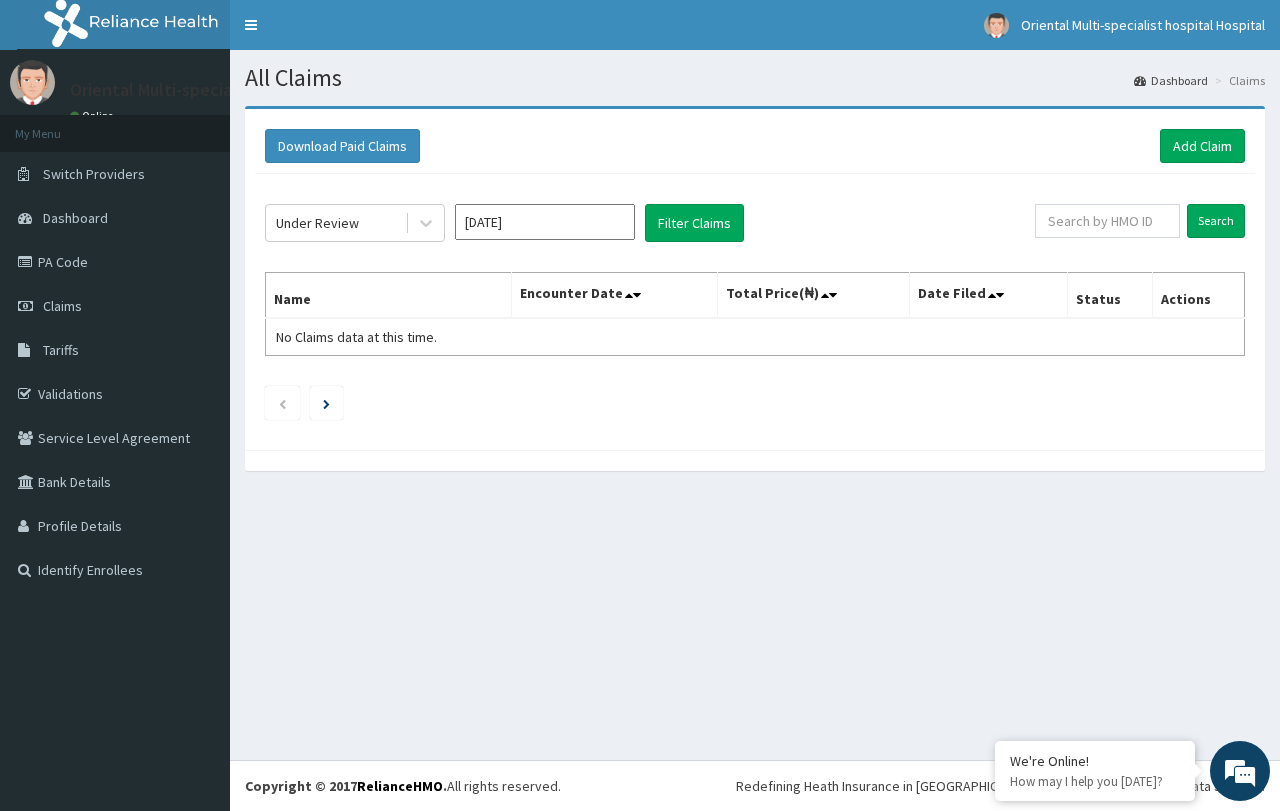 click on "Jun 2025" at bounding box center [545, 222] 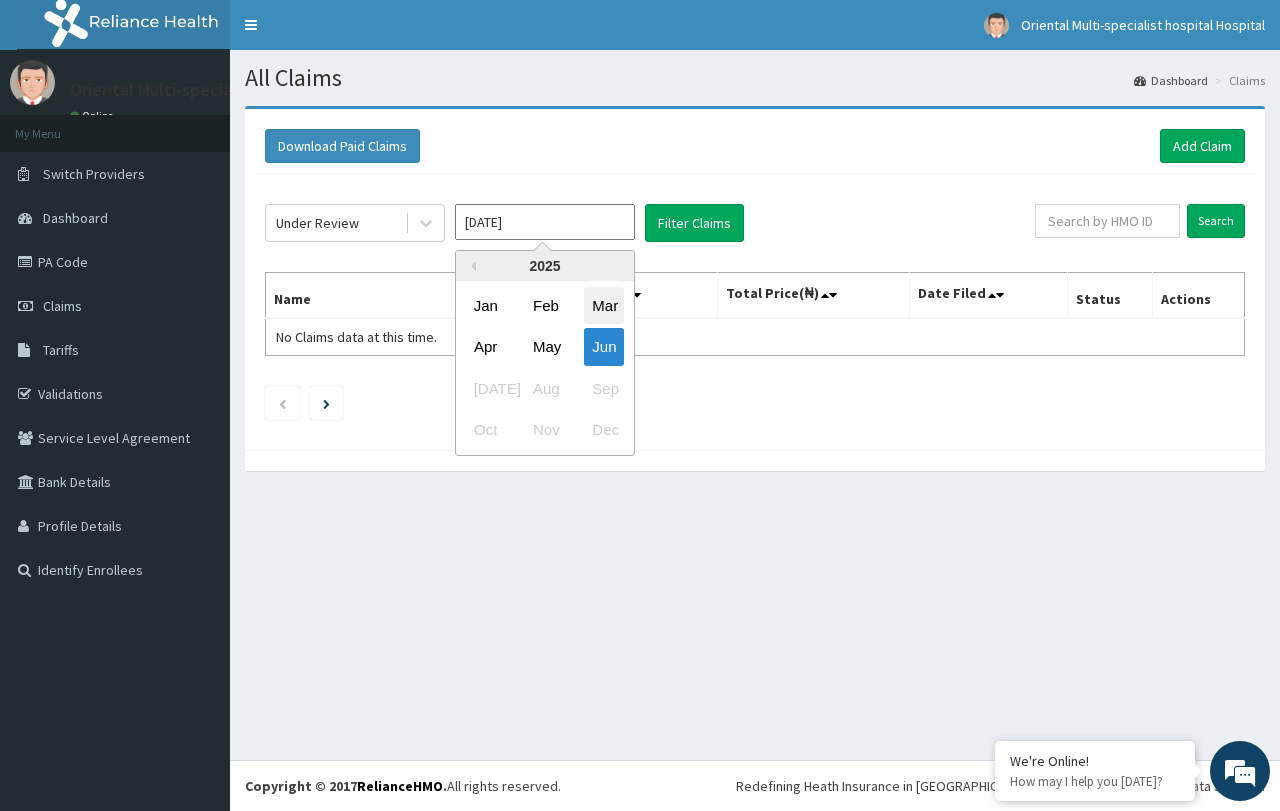 scroll, scrollTop: 0, scrollLeft: 0, axis: both 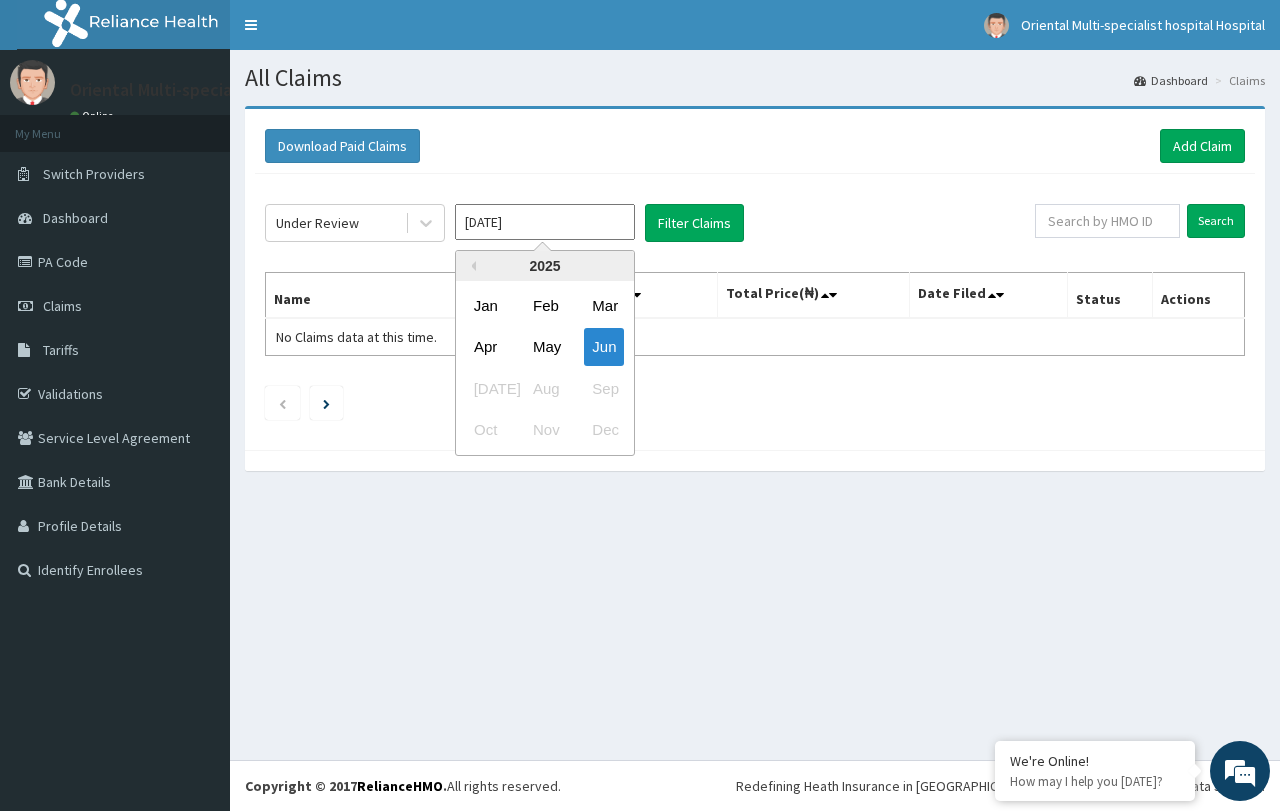 click on "Jun" at bounding box center [604, 347] 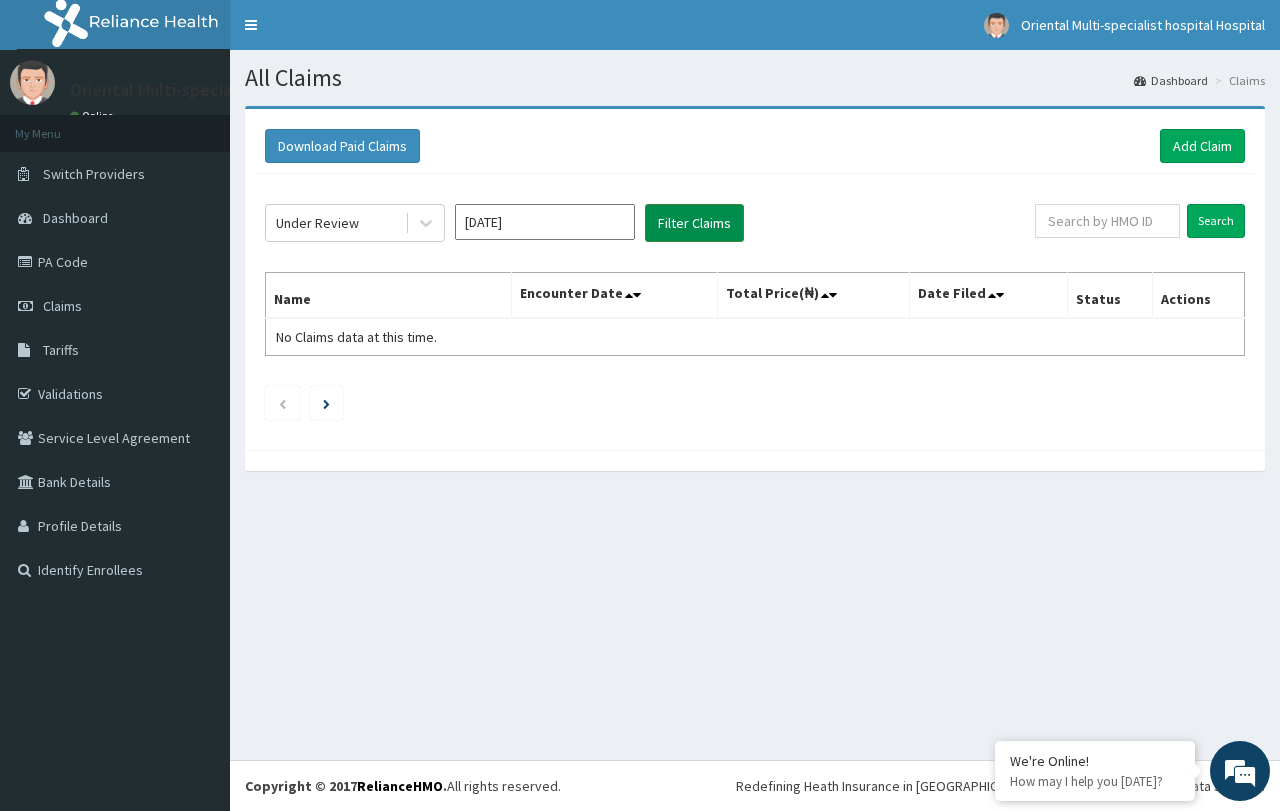 click on "Filter Claims" at bounding box center [694, 223] 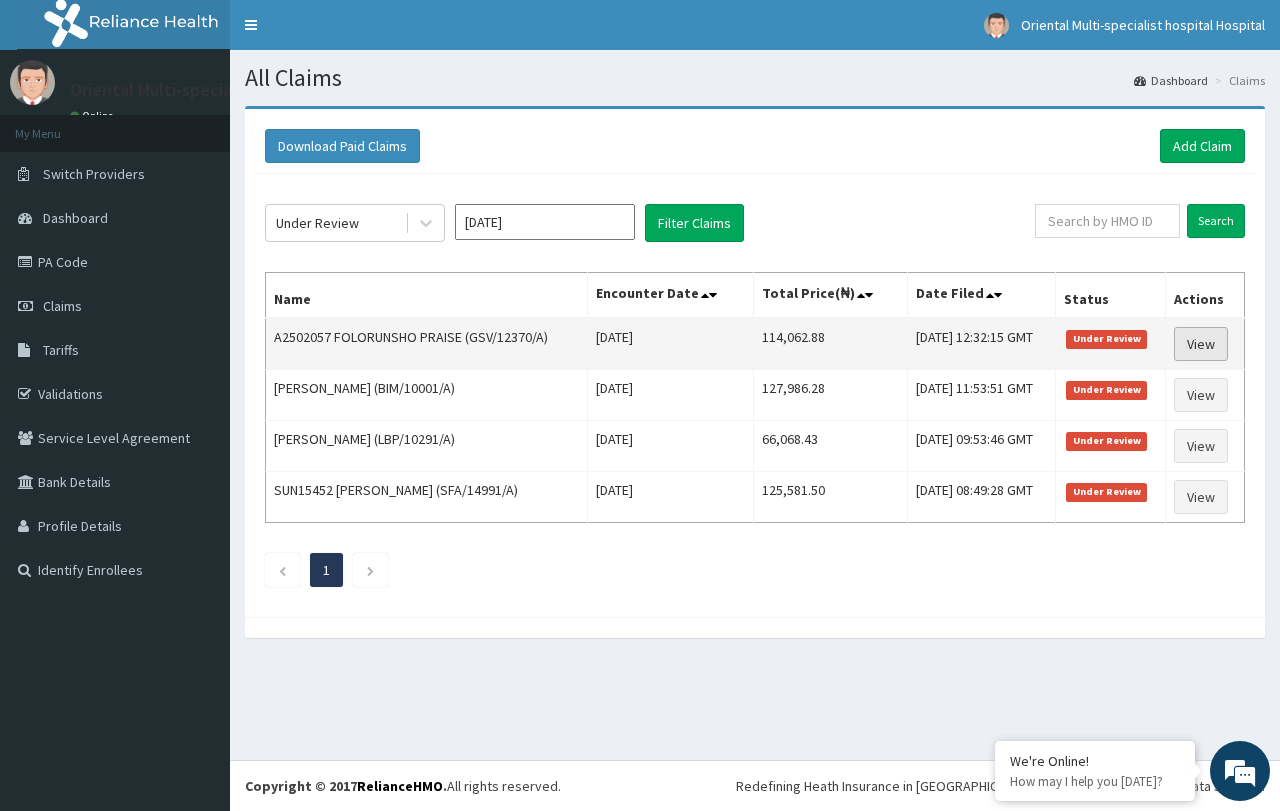 click on "View" at bounding box center (1201, 344) 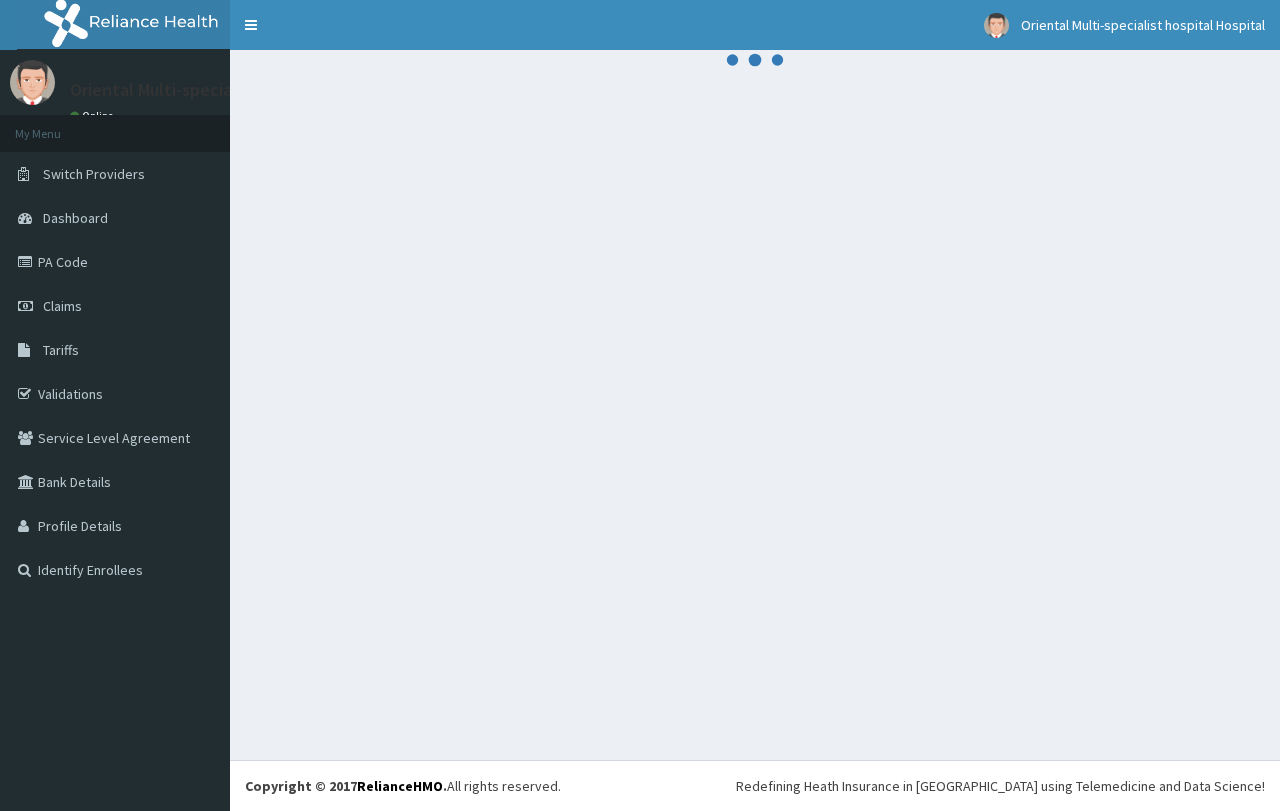 scroll, scrollTop: 0, scrollLeft: 0, axis: both 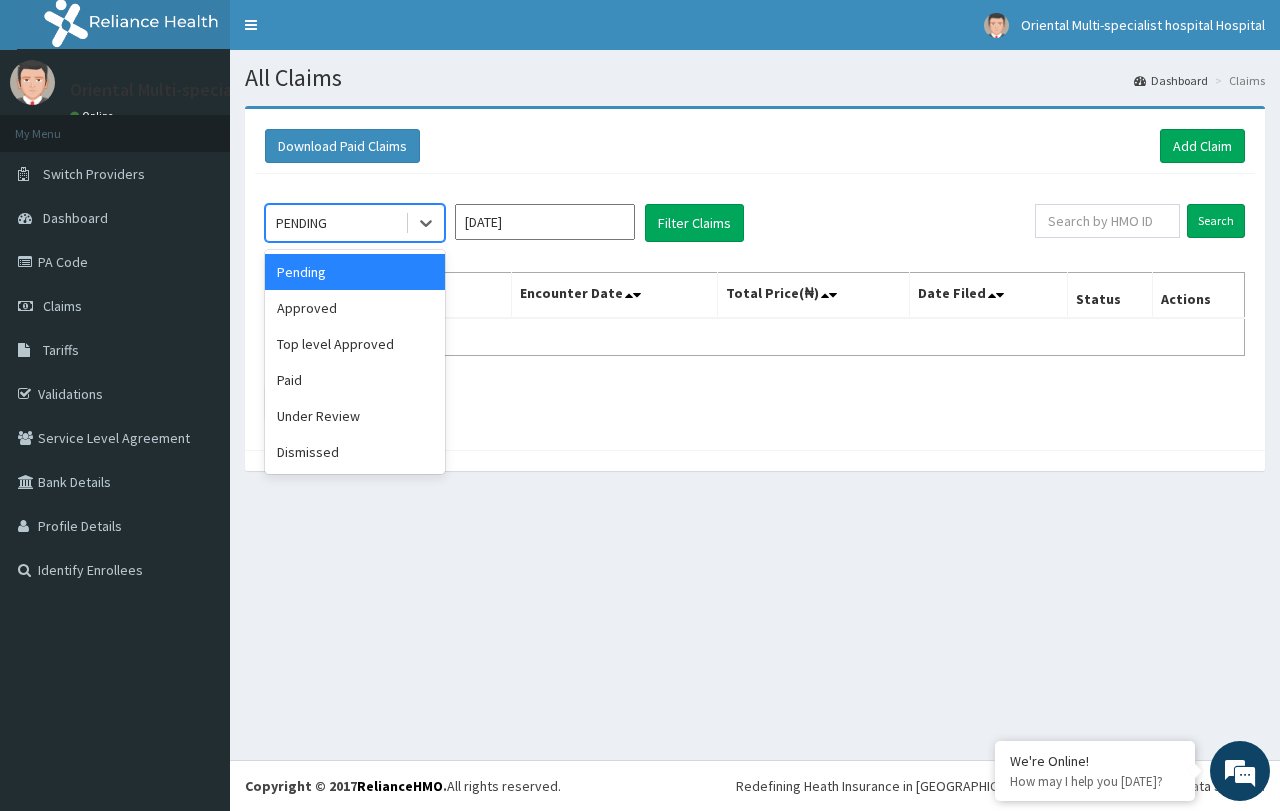 click on "PENDING" at bounding box center (335, 223) 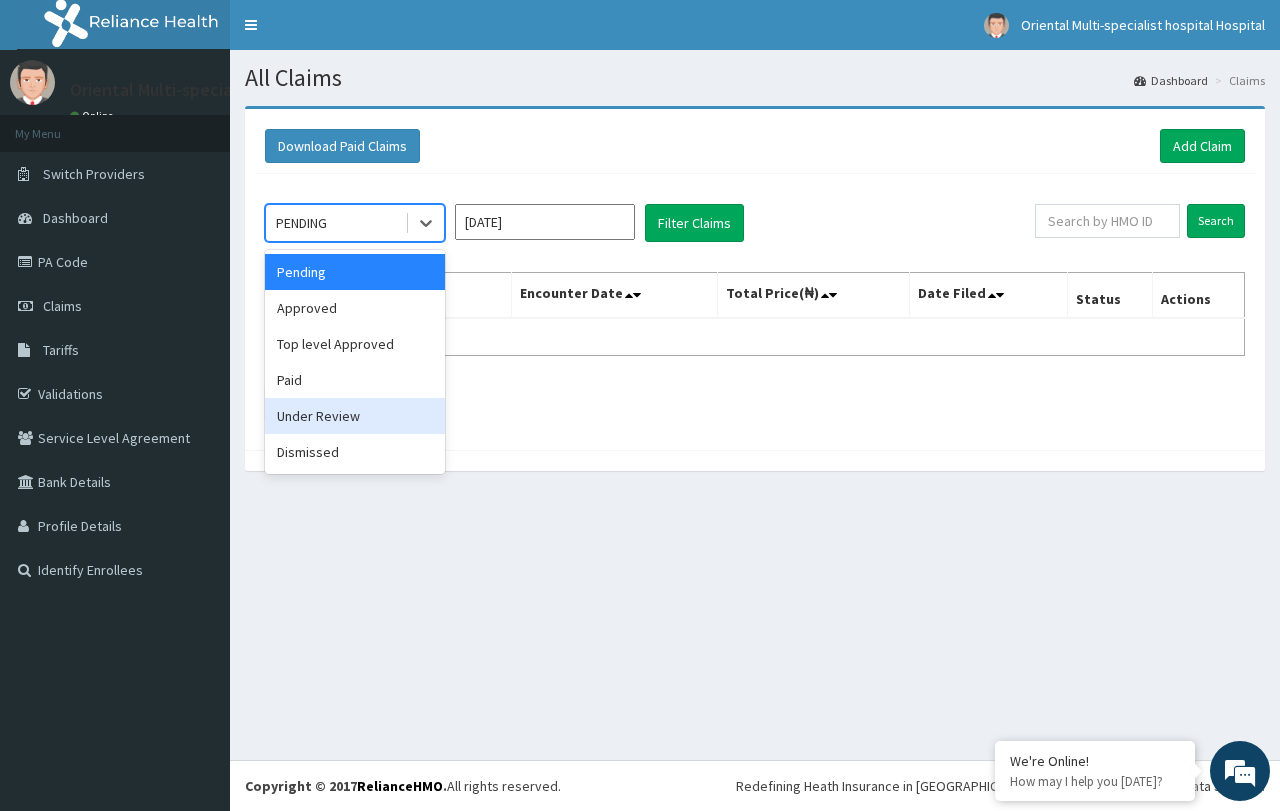 click on "Under Review" at bounding box center [355, 416] 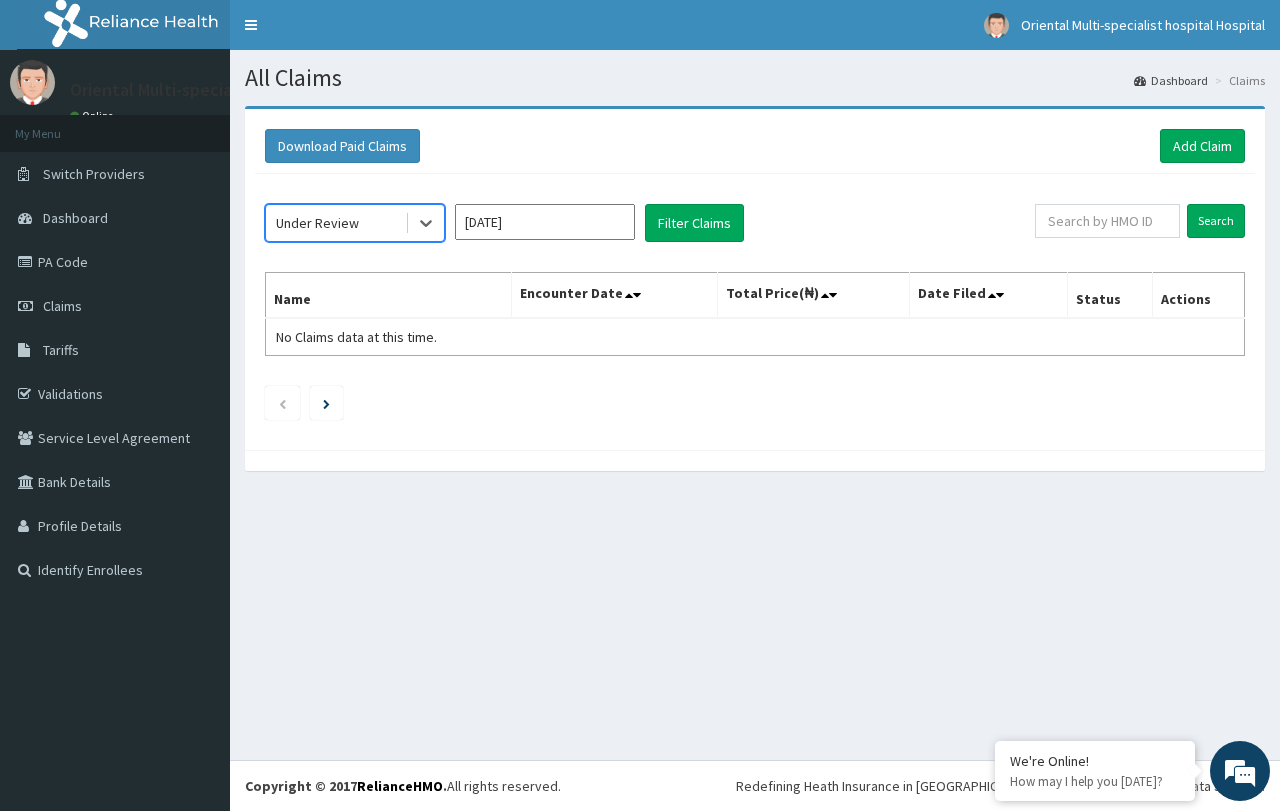 click on "[DATE]" at bounding box center (545, 222) 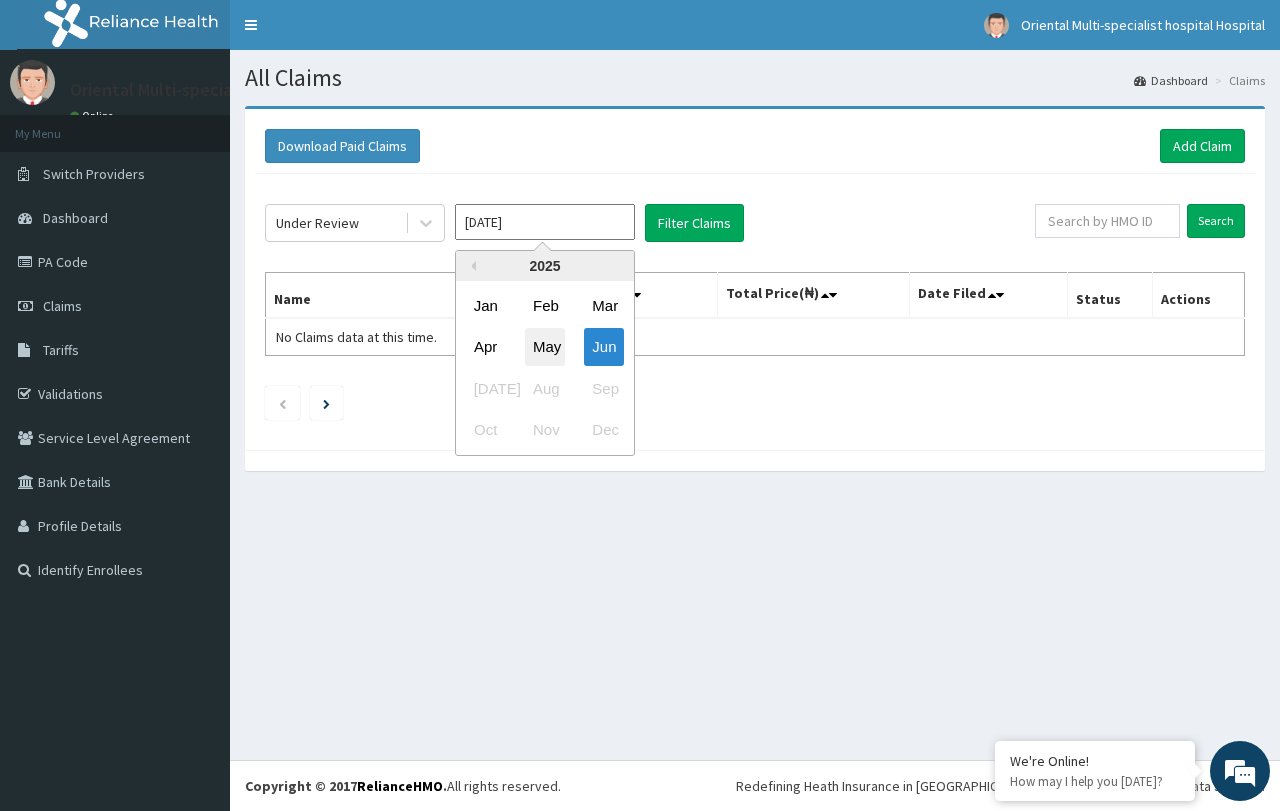 click on "May" at bounding box center [545, 347] 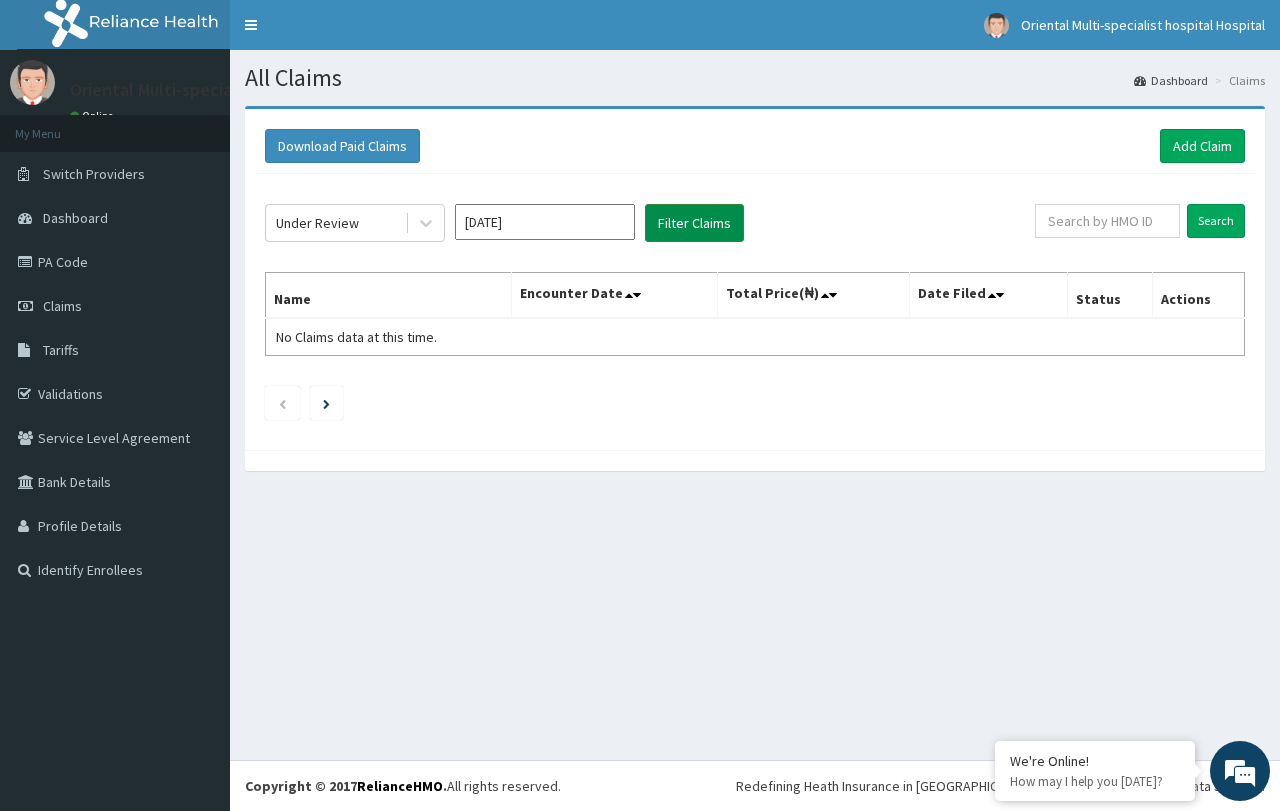 click on "Filter Claims" at bounding box center [694, 223] 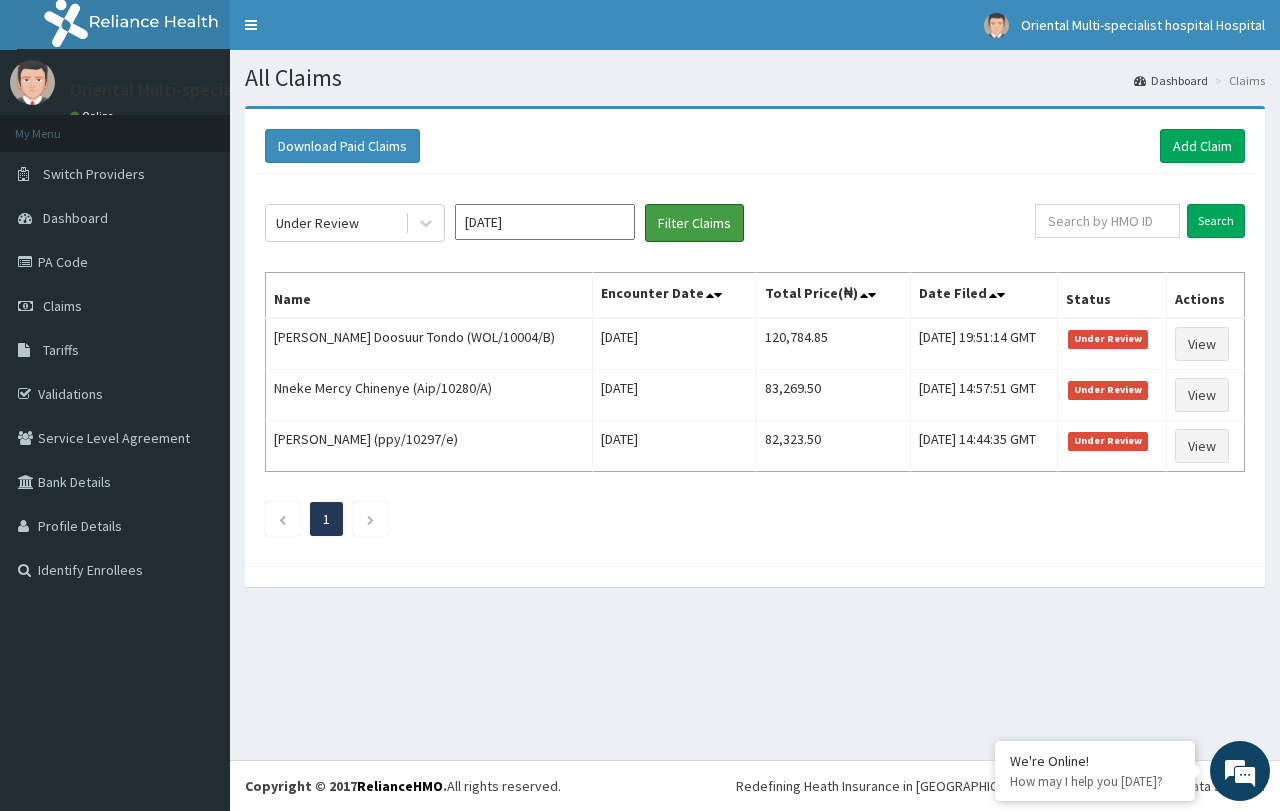 scroll, scrollTop: 0, scrollLeft: 0, axis: both 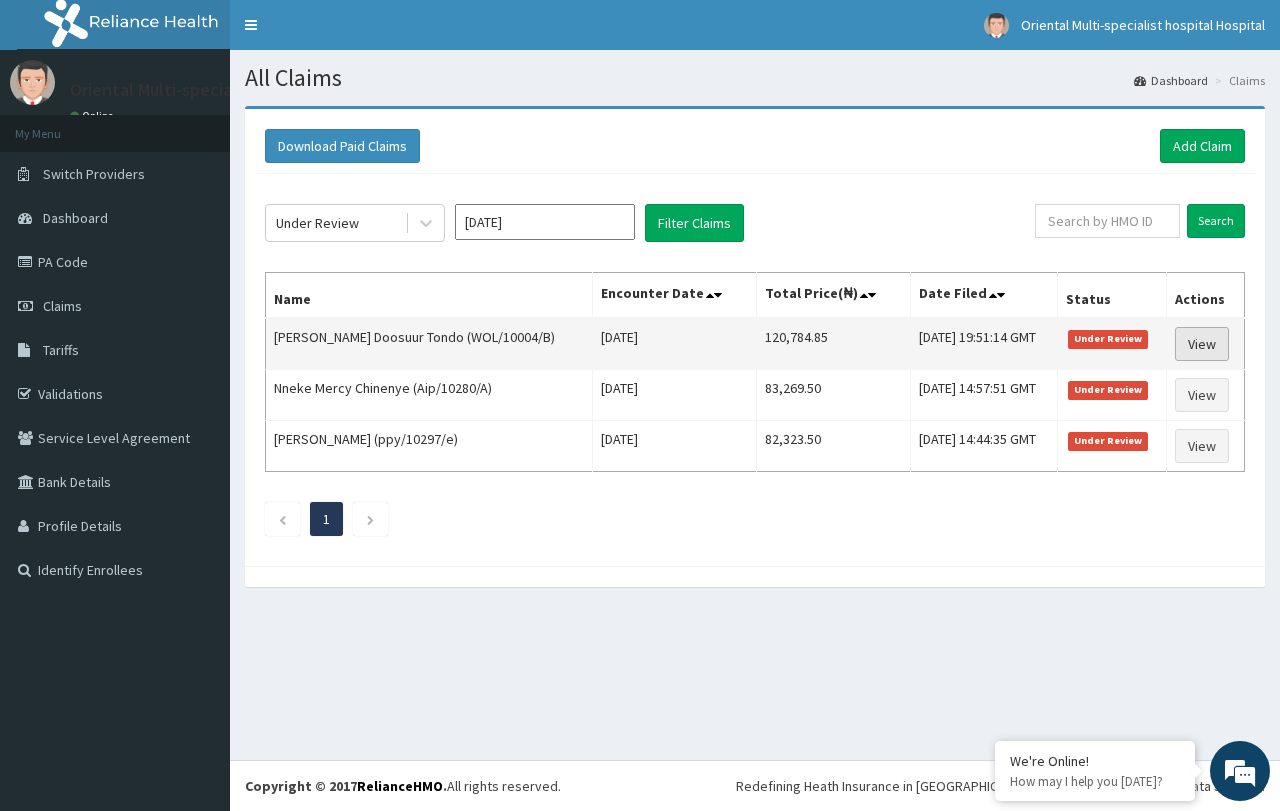 click on "View" at bounding box center [1202, 344] 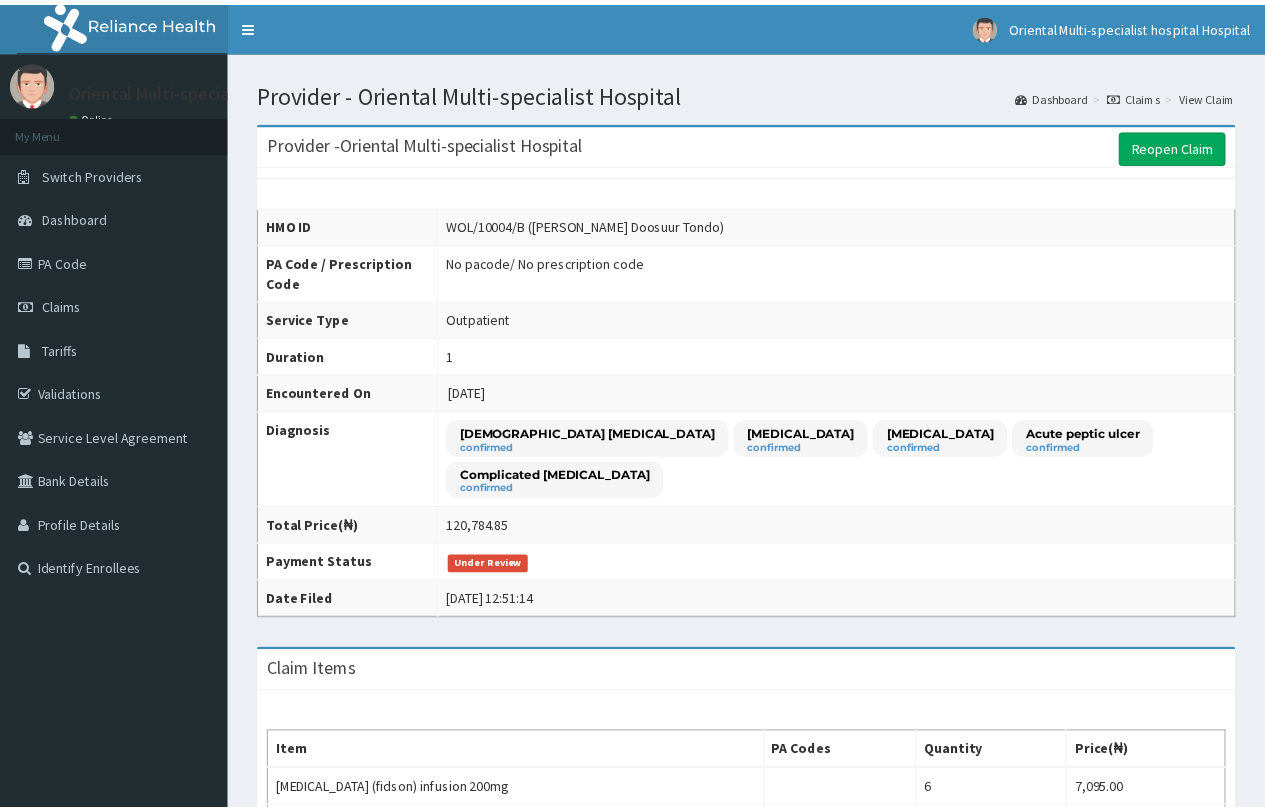 scroll, scrollTop: 0, scrollLeft: 0, axis: both 